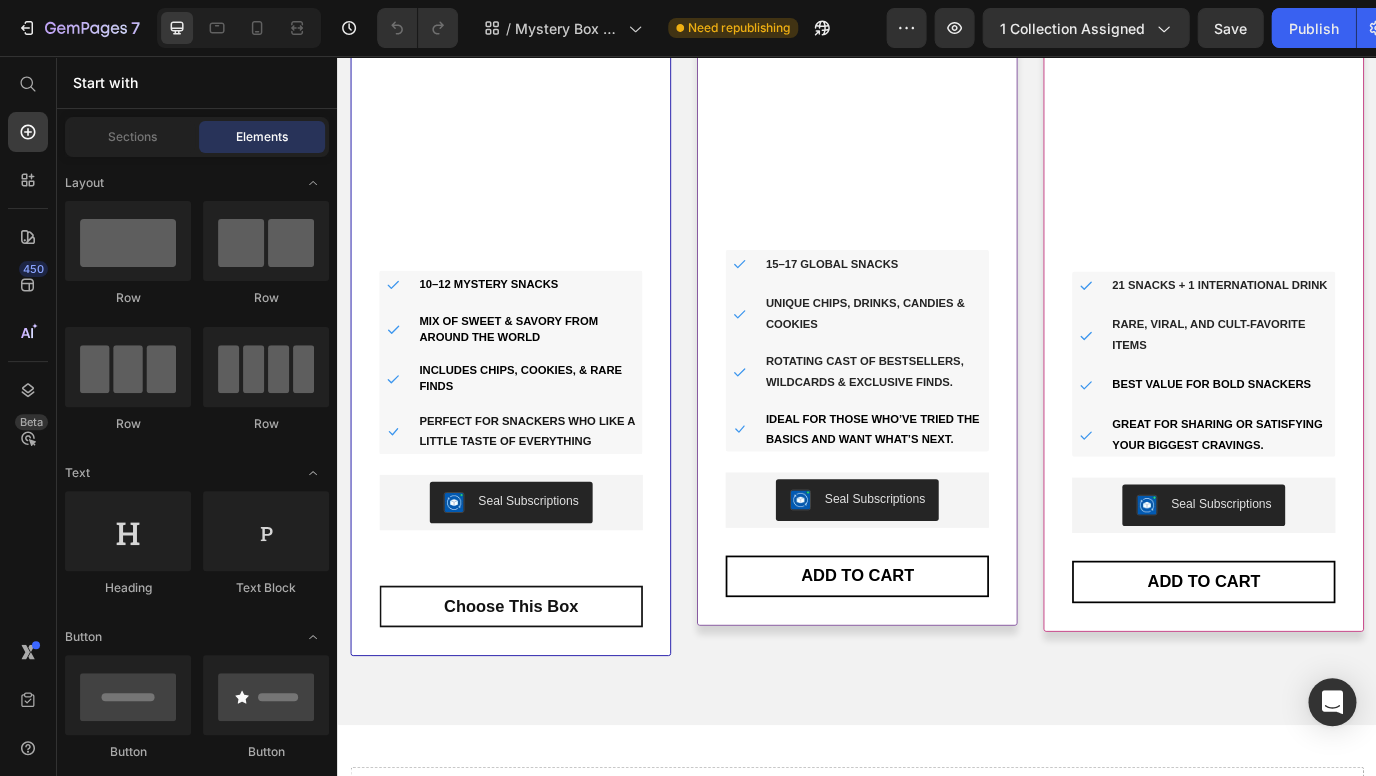 scroll, scrollTop: 600, scrollLeft: 0, axis: vertical 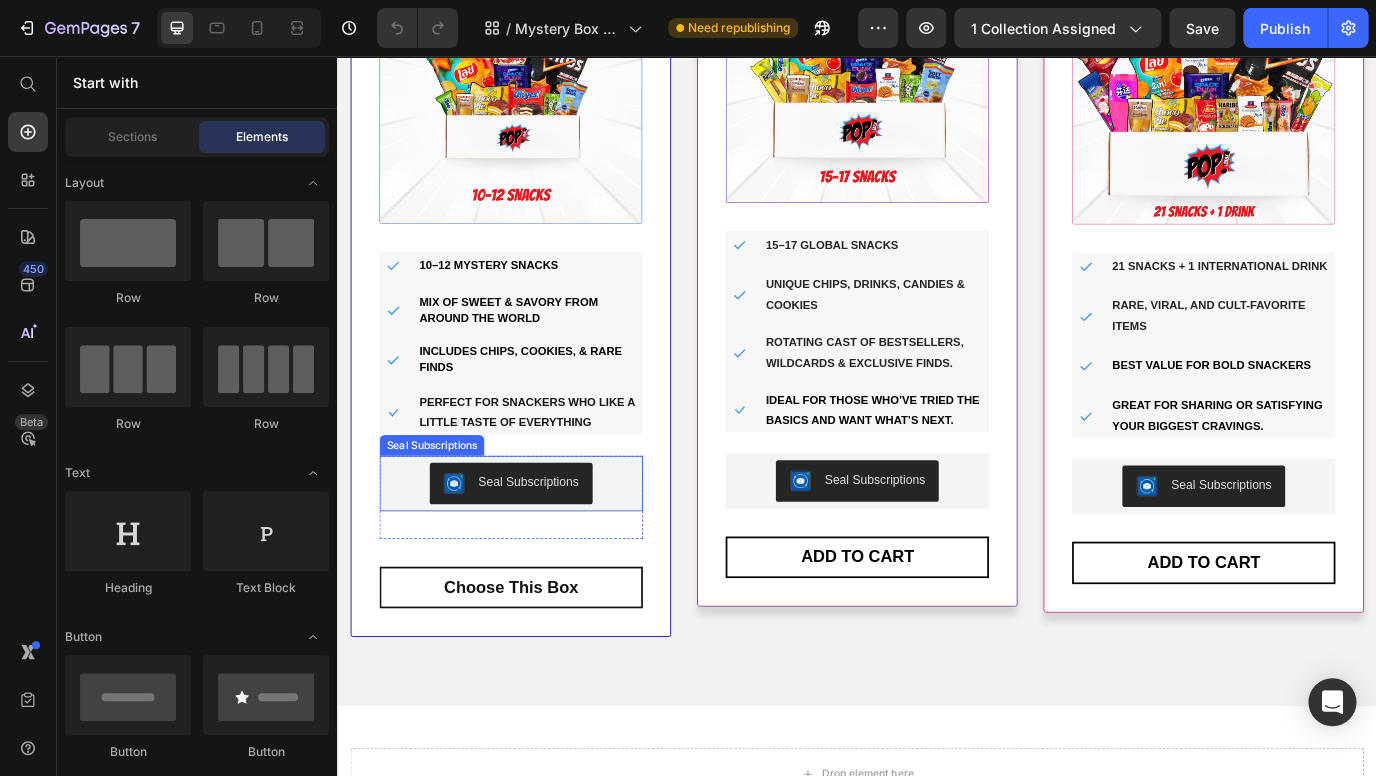 click on "Seal Subscriptions" at bounding box center (557, 548) 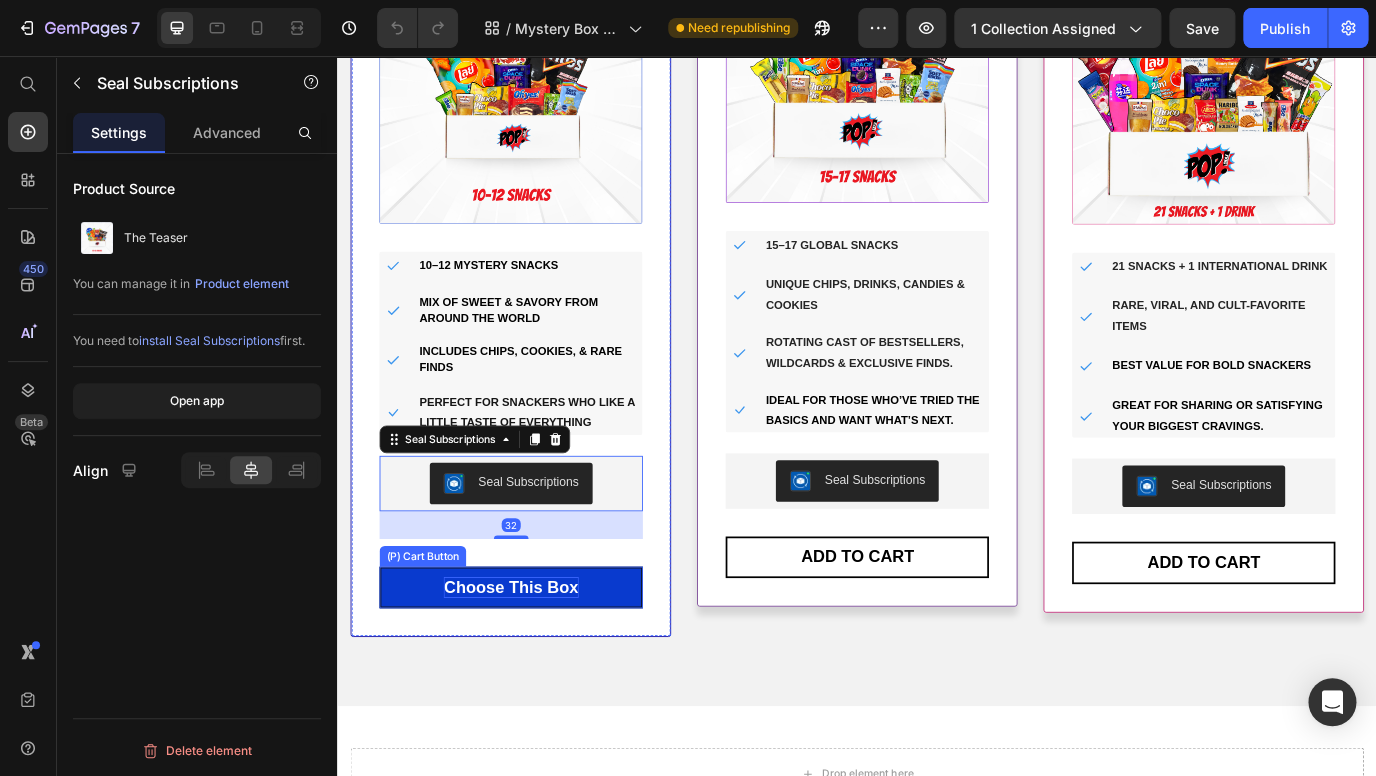 click on "Choose This Box" at bounding box center [536, 670] 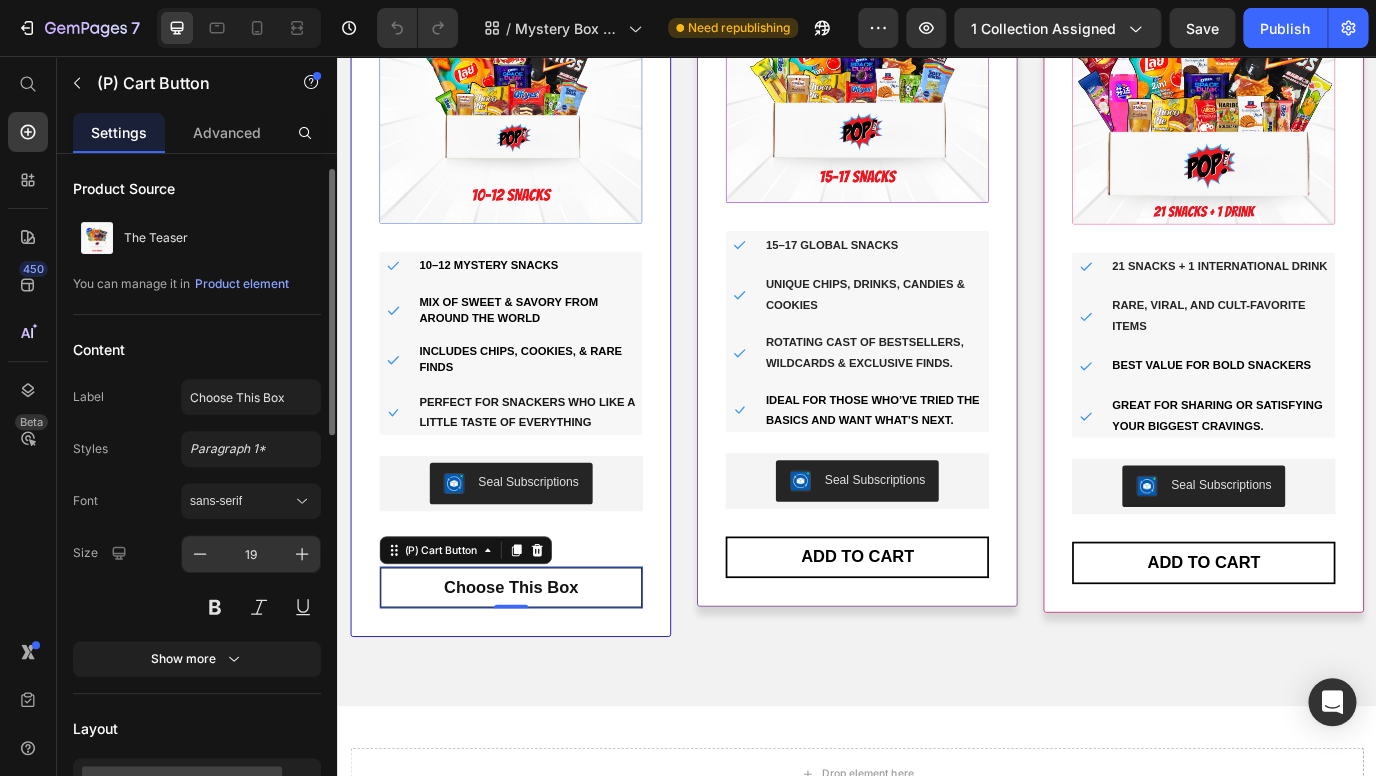 scroll, scrollTop: 346, scrollLeft: 0, axis: vertical 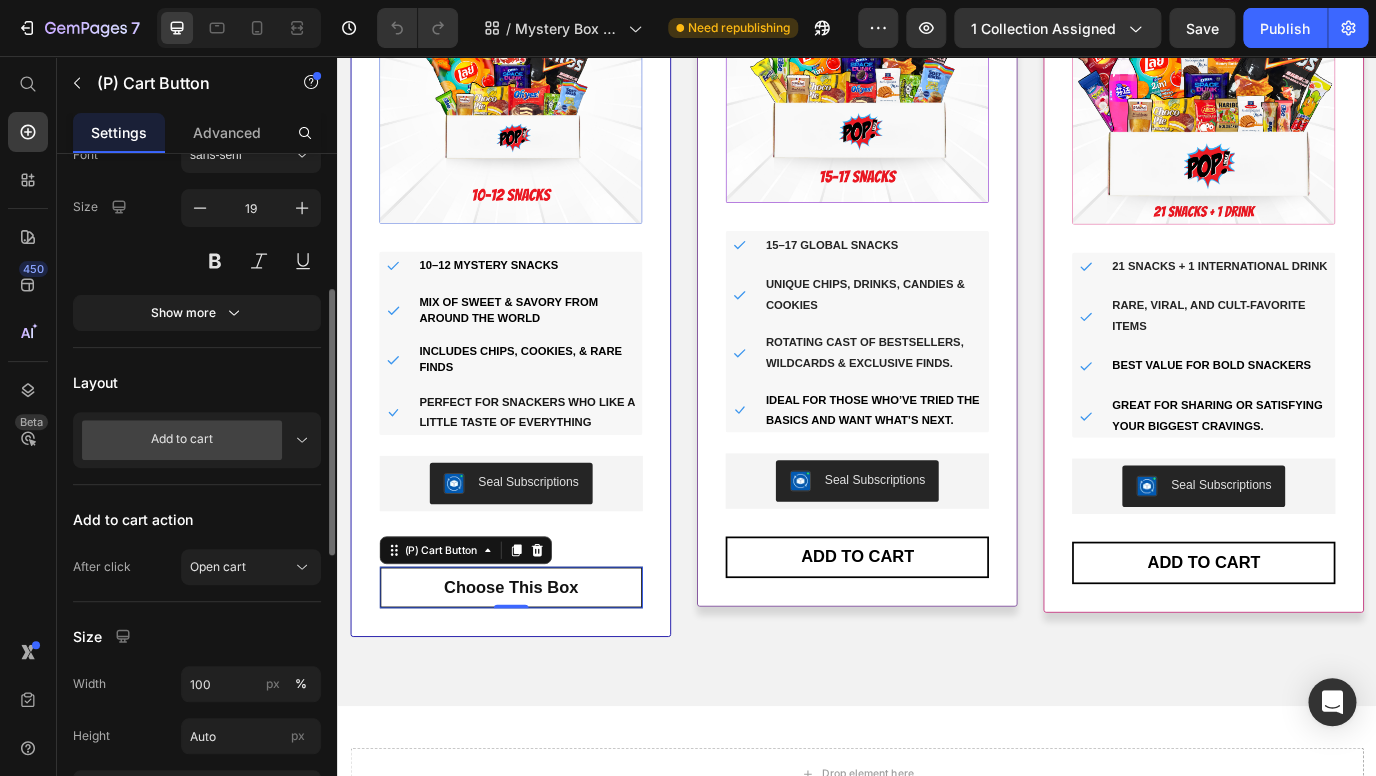 click on "Add to cart" at bounding box center (197, 440) 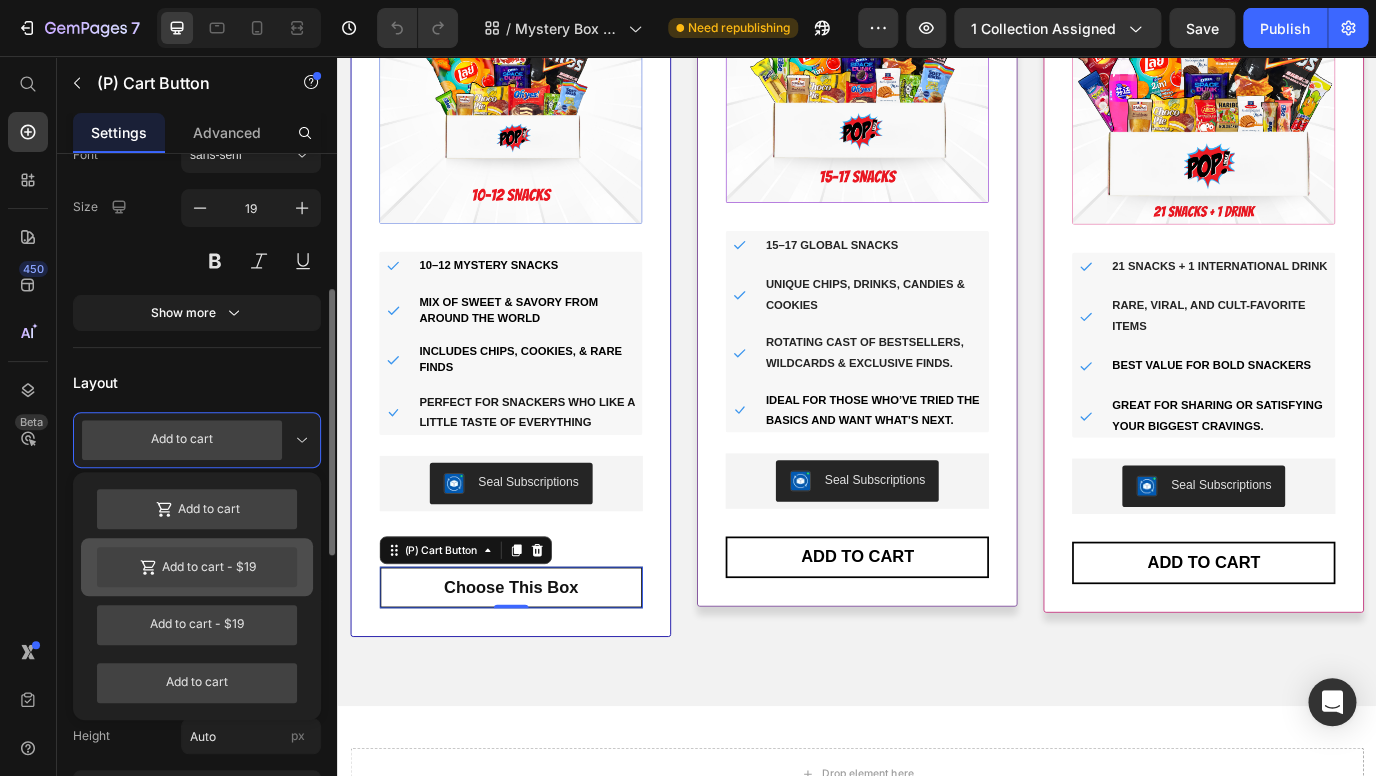 click on "Add to cart  -  $19" 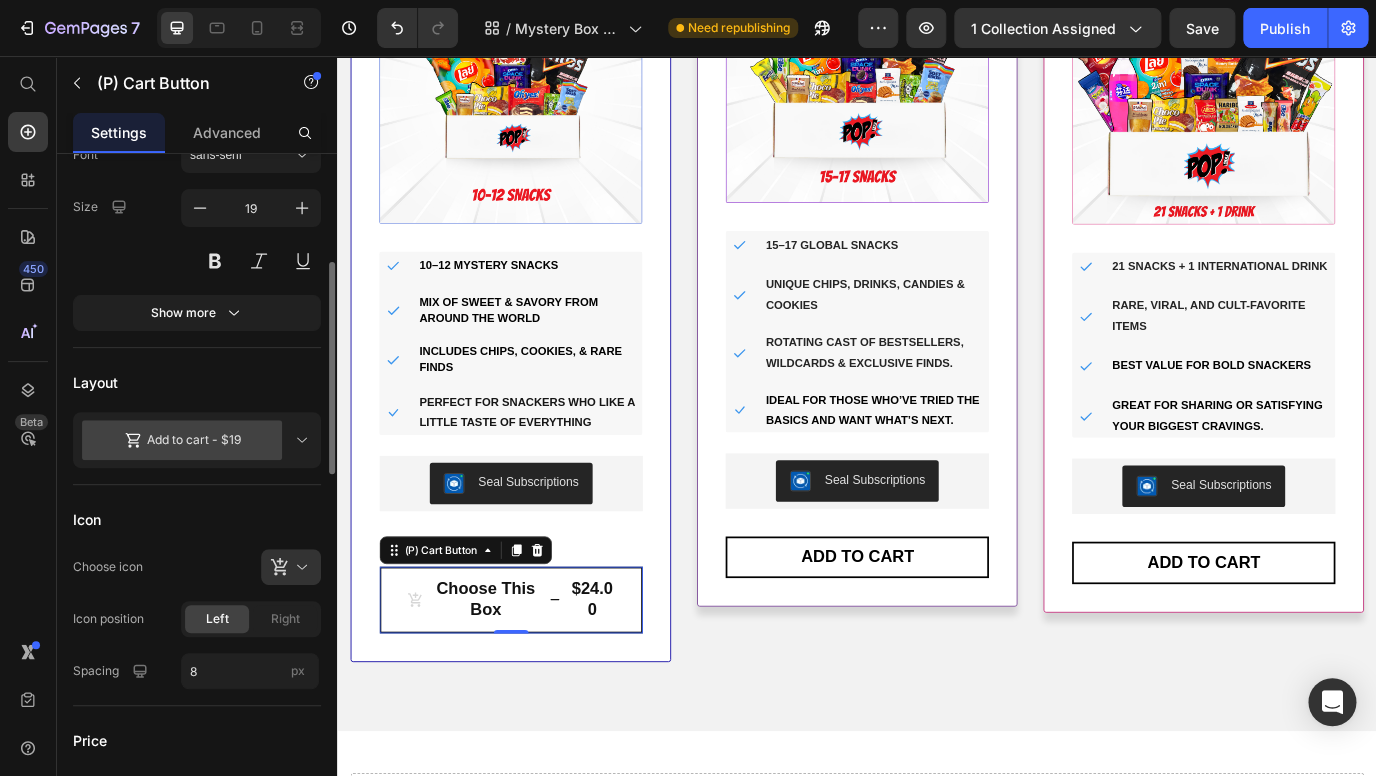 click on "Add to cart  -  $19" at bounding box center [197, 440] 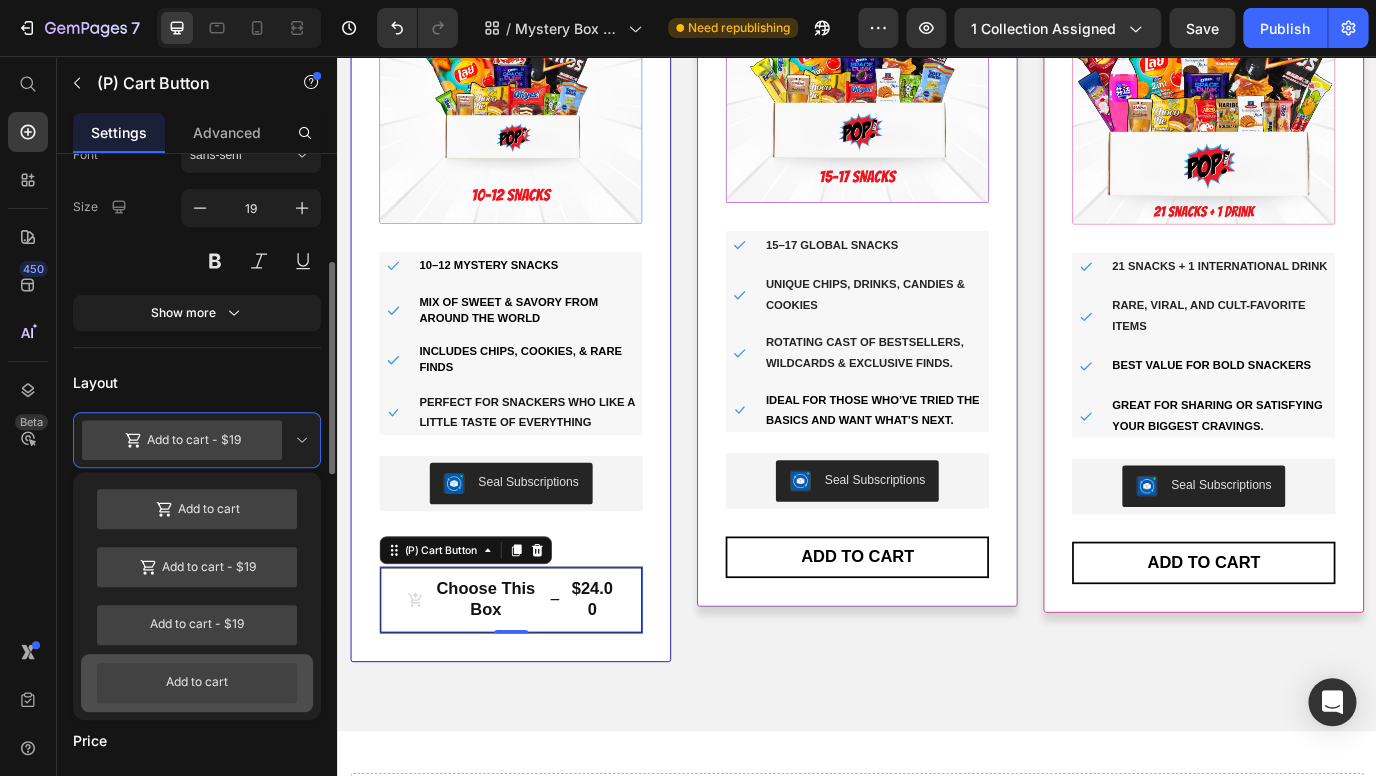 click on "Add to cart" 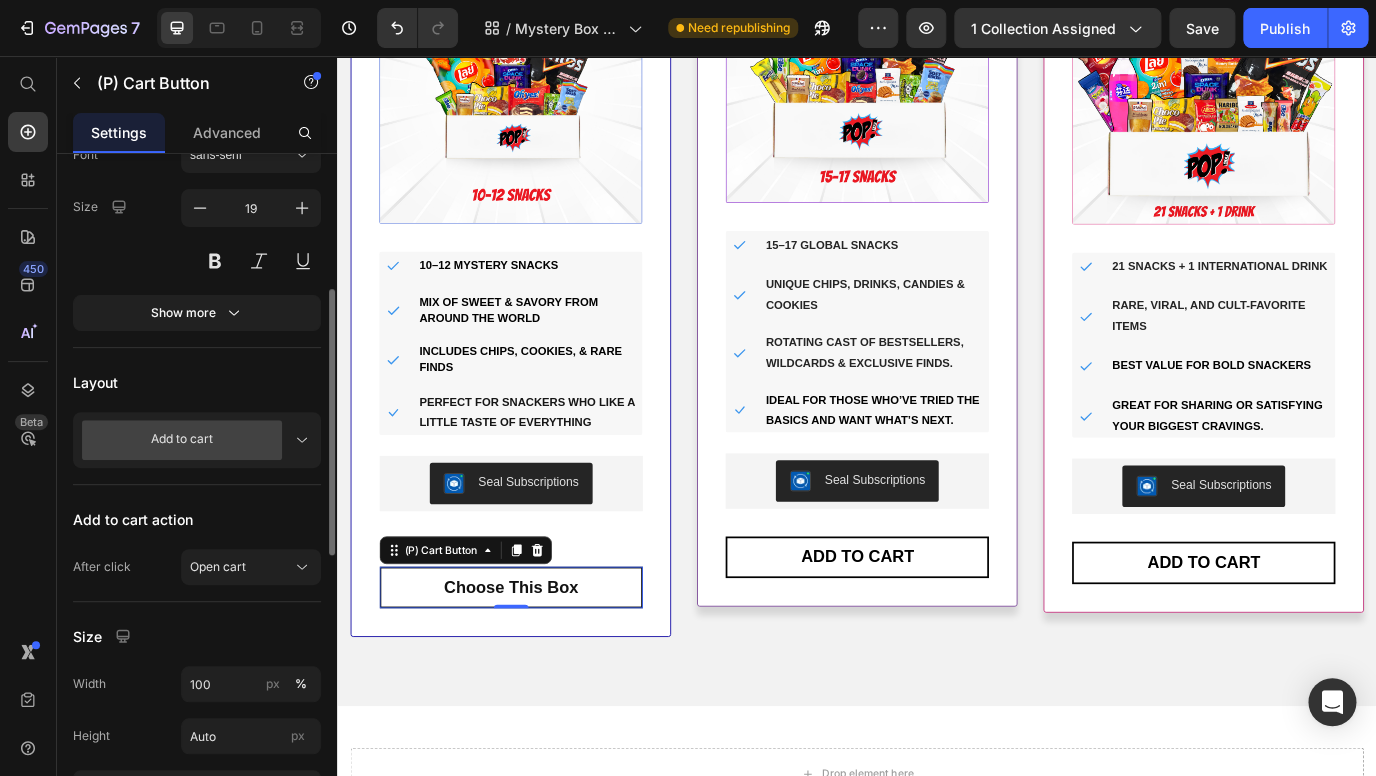 click on "Add to cart" at bounding box center [197, 440] 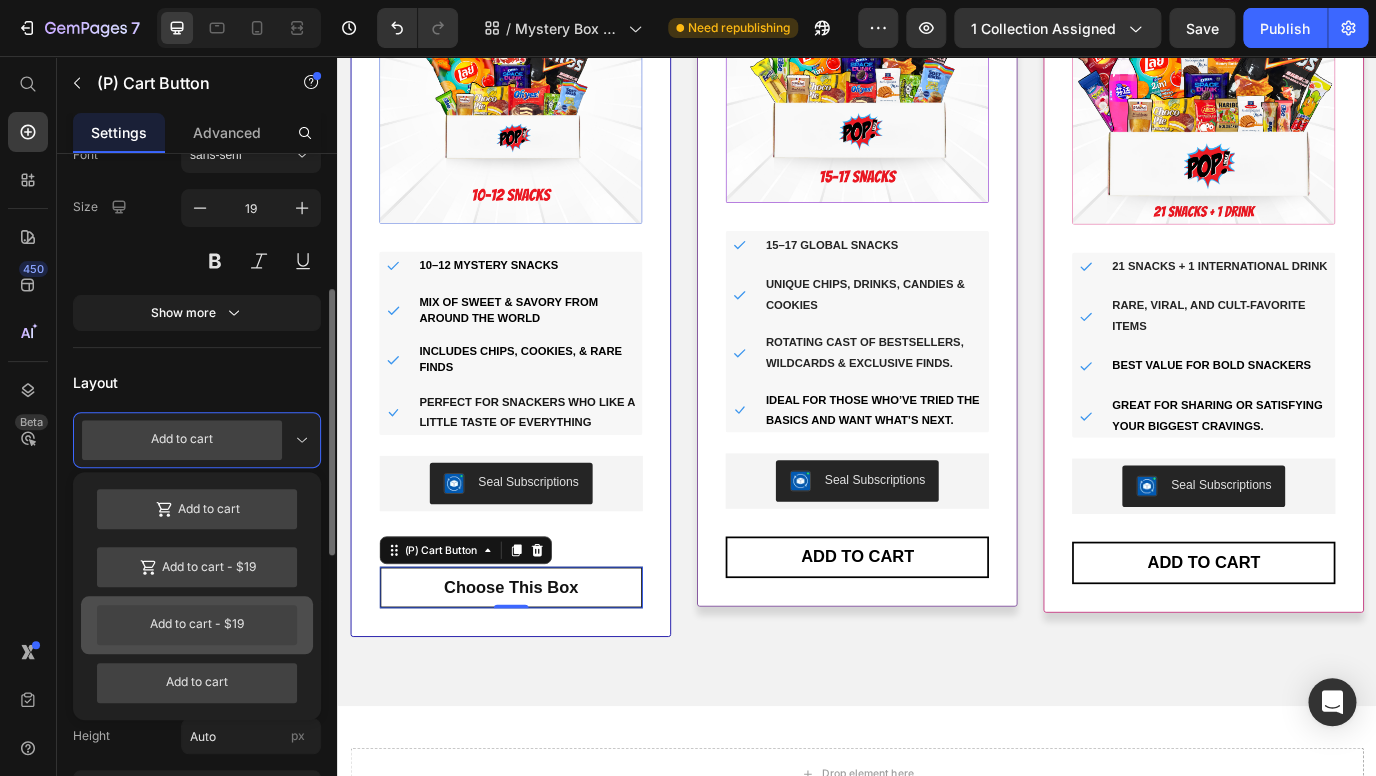 click on "Add to cart  -  $19" at bounding box center (197, 625) 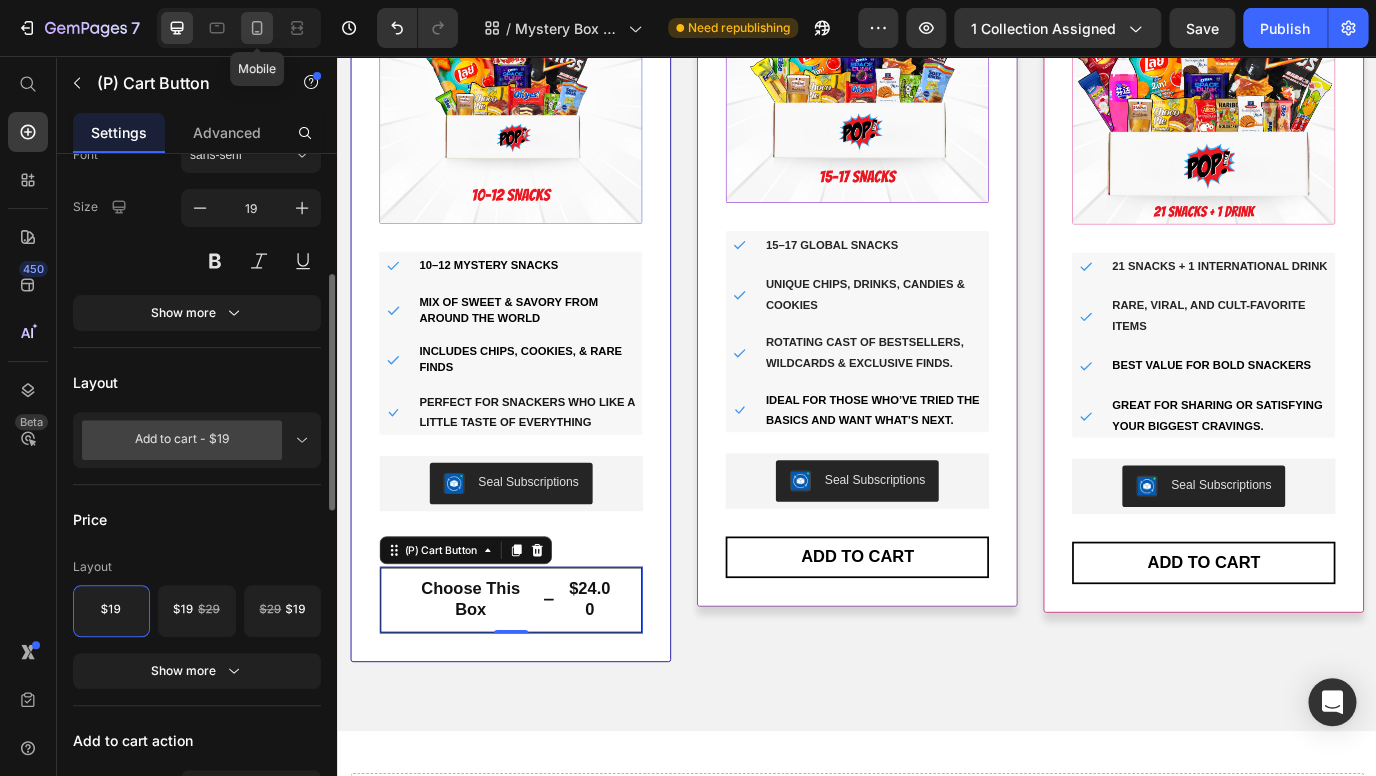 click 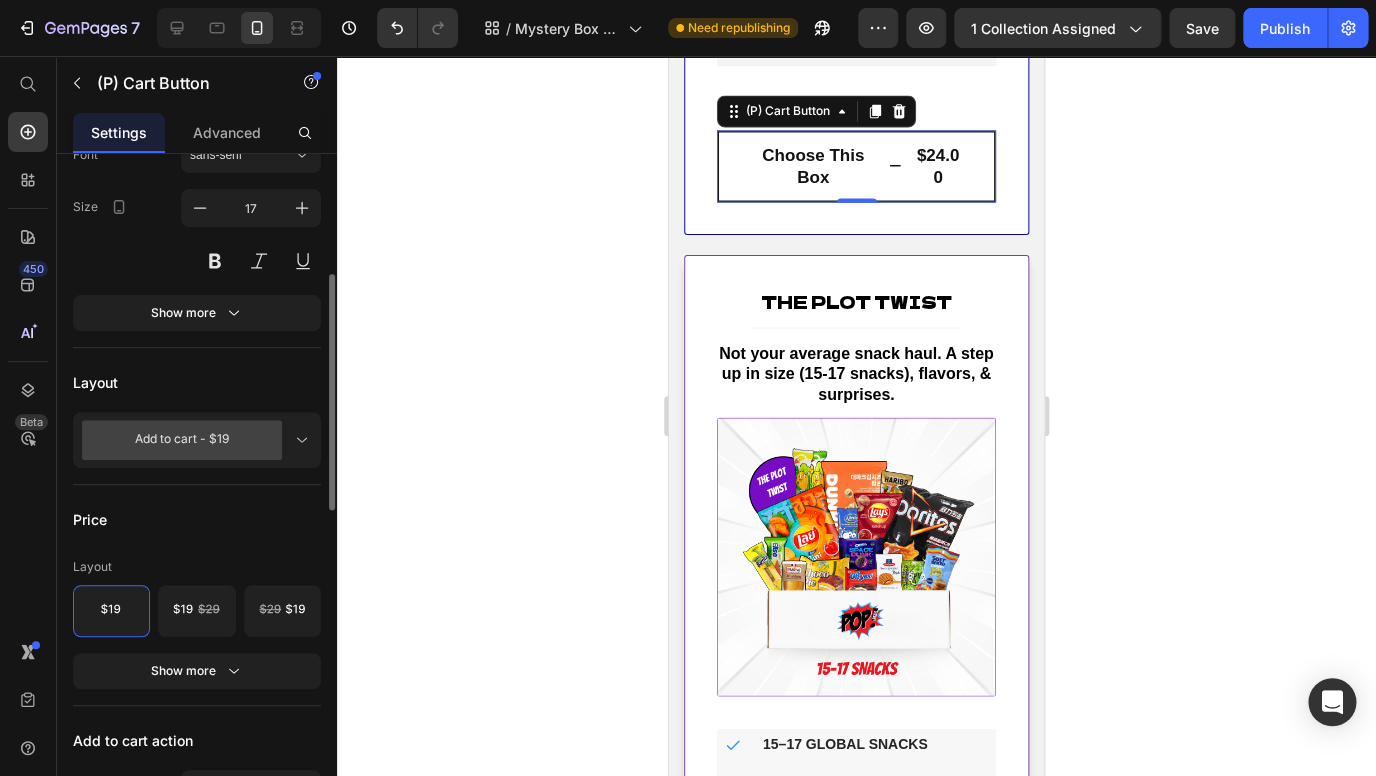scroll, scrollTop: 1276, scrollLeft: 0, axis: vertical 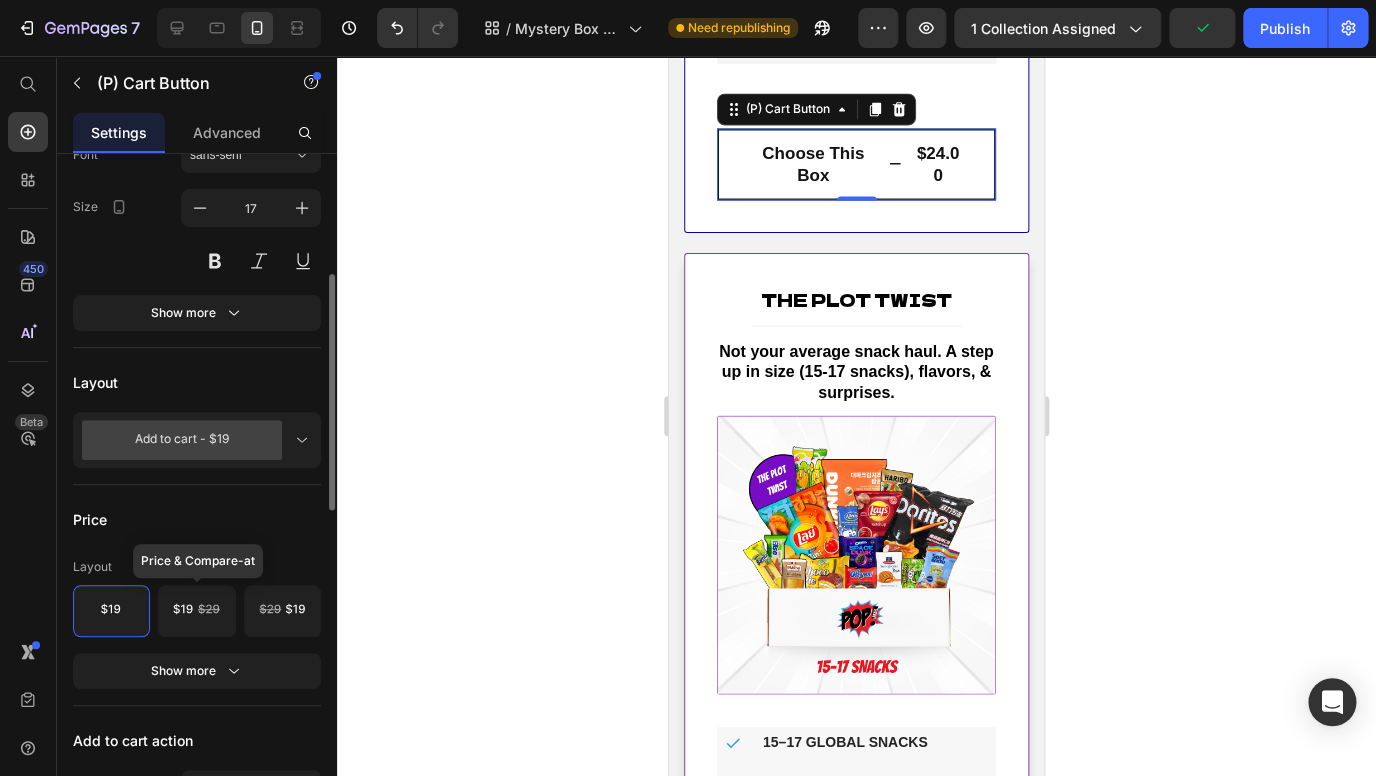 click 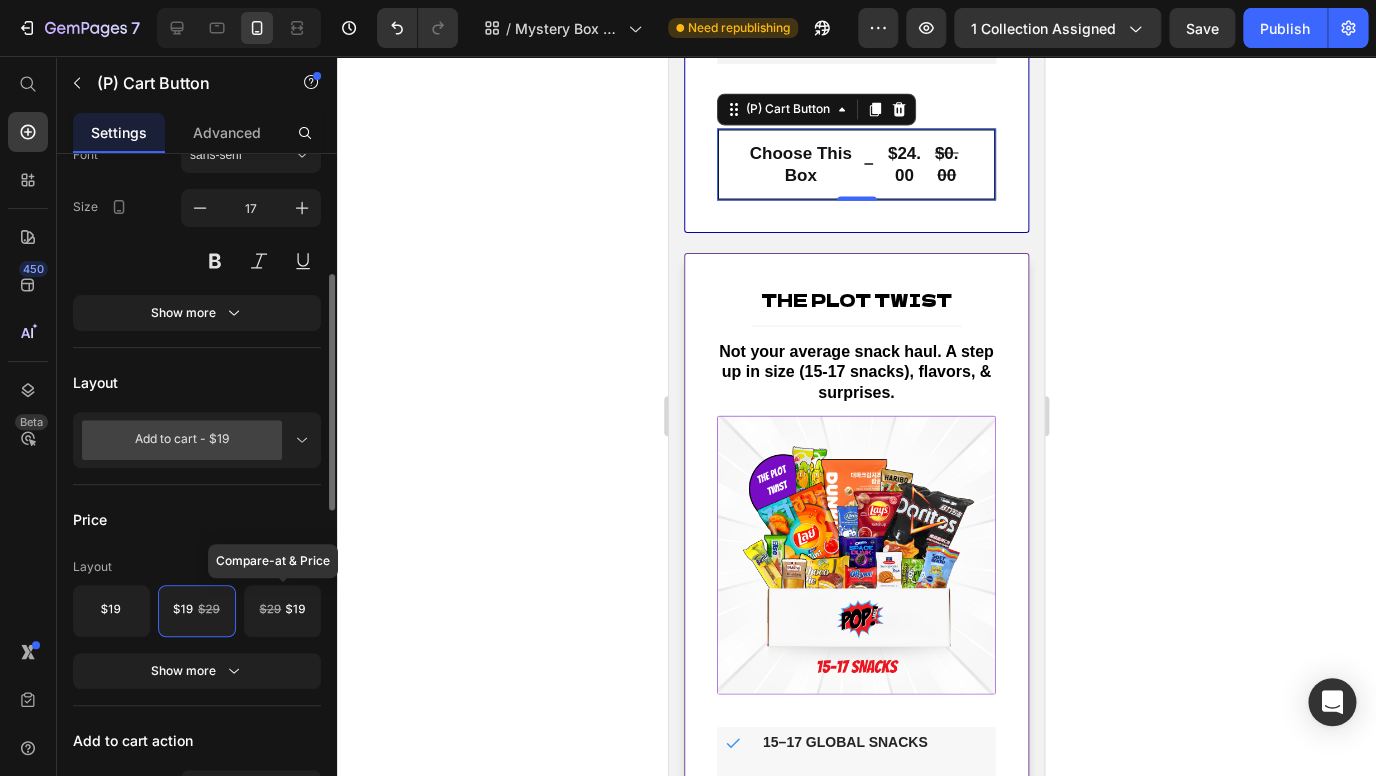 click 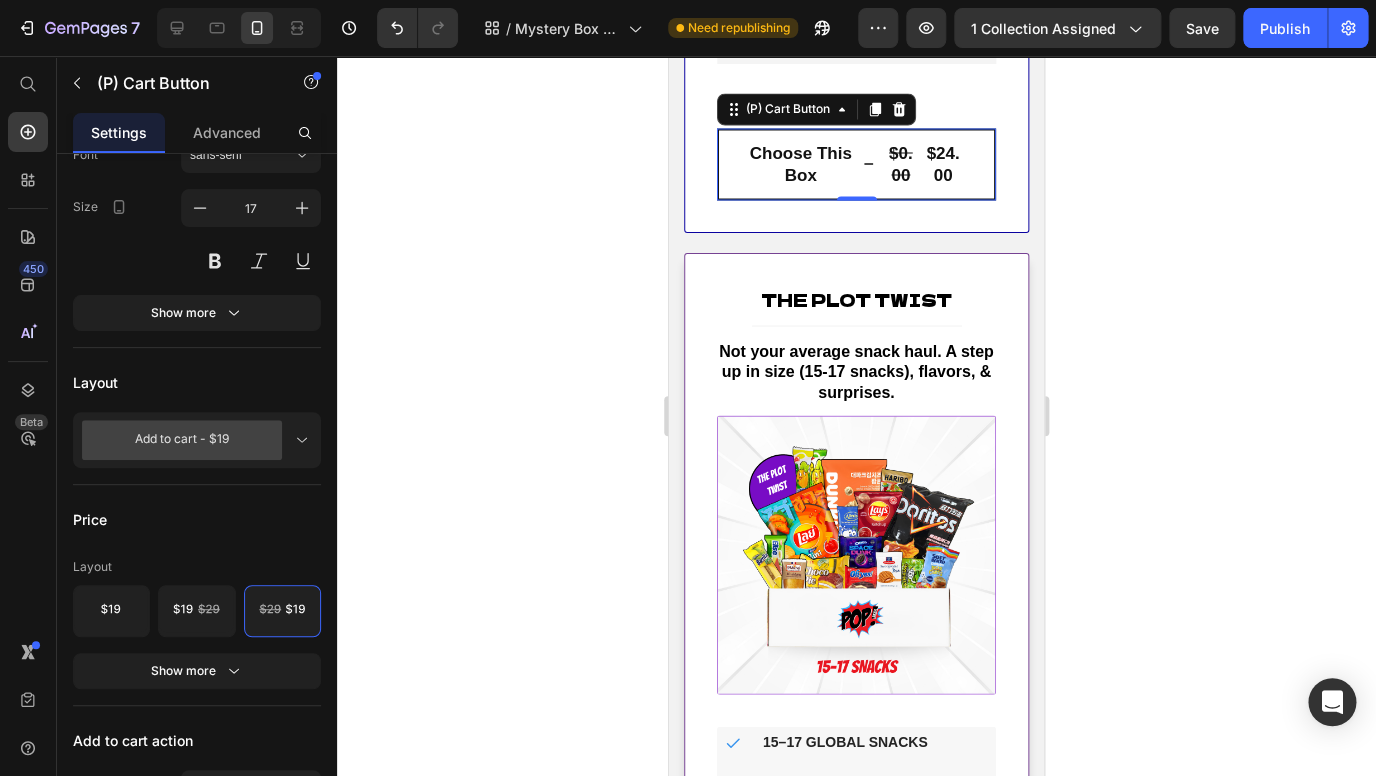 click on "Add to cart  -  $19" at bounding box center (197, 440) 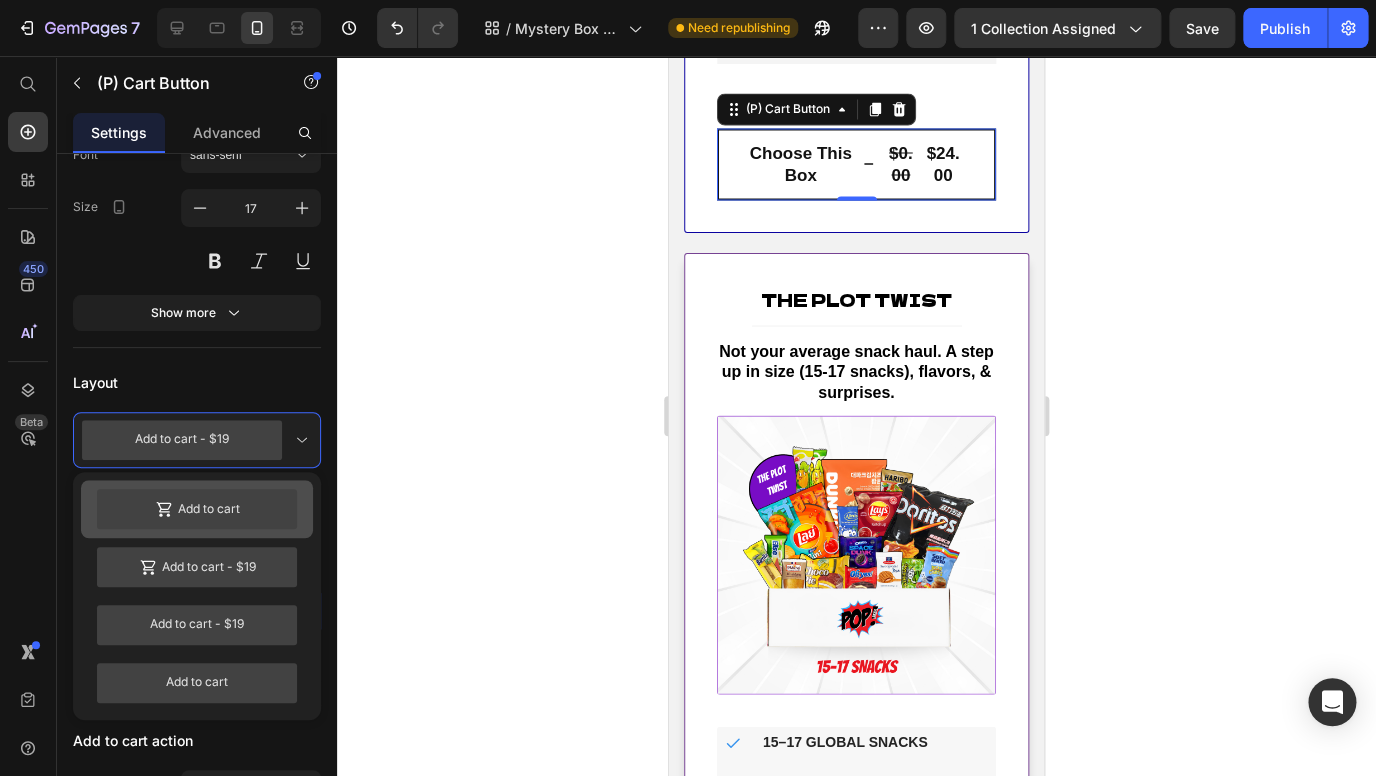 click on "Add to cart" at bounding box center [197, 509] 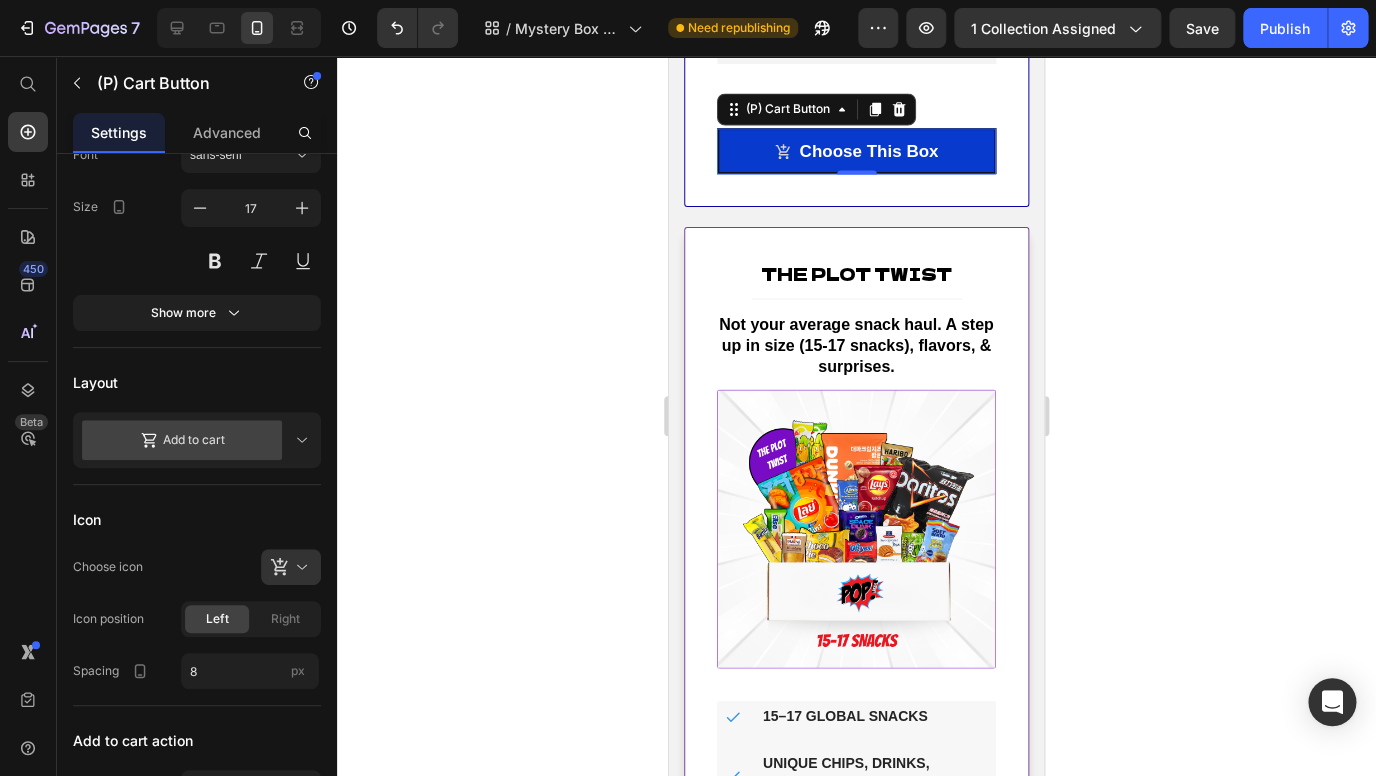 scroll, scrollTop: 346, scrollLeft: 0, axis: vertical 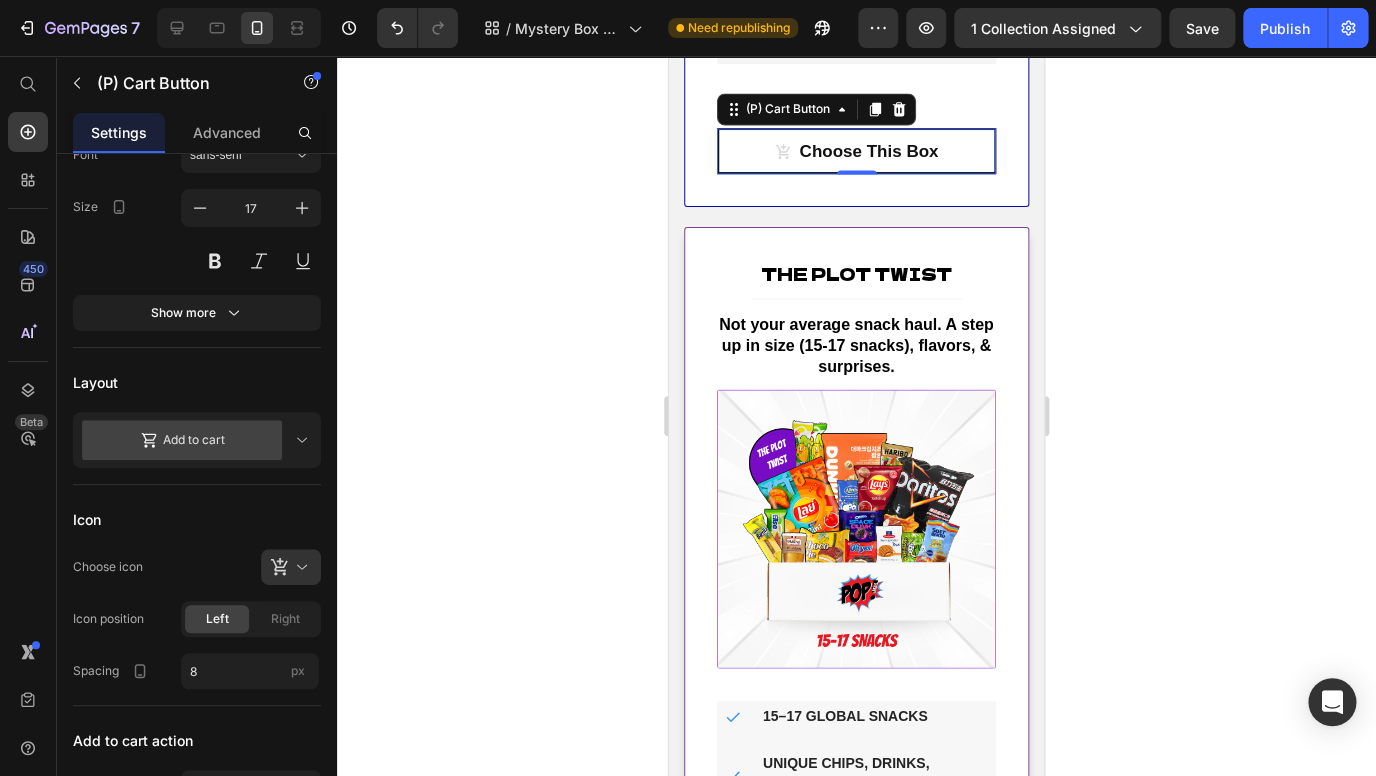 click 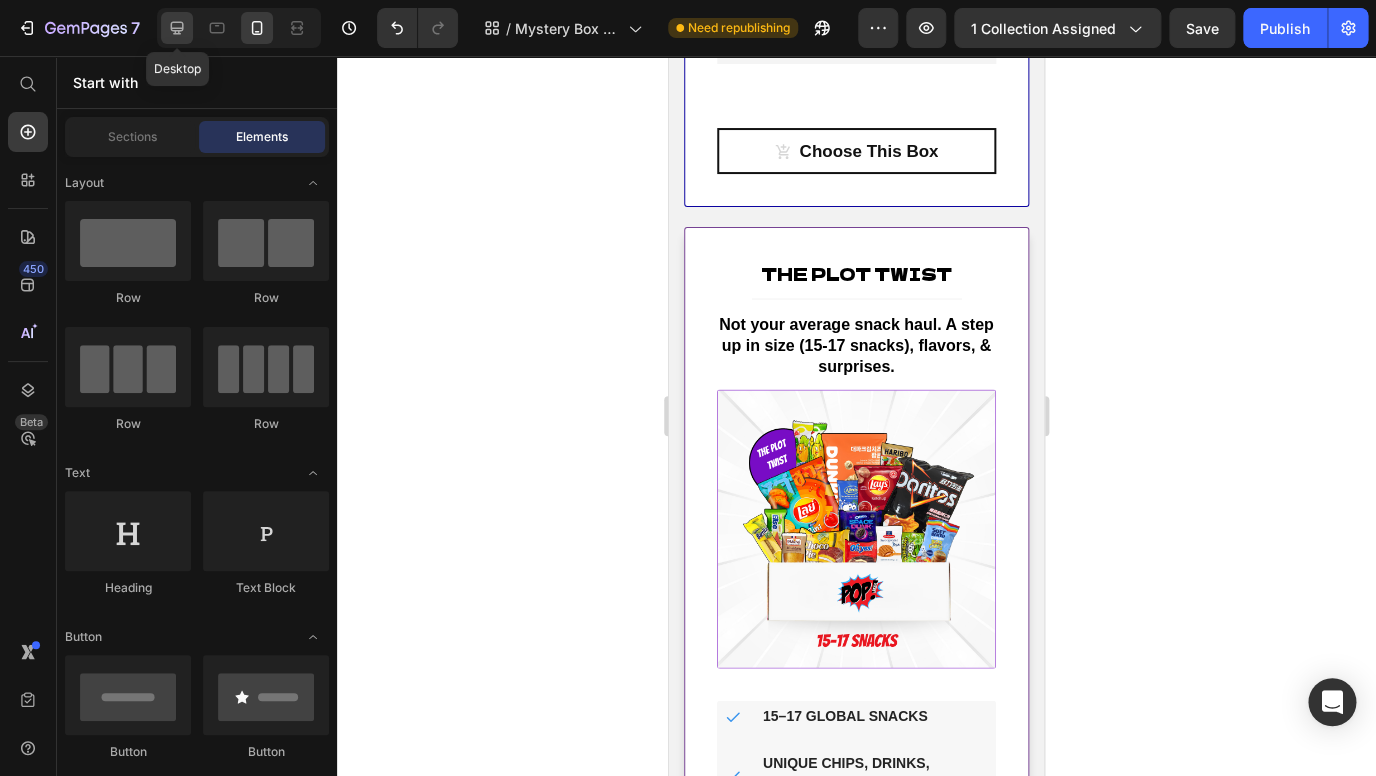 click 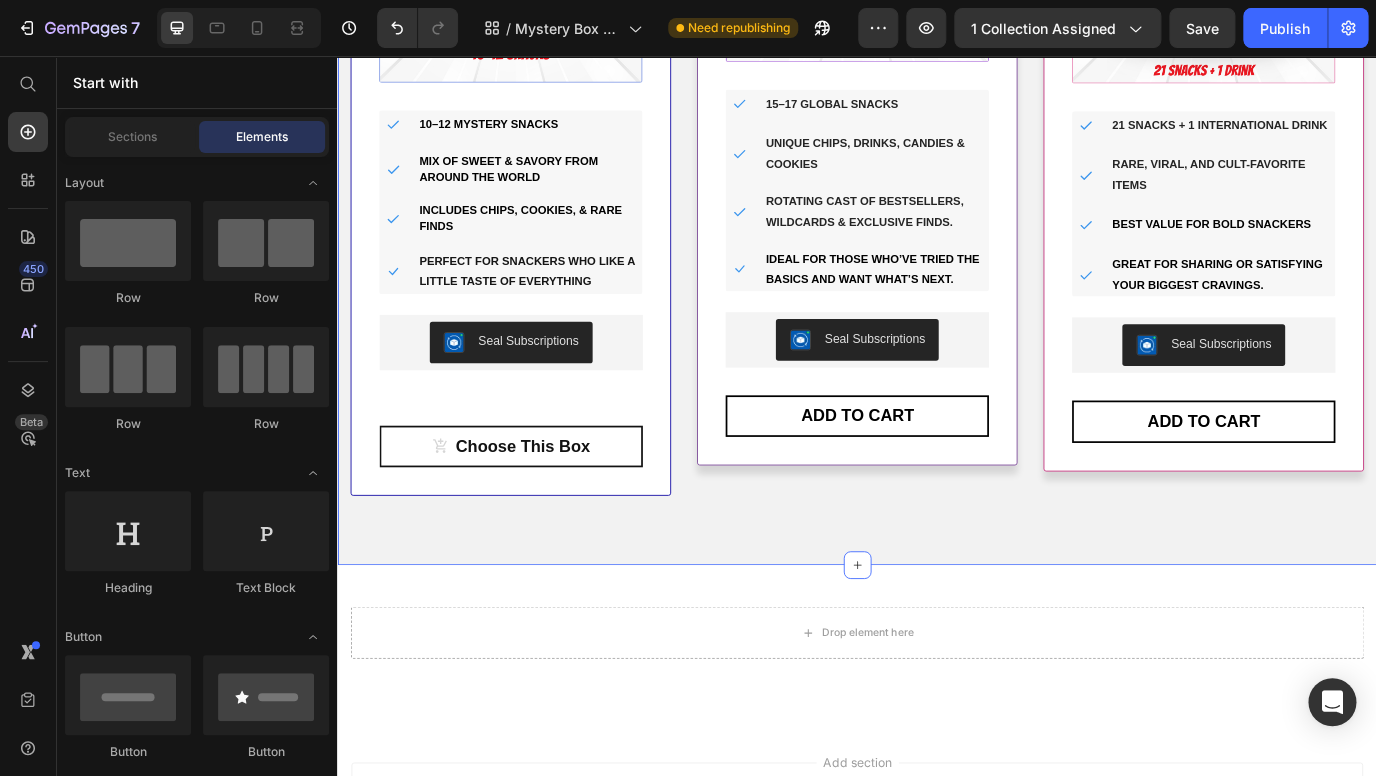 scroll, scrollTop: 715, scrollLeft: 0, axis: vertical 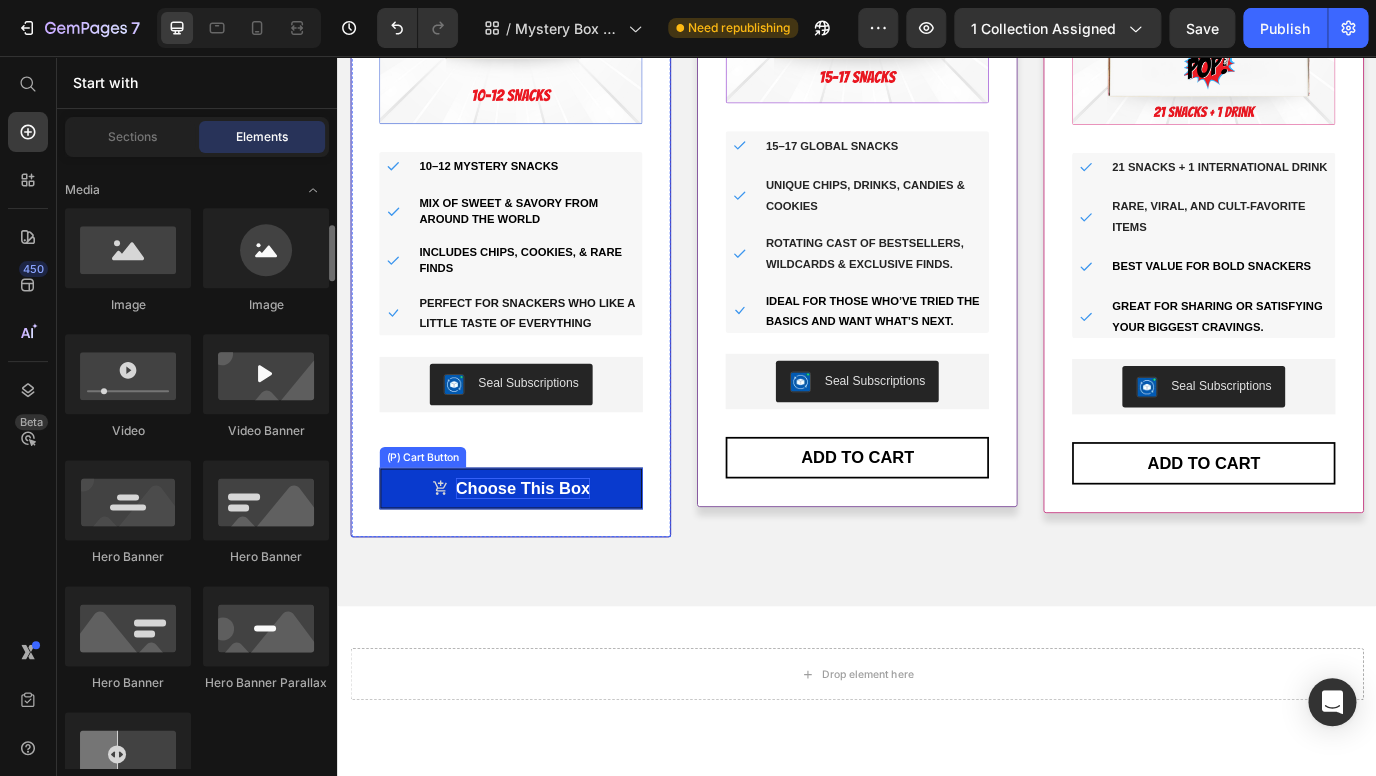 click on "Choose This Box" at bounding box center (550, 555) 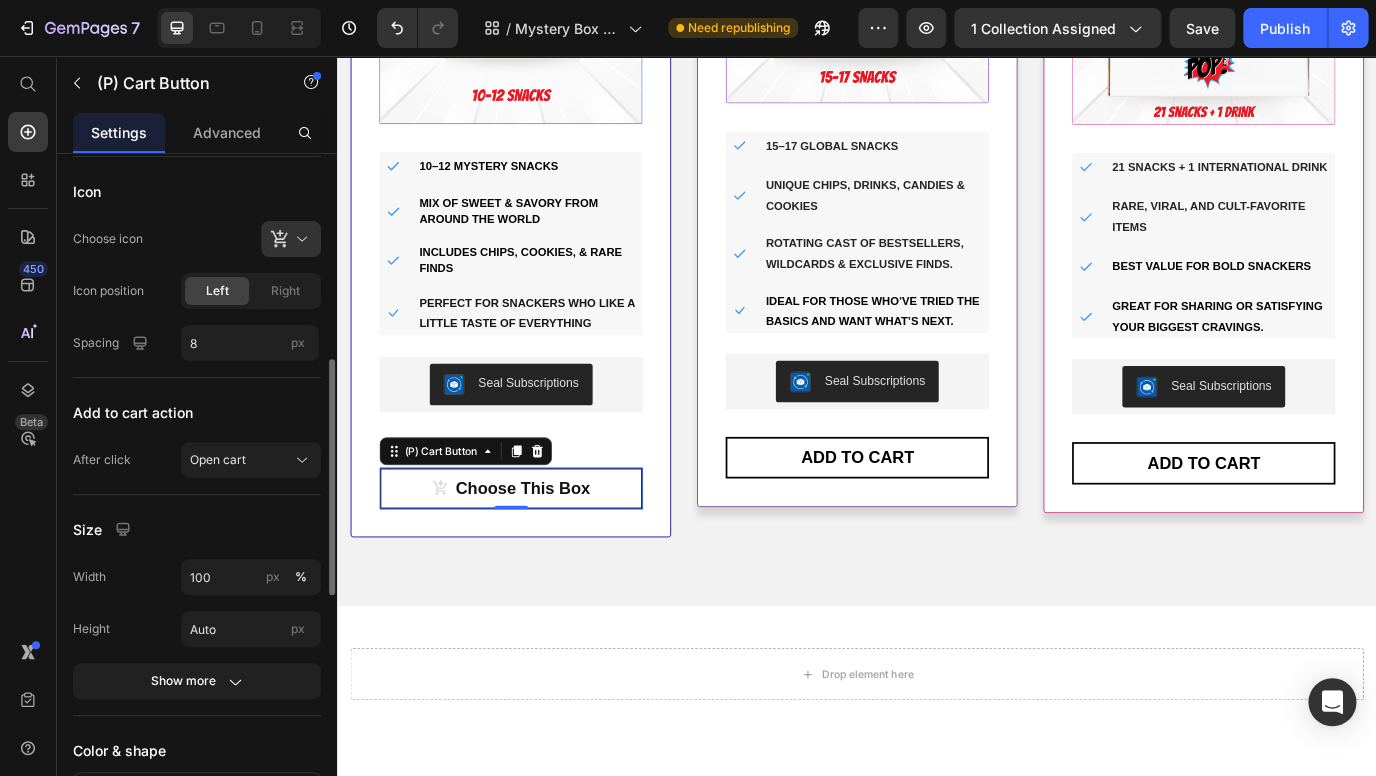 scroll, scrollTop: 680, scrollLeft: 0, axis: vertical 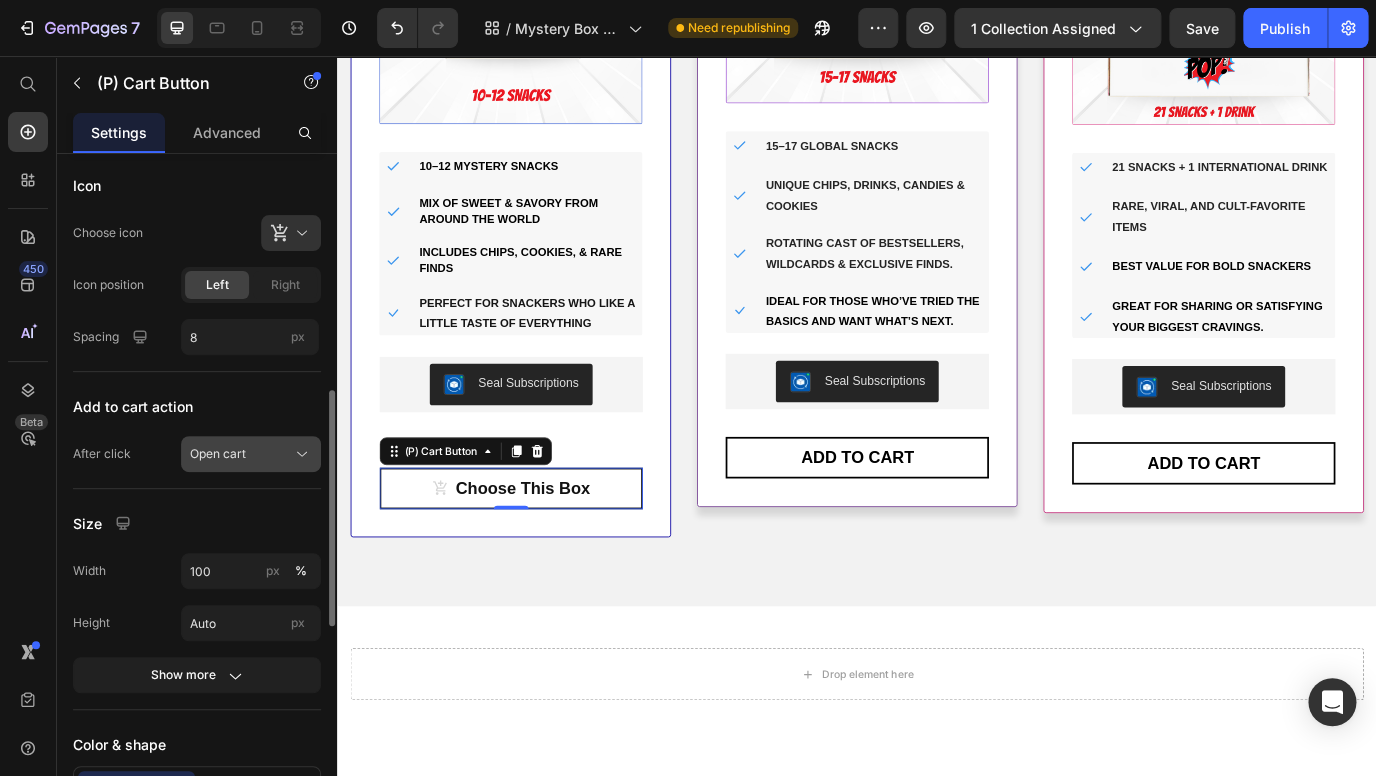 click on "Open cart" 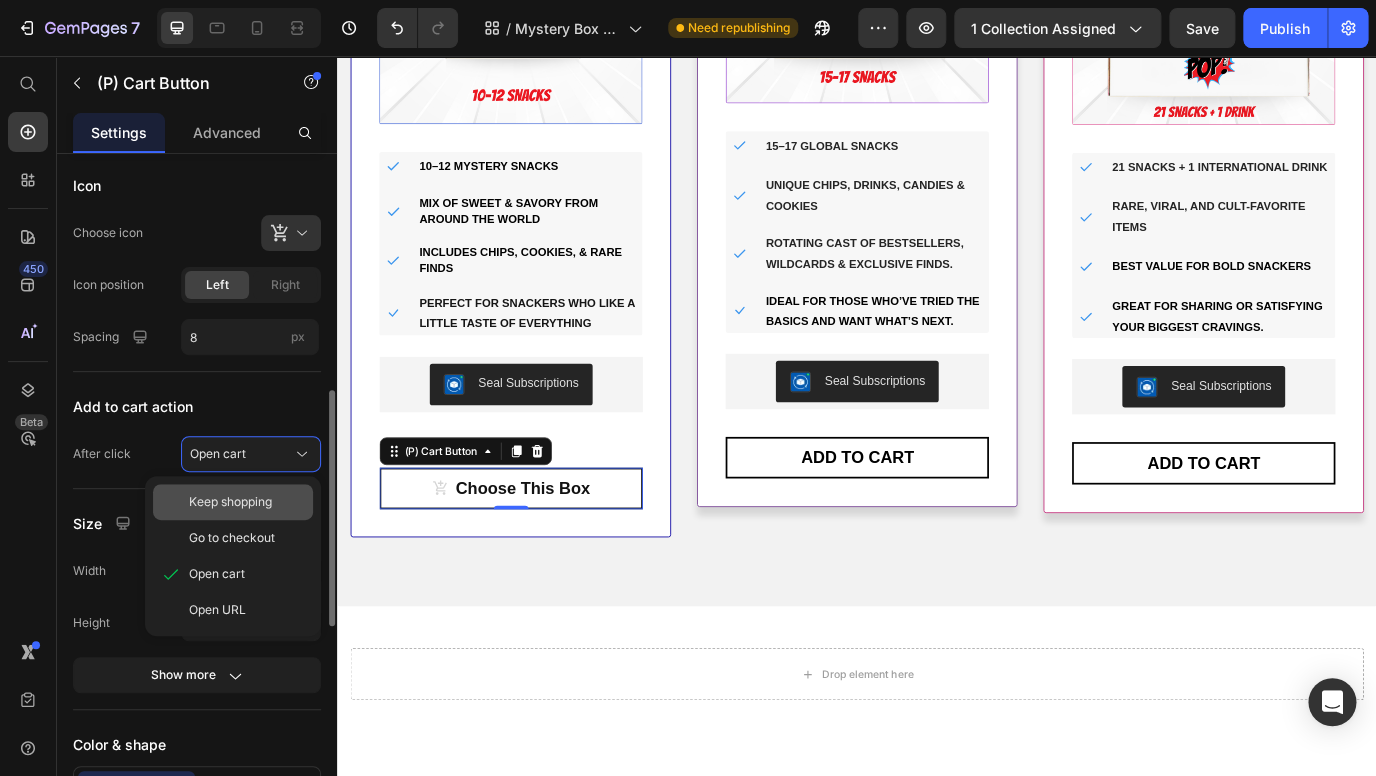 click on "Keep shopping" at bounding box center [230, 502] 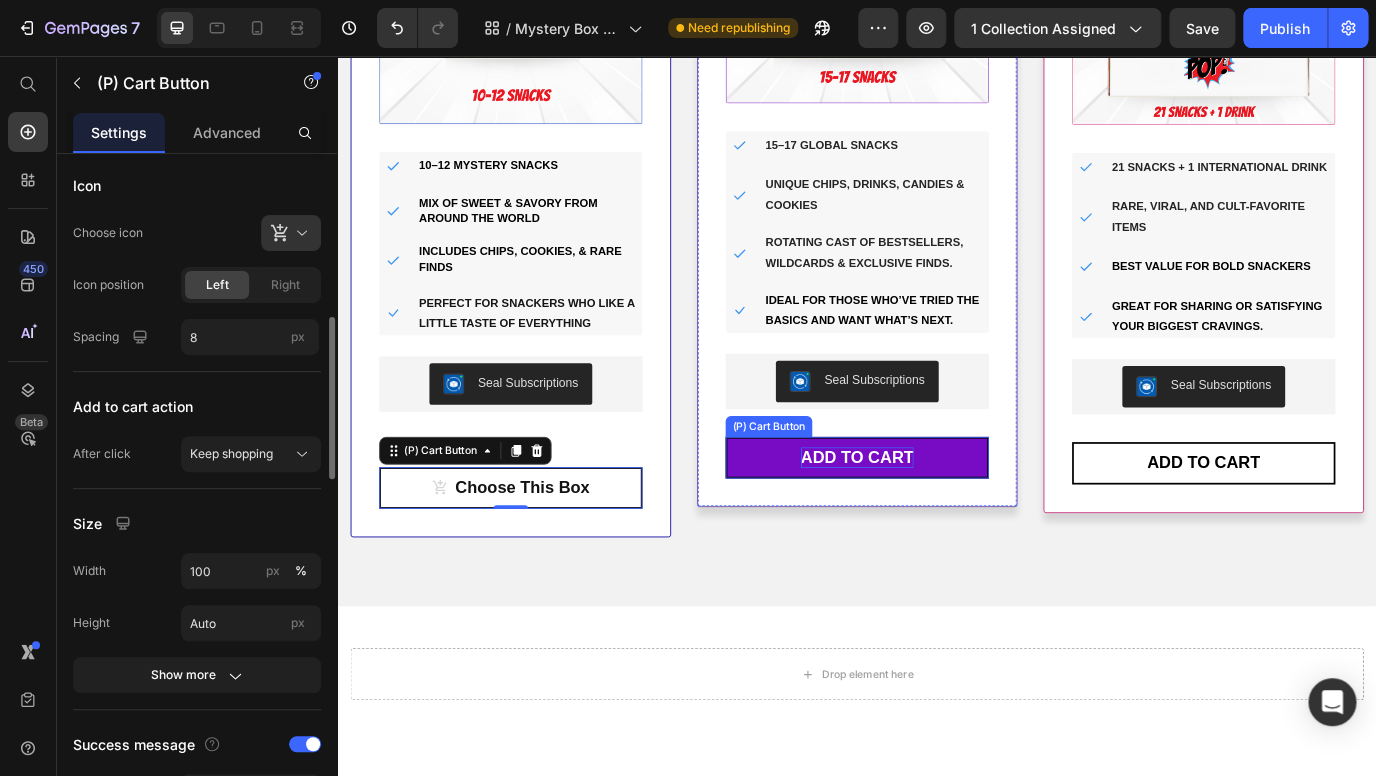 click on "ADD TO CART" at bounding box center [937, 520] 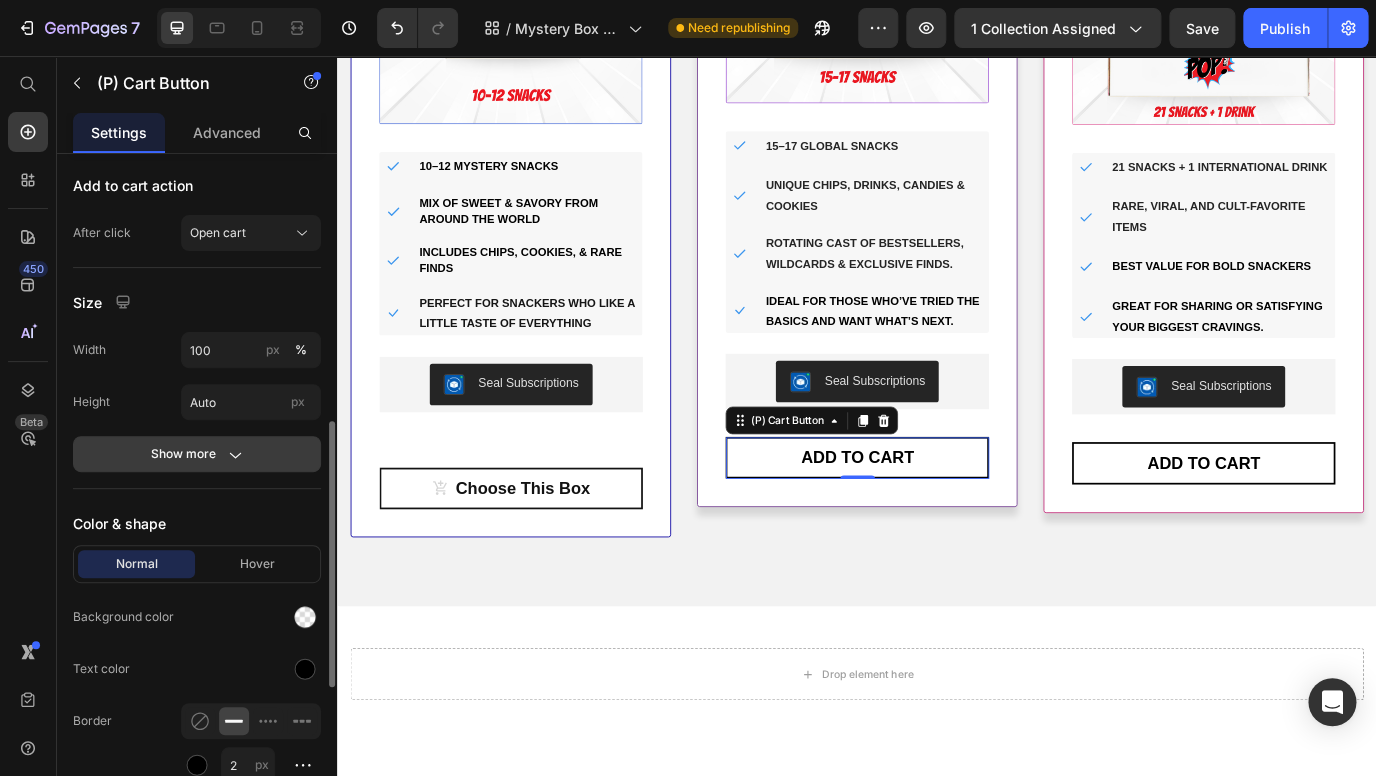 click 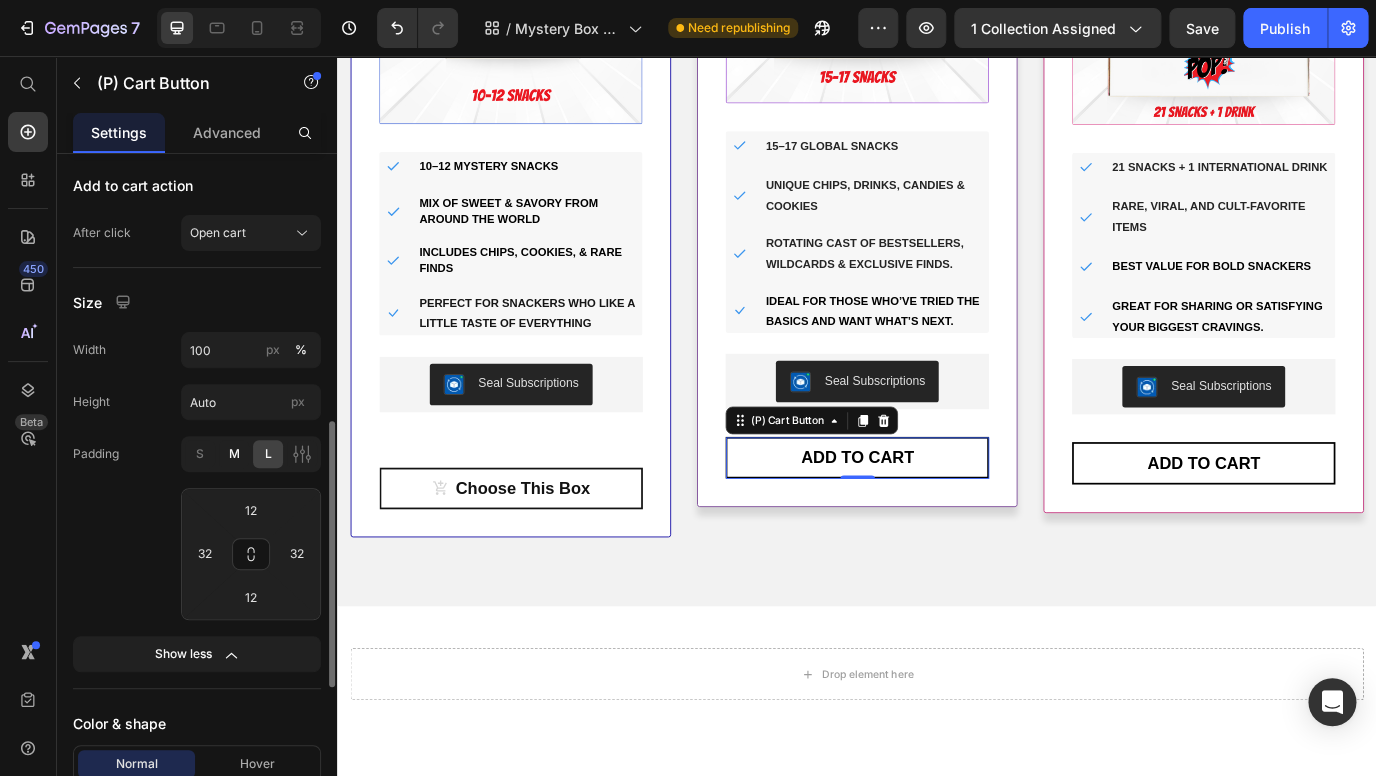 click on "M" 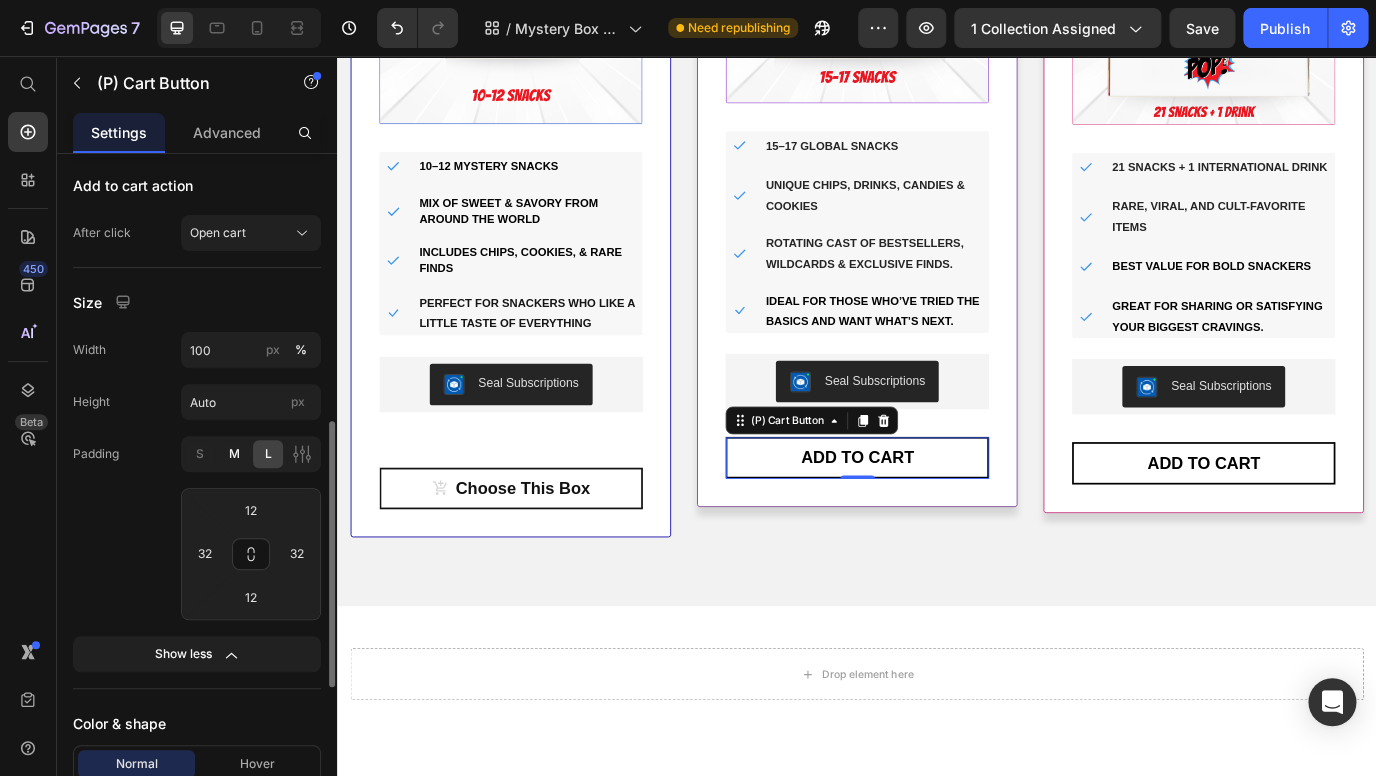 type on "8" 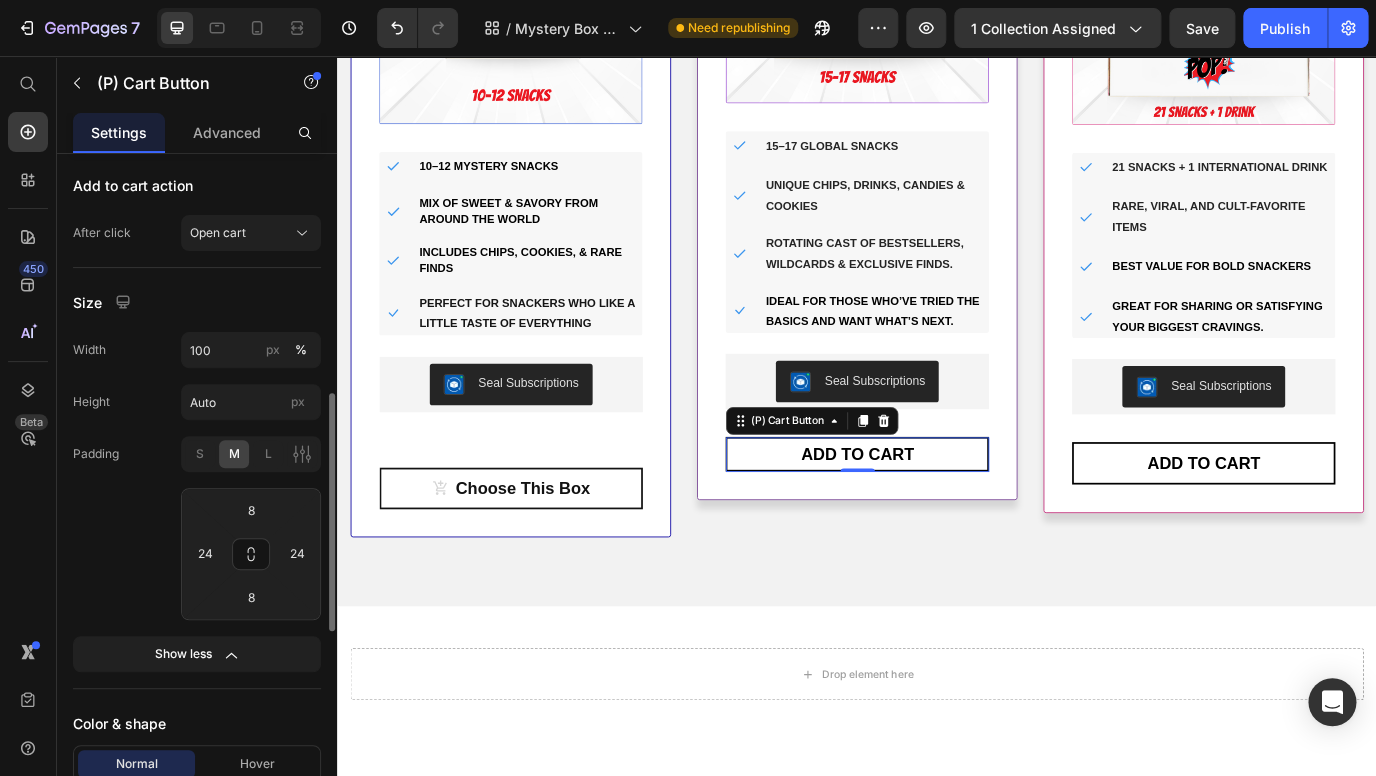click on "S M L 8 24 8 24" at bounding box center [251, 528] 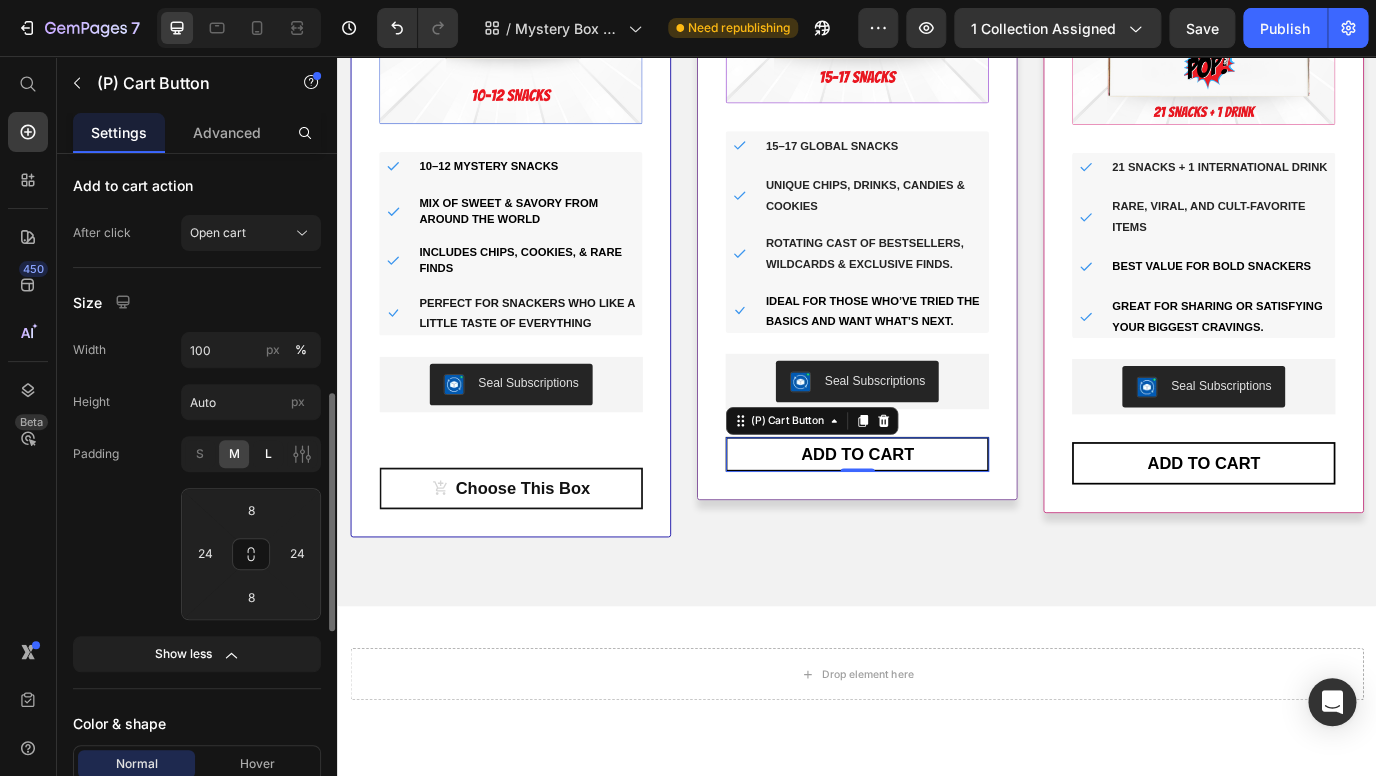 click on "L" 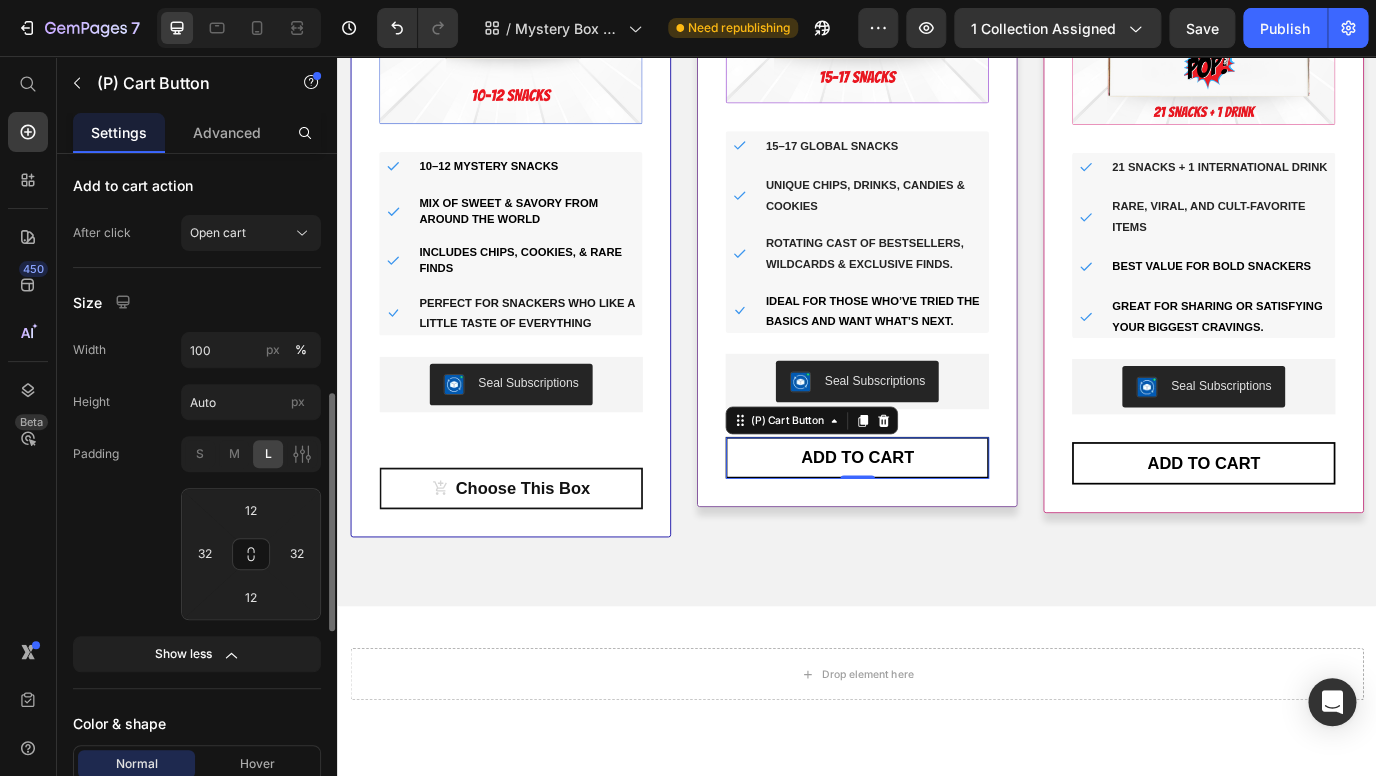 click on "Padding S M L 12 32 12 32" 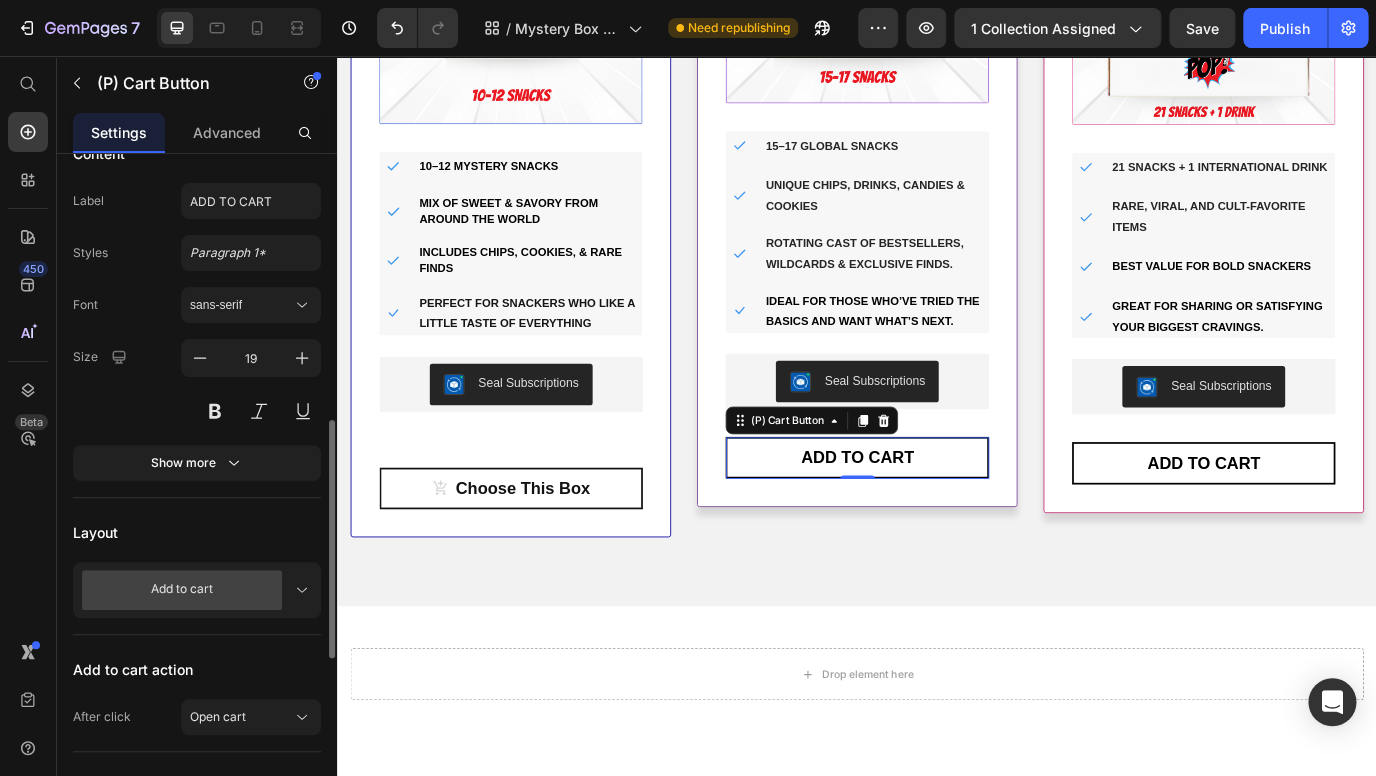 scroll, scrollTop: 0, scrollLeft: 0, axis: both 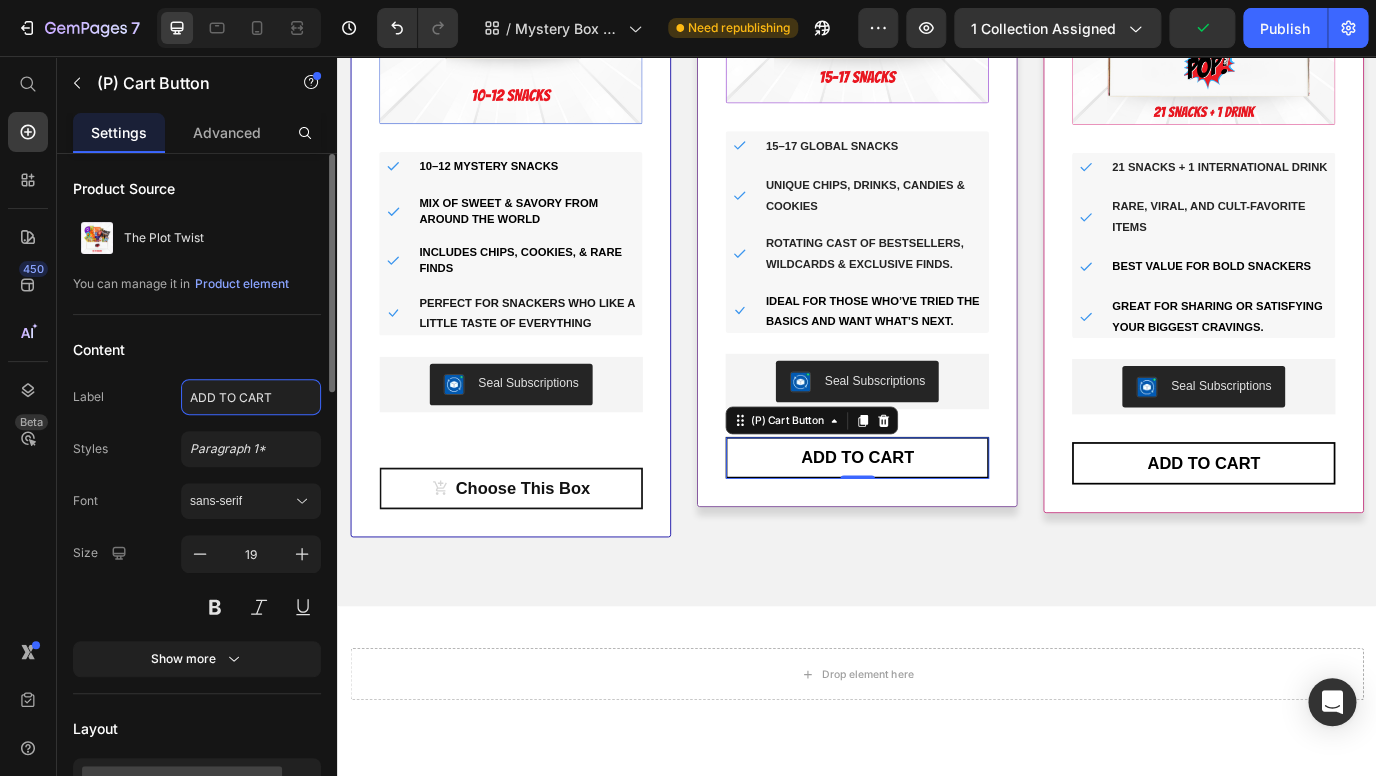 click on "ADD TO CART" 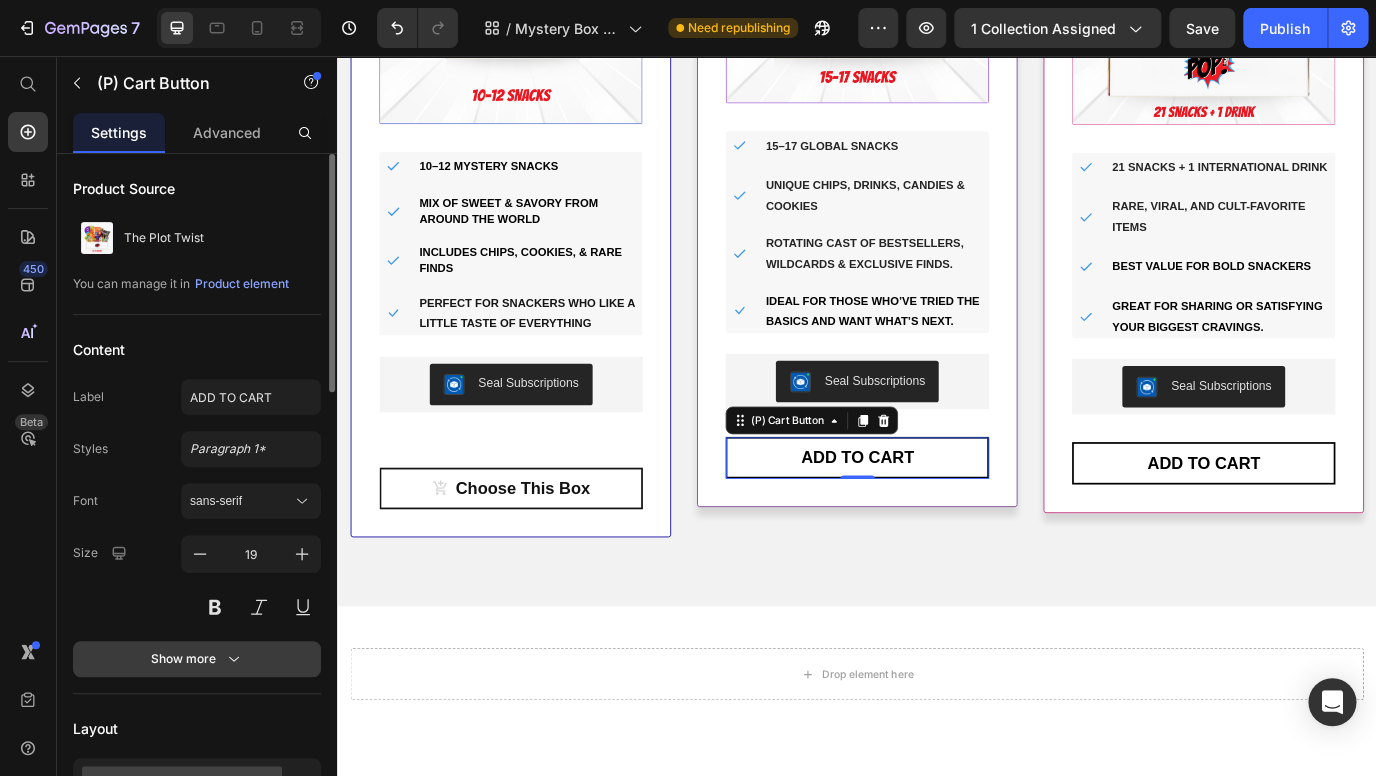 click on "Show more" at bounding box center (197, 659) 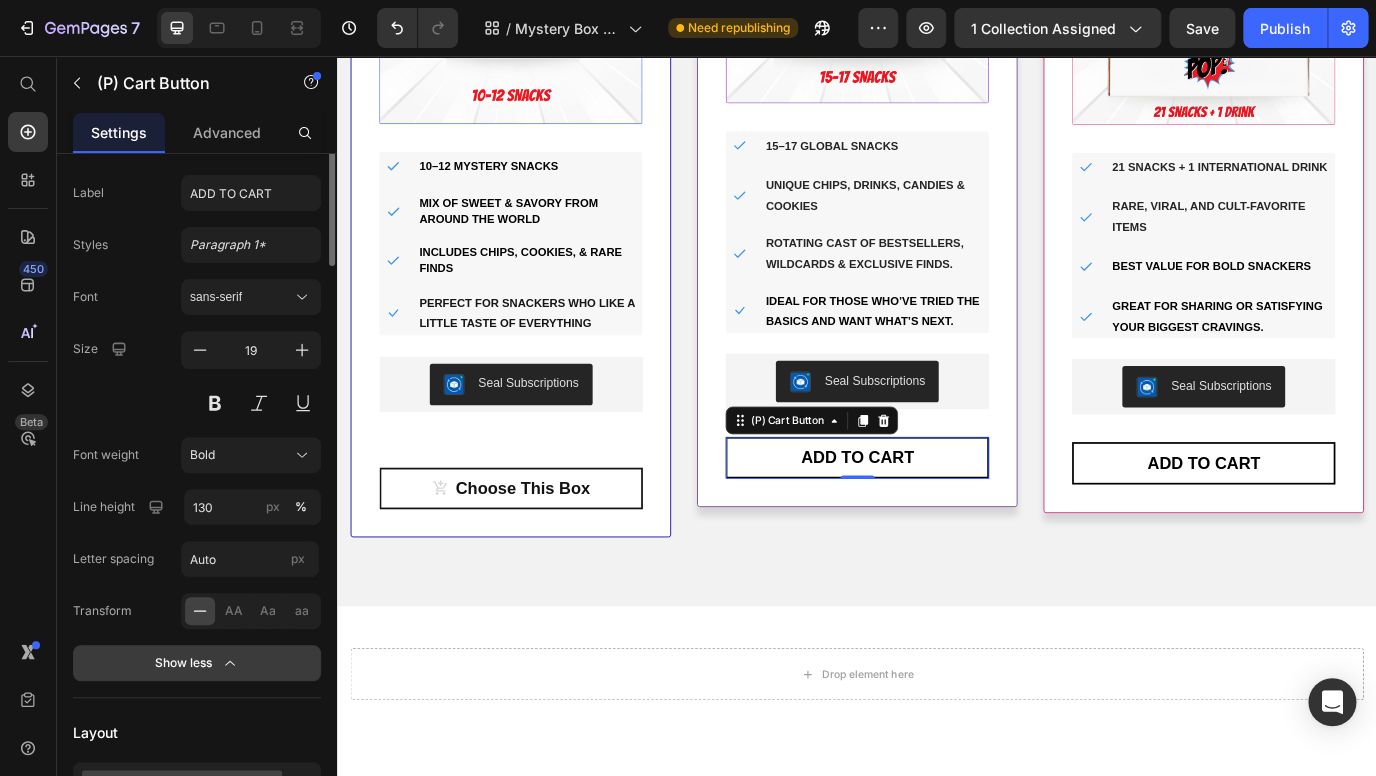 scroll, scrollTop: 294, scrollLeft: 0, axis: vertical 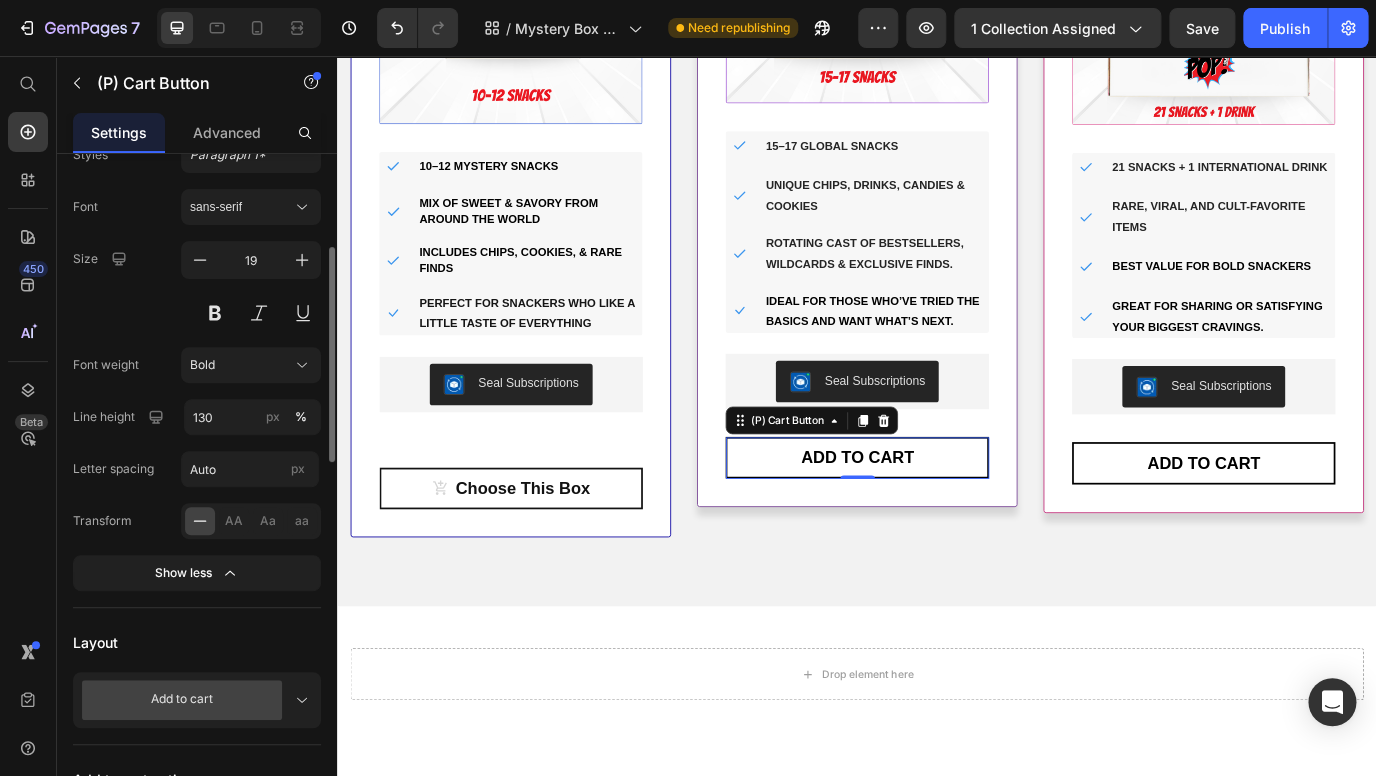 click on "Add to cart" at bounding box center (197, 700) 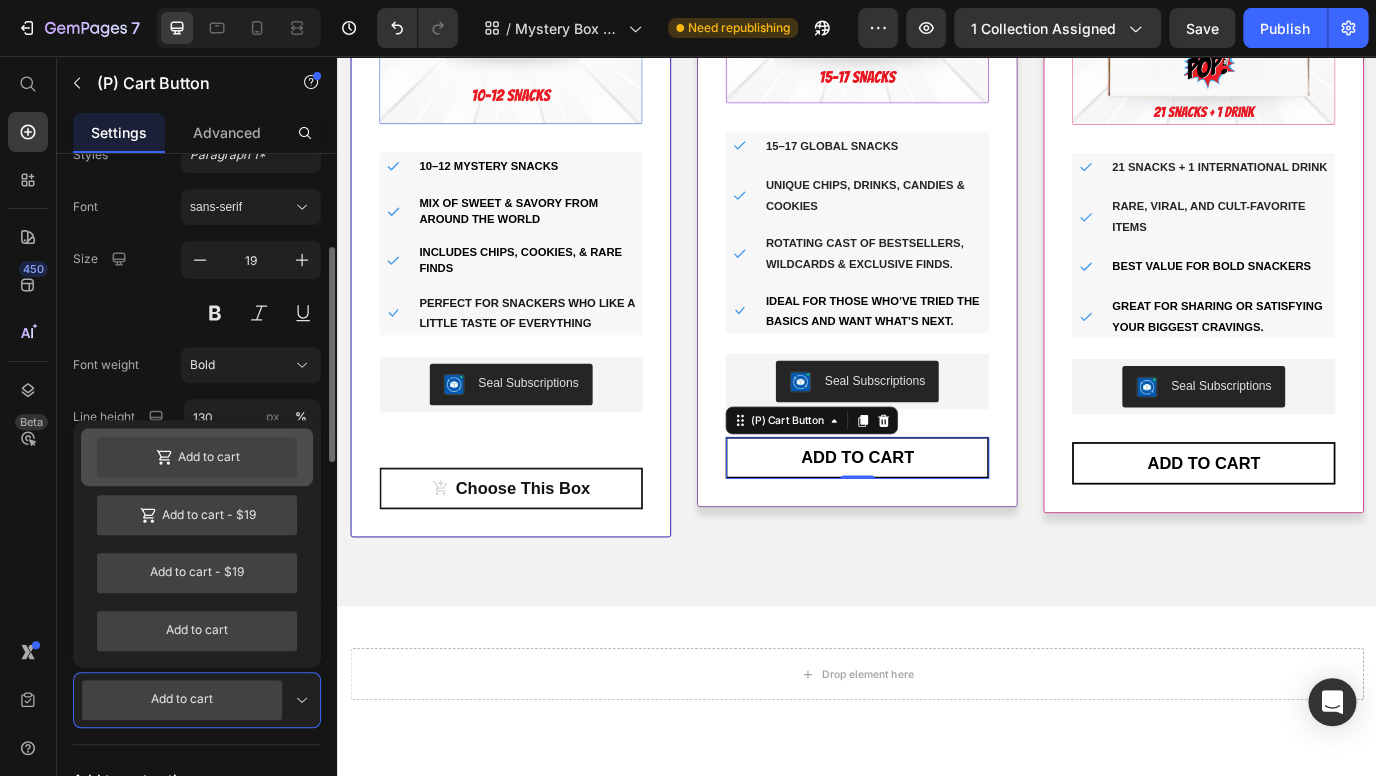 click on "Add to cart" at bounding box center [197, 457] 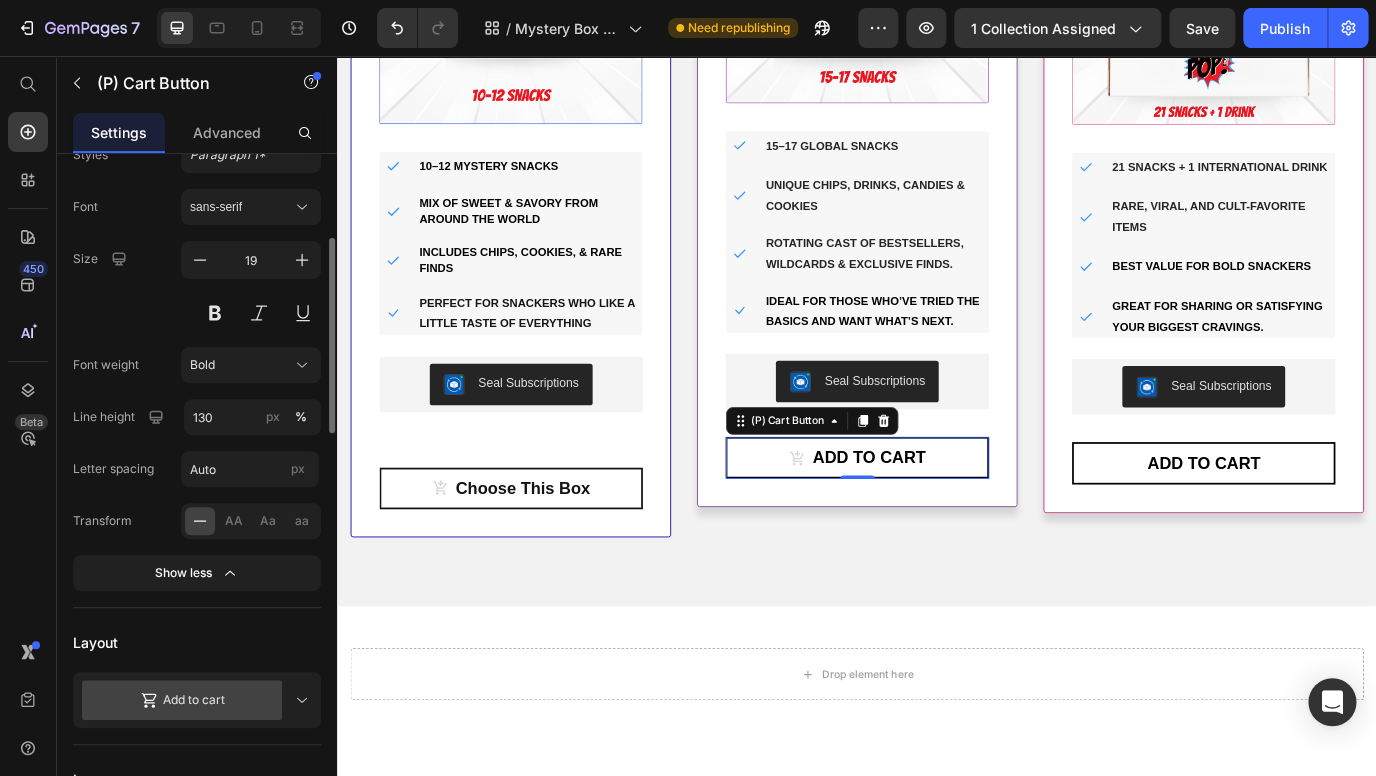 click on "Add to cart" at bounding box center [197, 700] 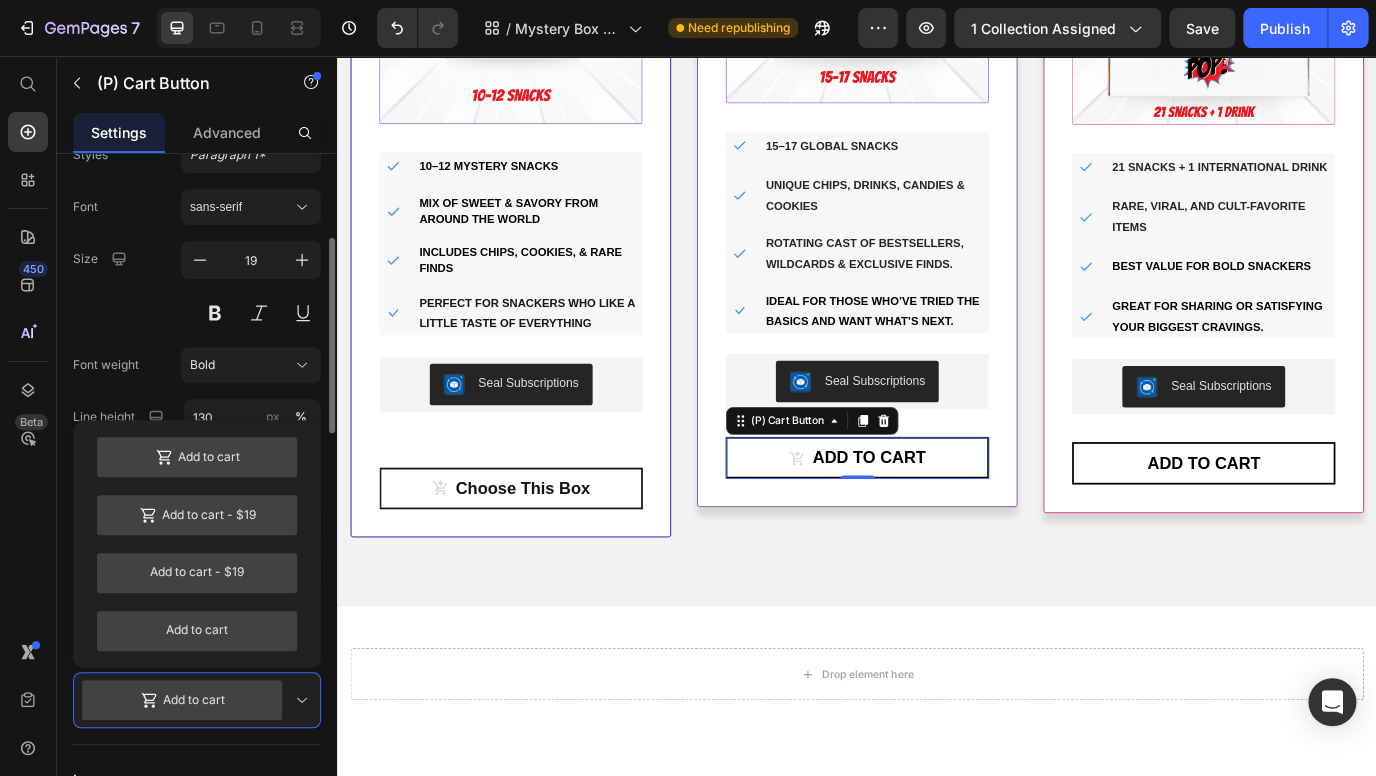click on "Add to cart" at bounding box center (197, 700) 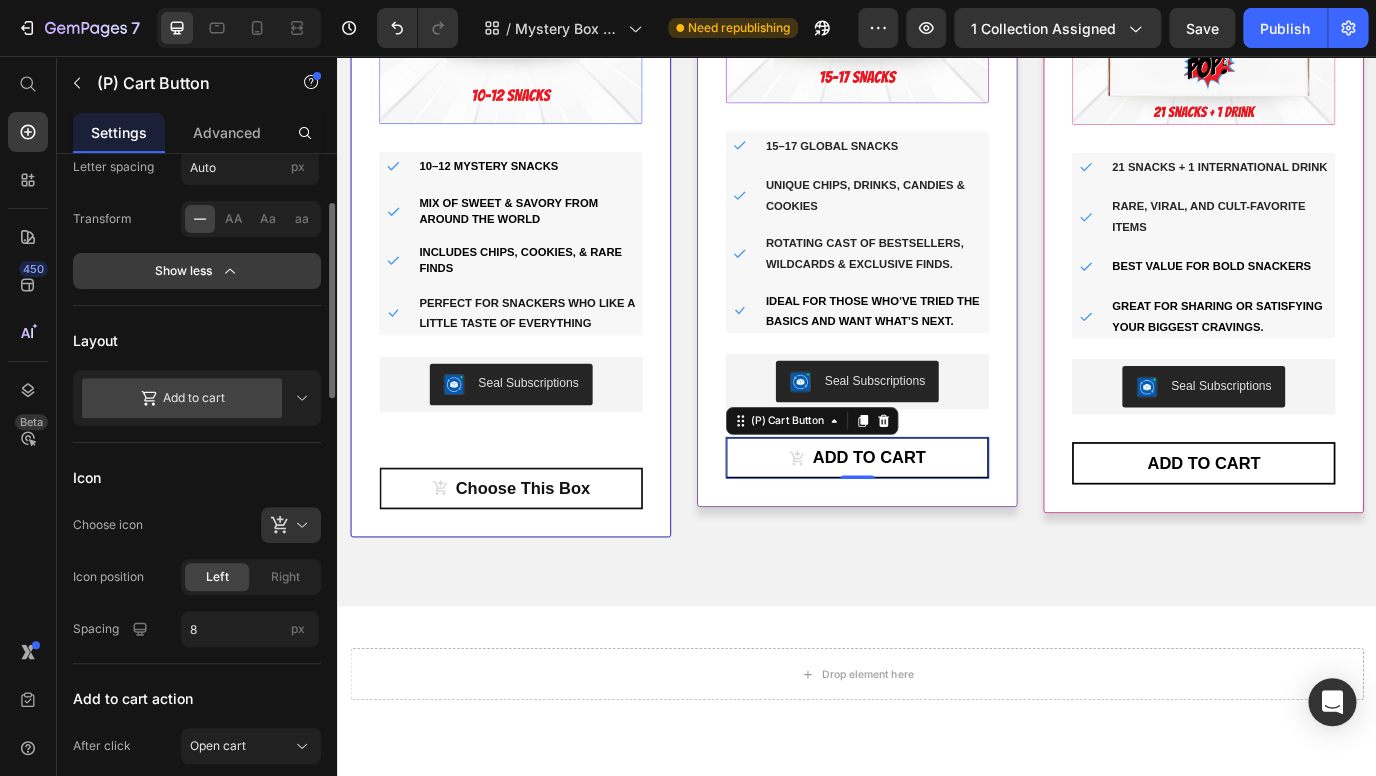 scroll, scrollTop: 755, scrollLeft: 0, axis: vertical 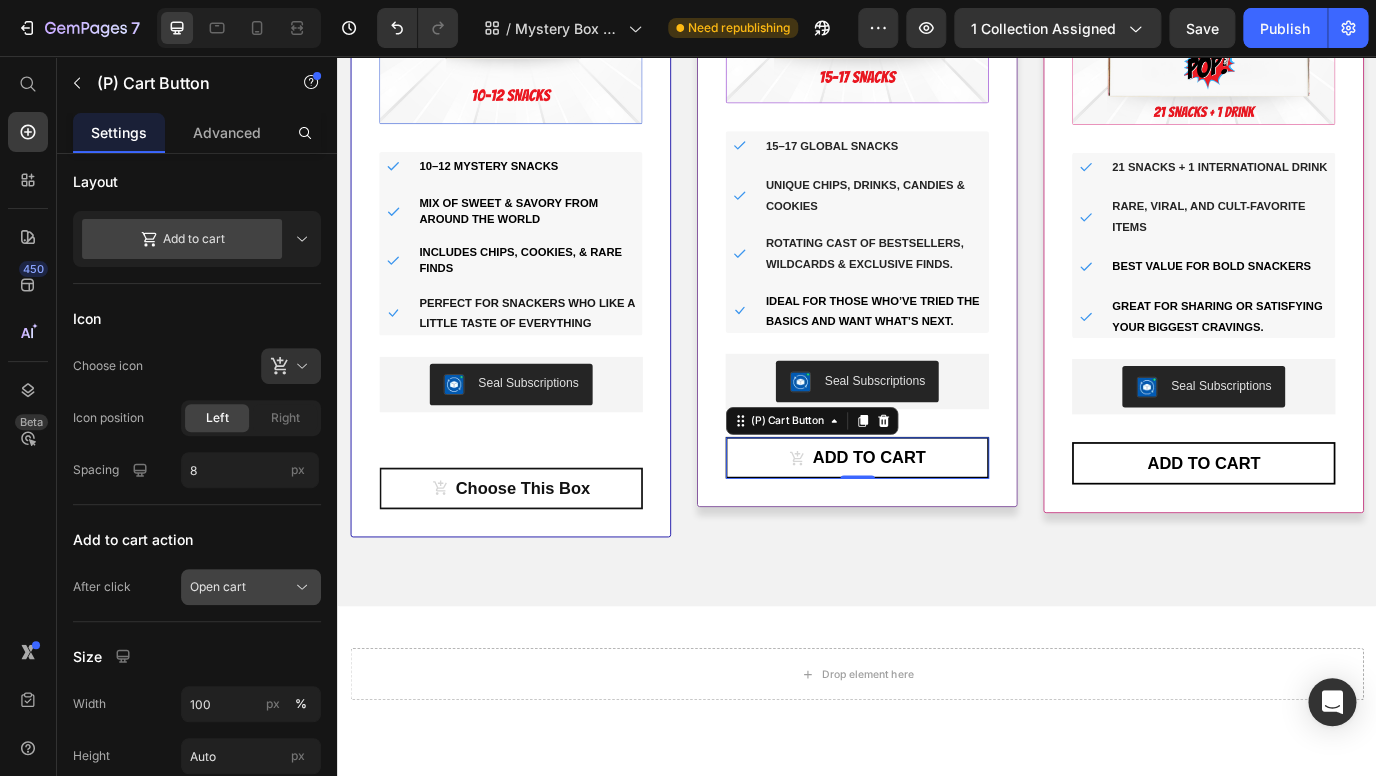 click on "Open cart" 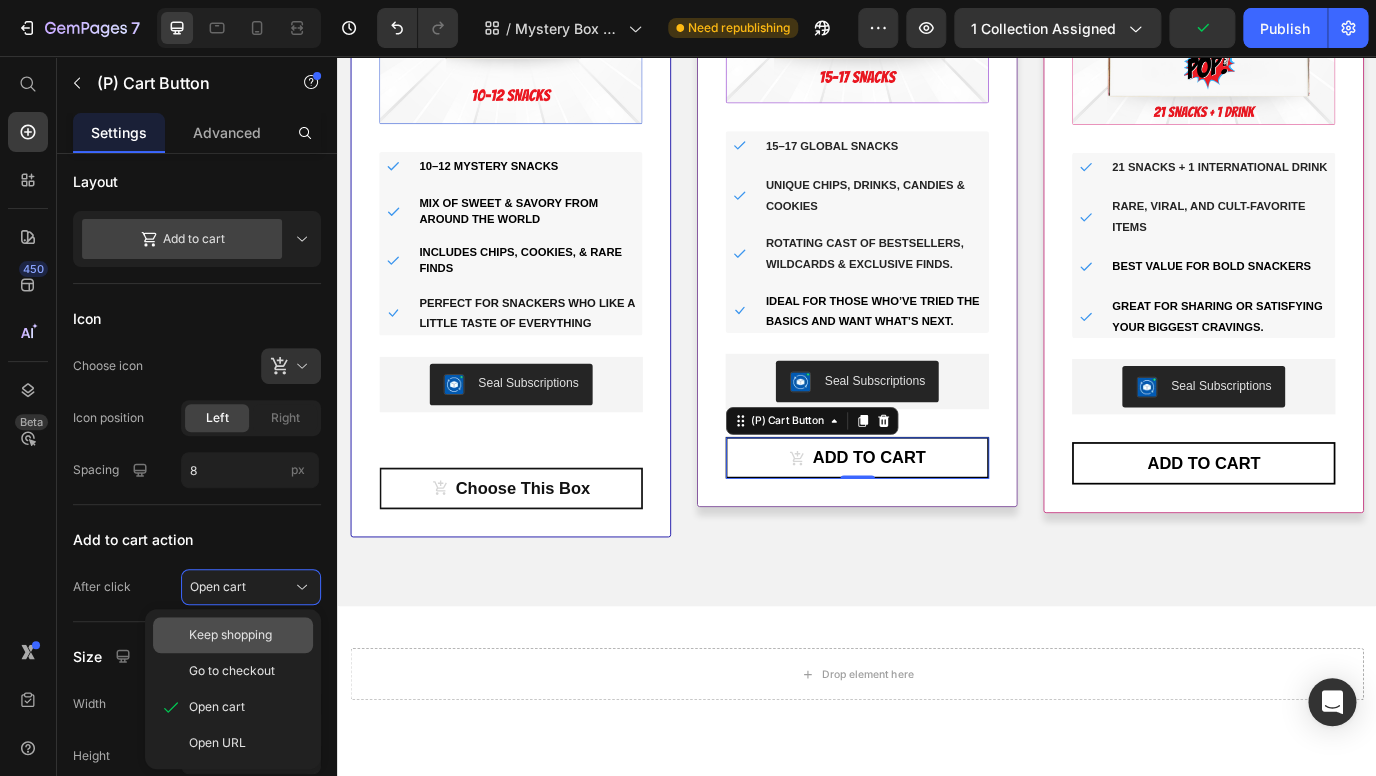 click on "Keep shopping" at bounding box center [230, 635] 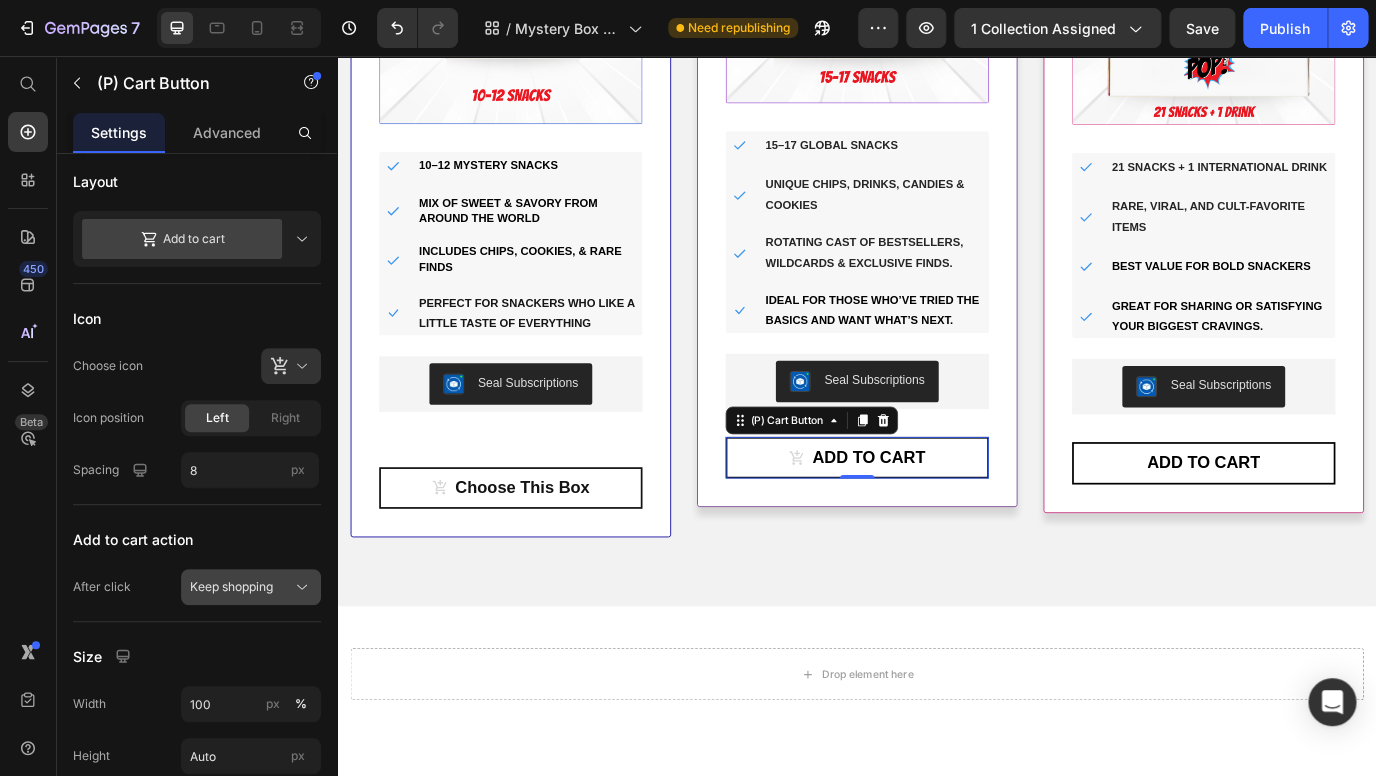 click on "Keep shopping" at bounding box center [251, 587] 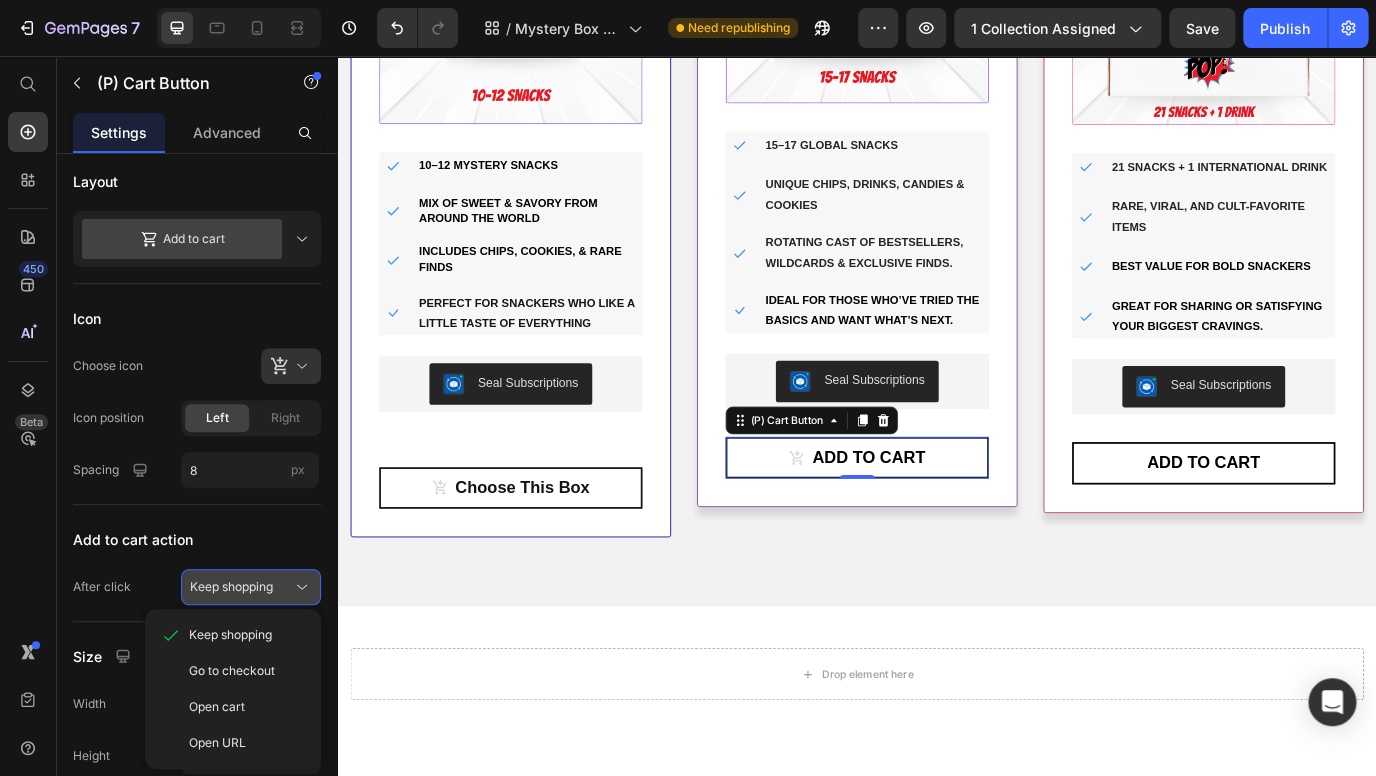 click on "Keep shopping" at bounding box center (231, 587) 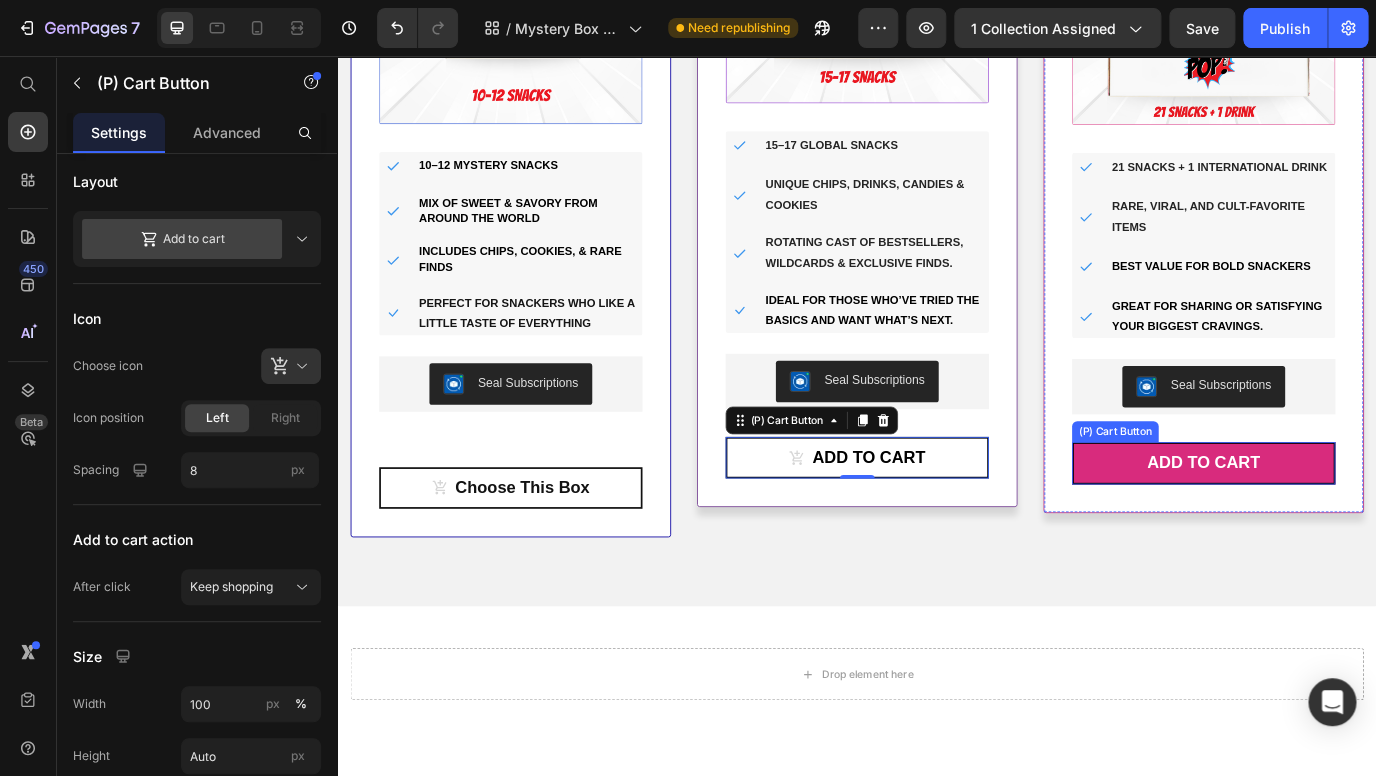 click on "ADD TO CART" at bounding box center (1337, 526) 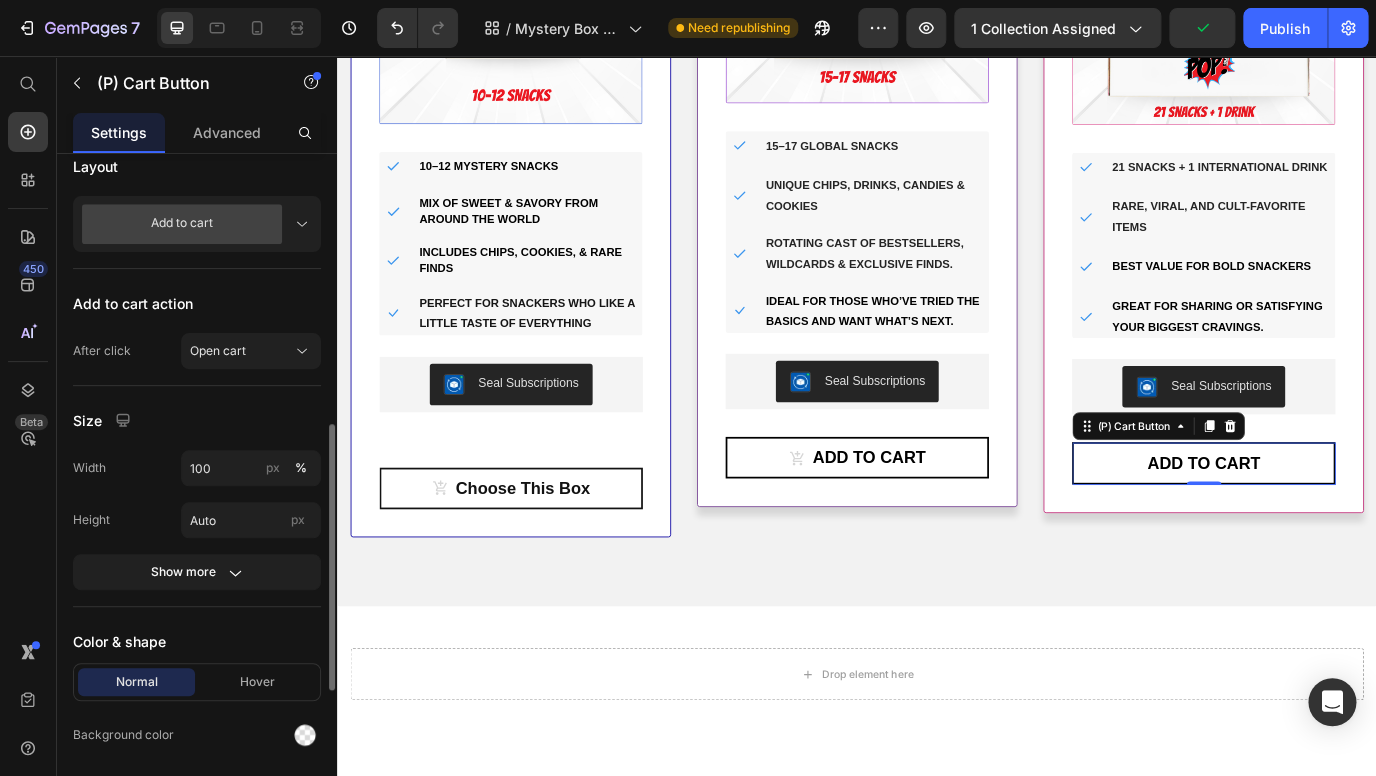scroll, scrollTop: 489, scrollLeft: 0, axis: vertical 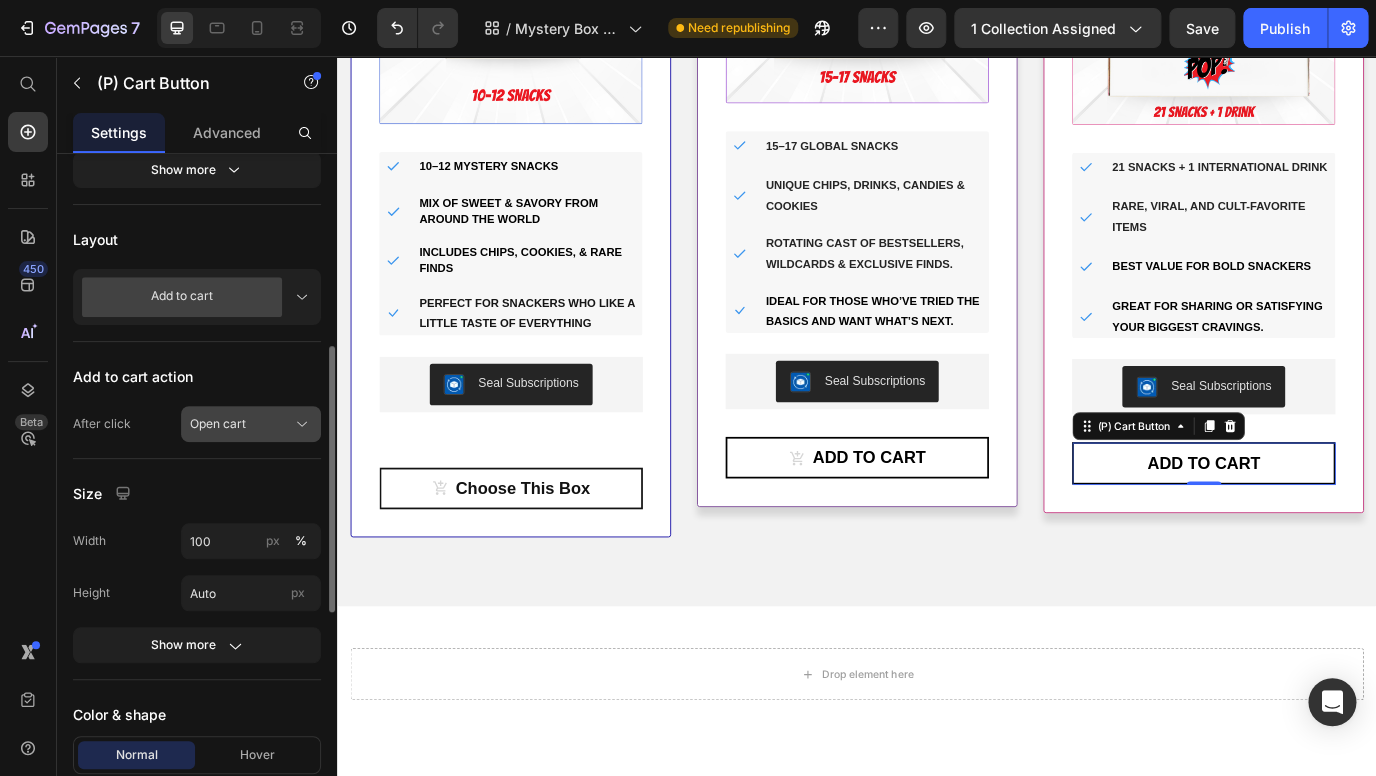click on "Open cart" 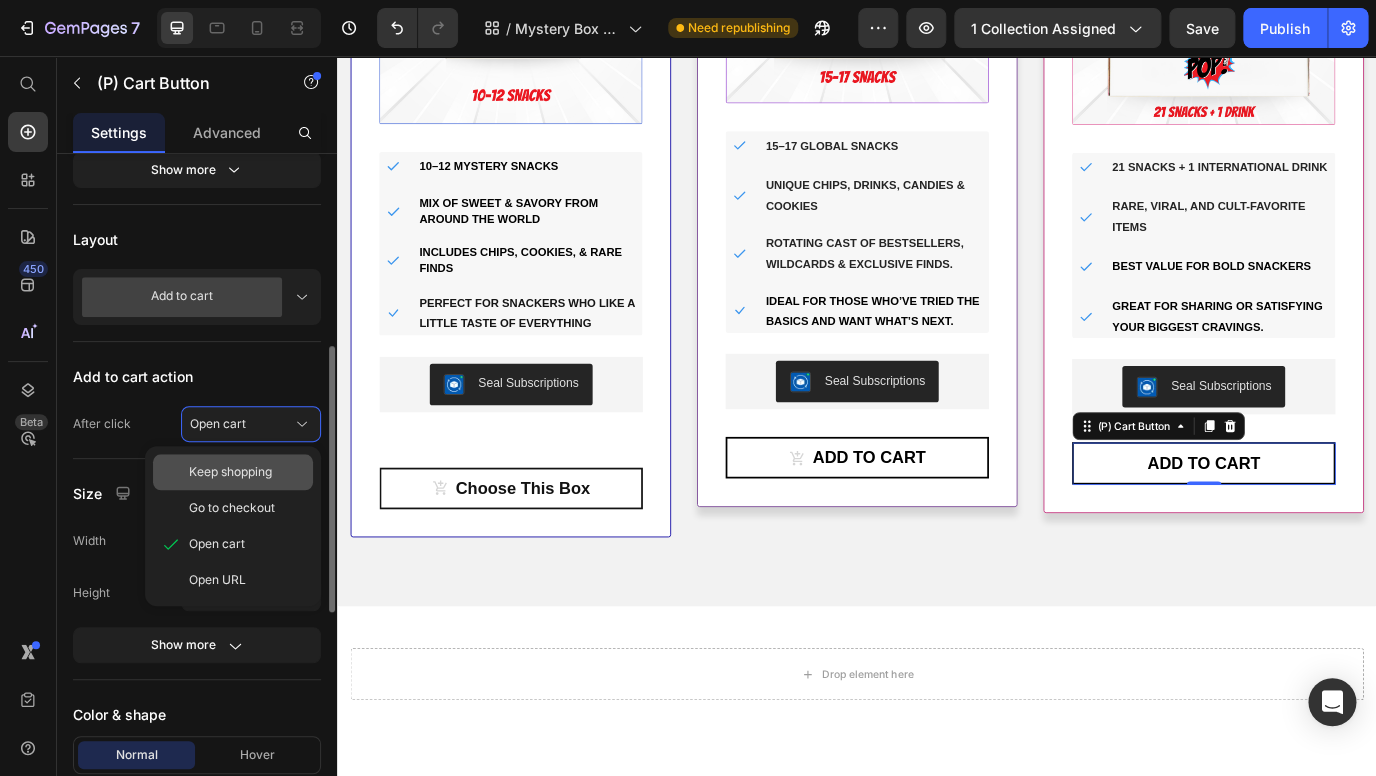 click on "Keep shopping" 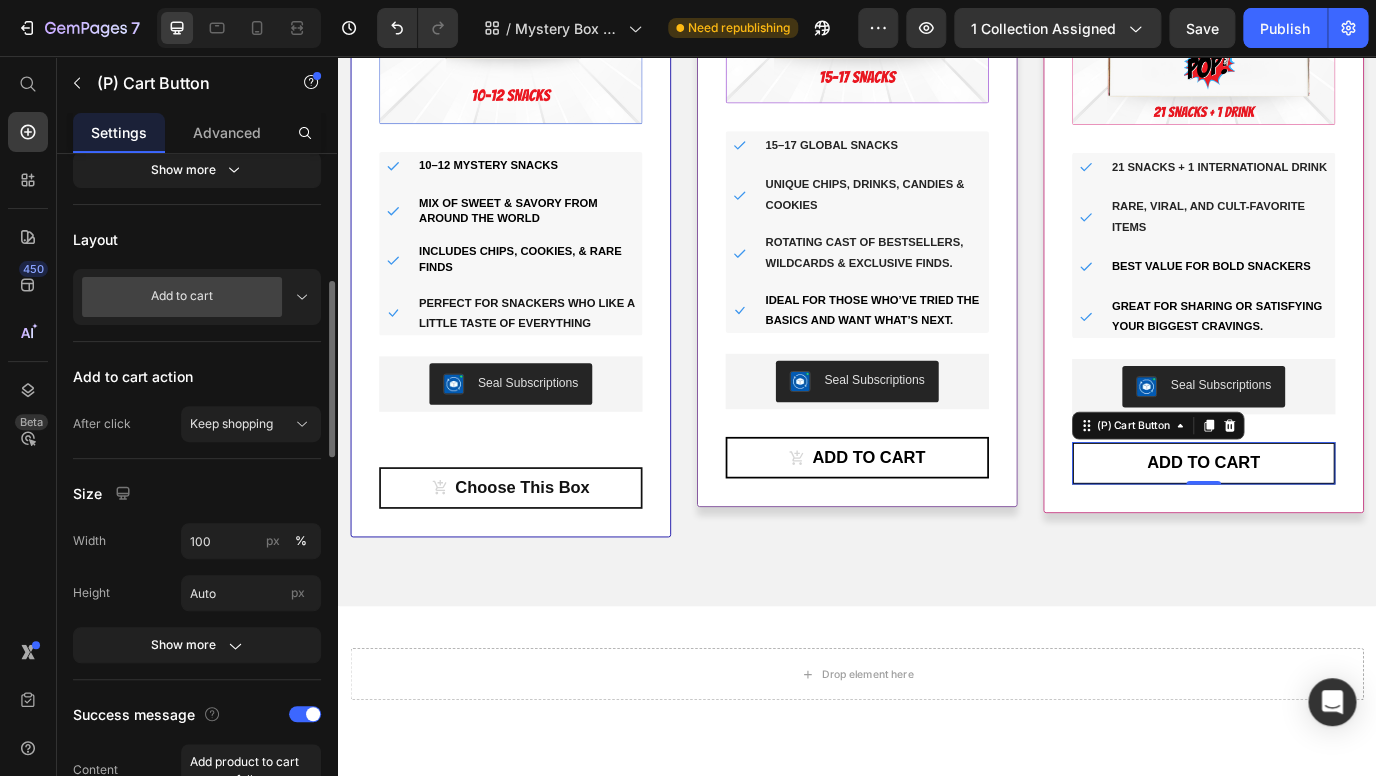 click on "Add to cart" at bounding box center [197, 297] 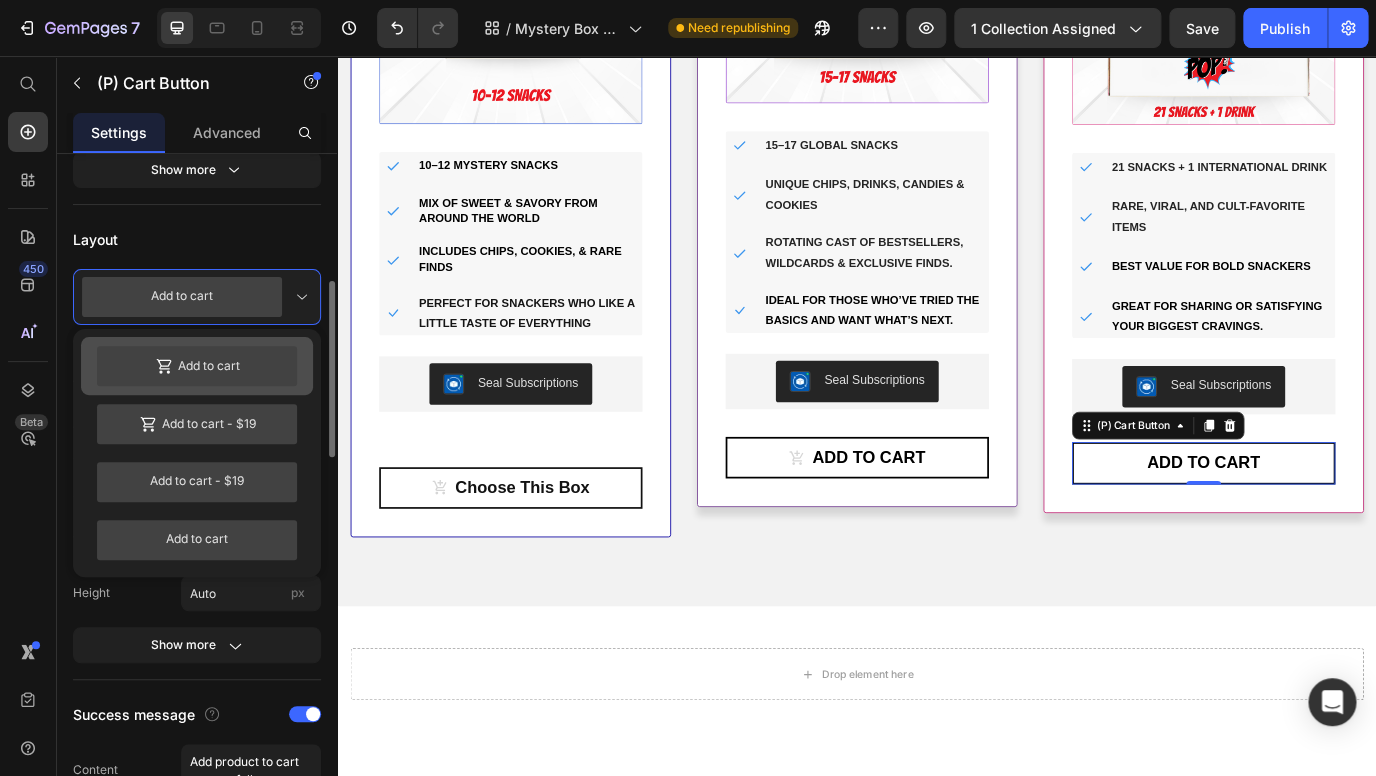 click on "Add to cart" at bounding box center [197, 366] 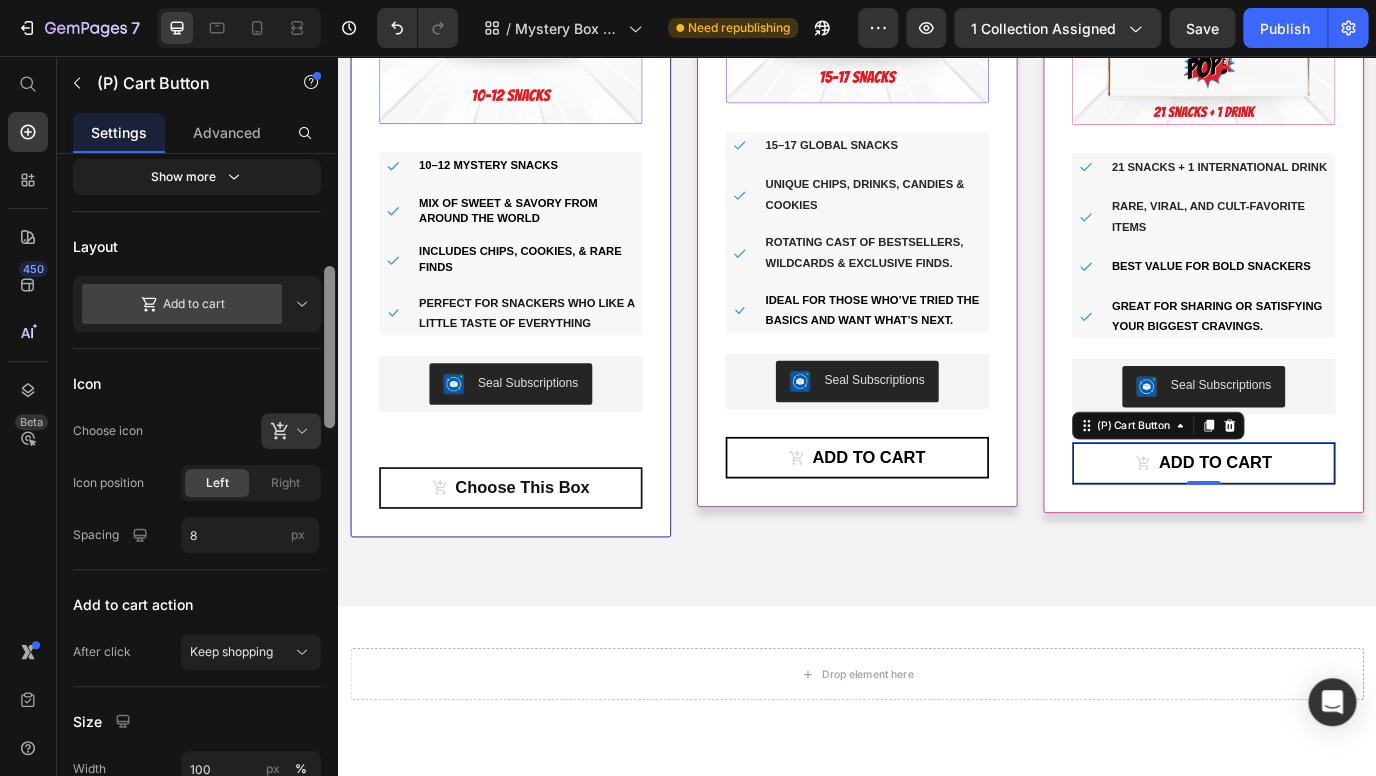 scroll, scrollTop: 479, scrollLeft: 0, axis: vertical 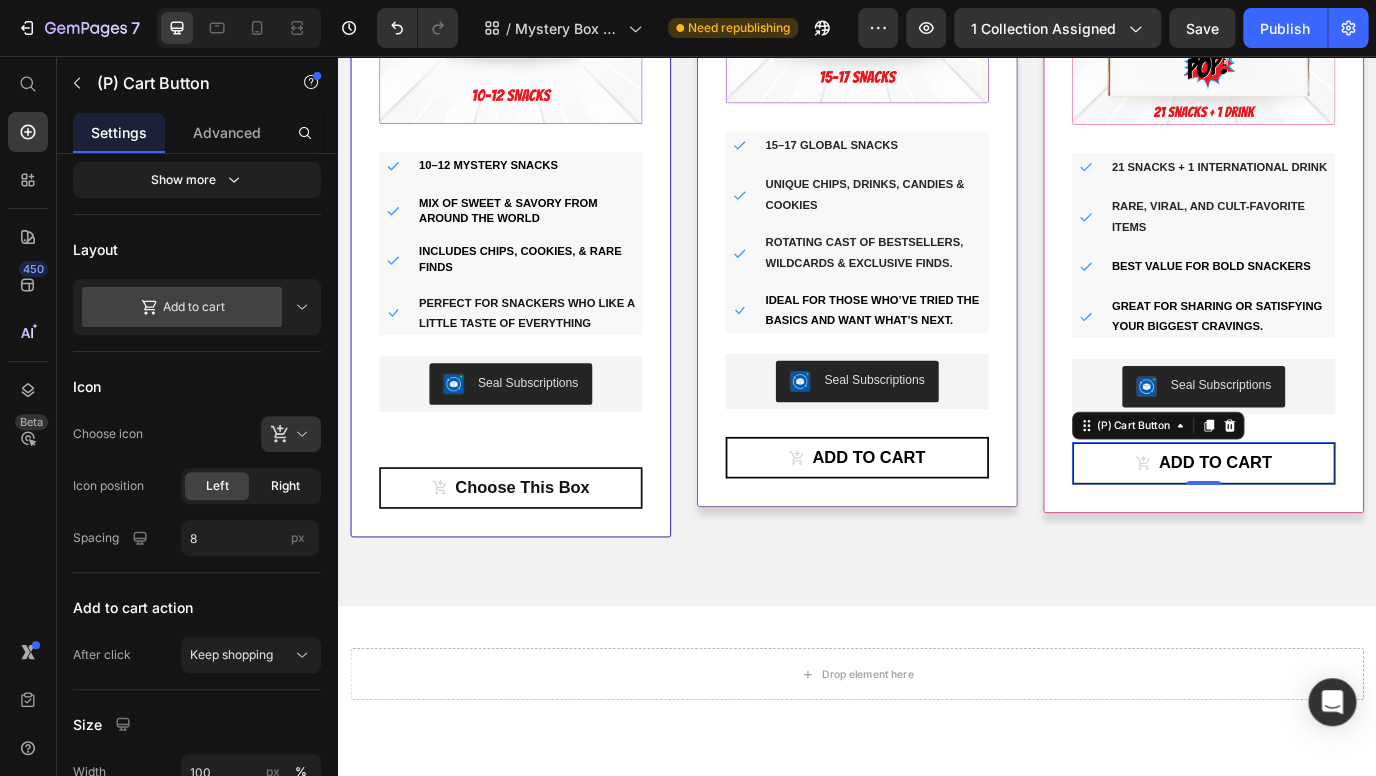 click on "Right" 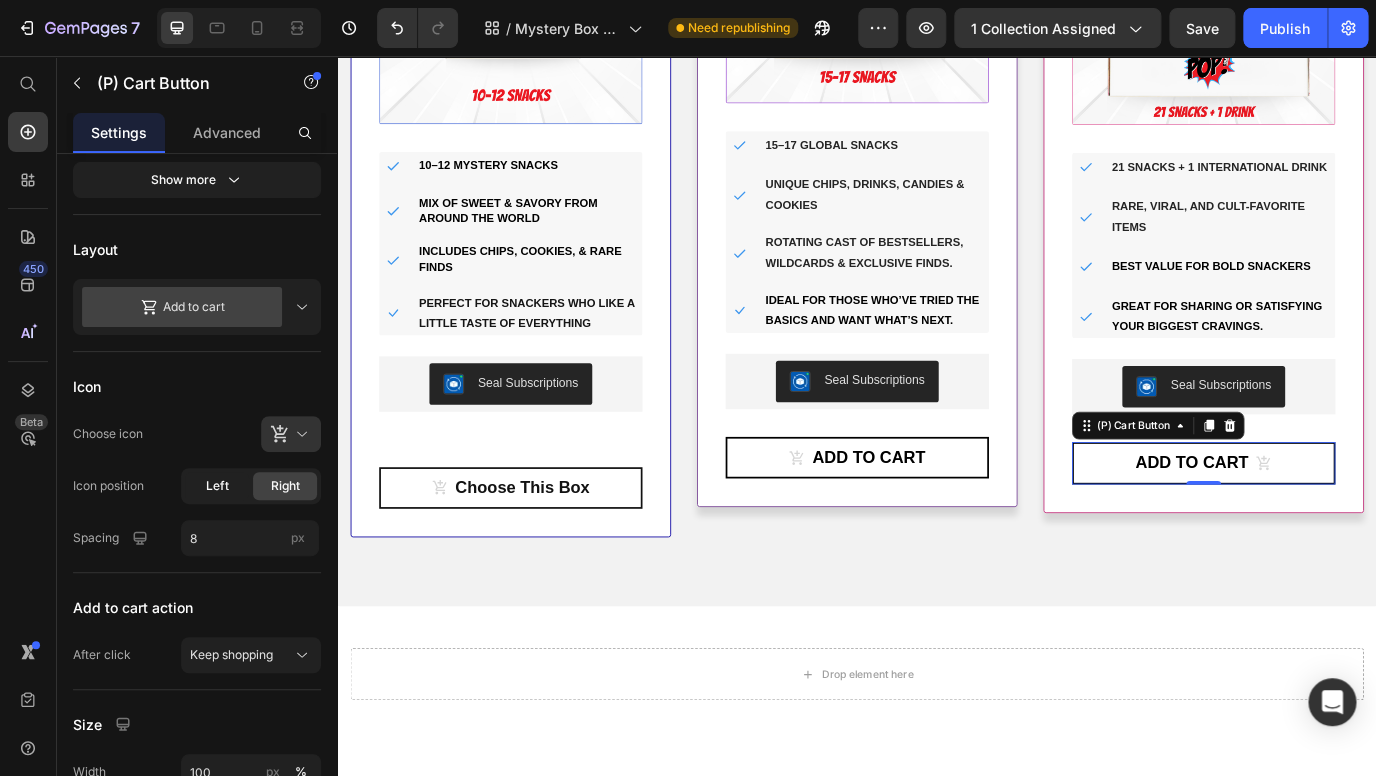 click on "Left" 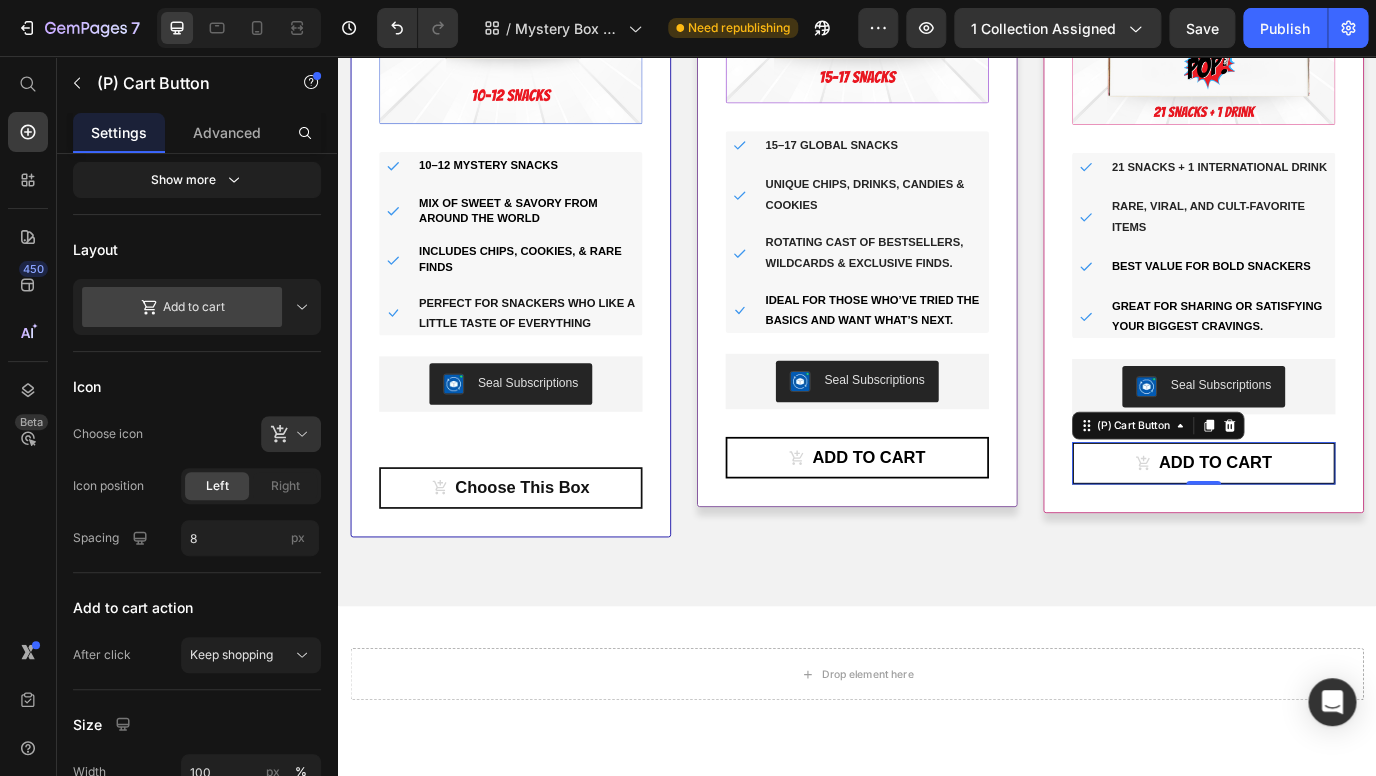 click on "Choose icon" 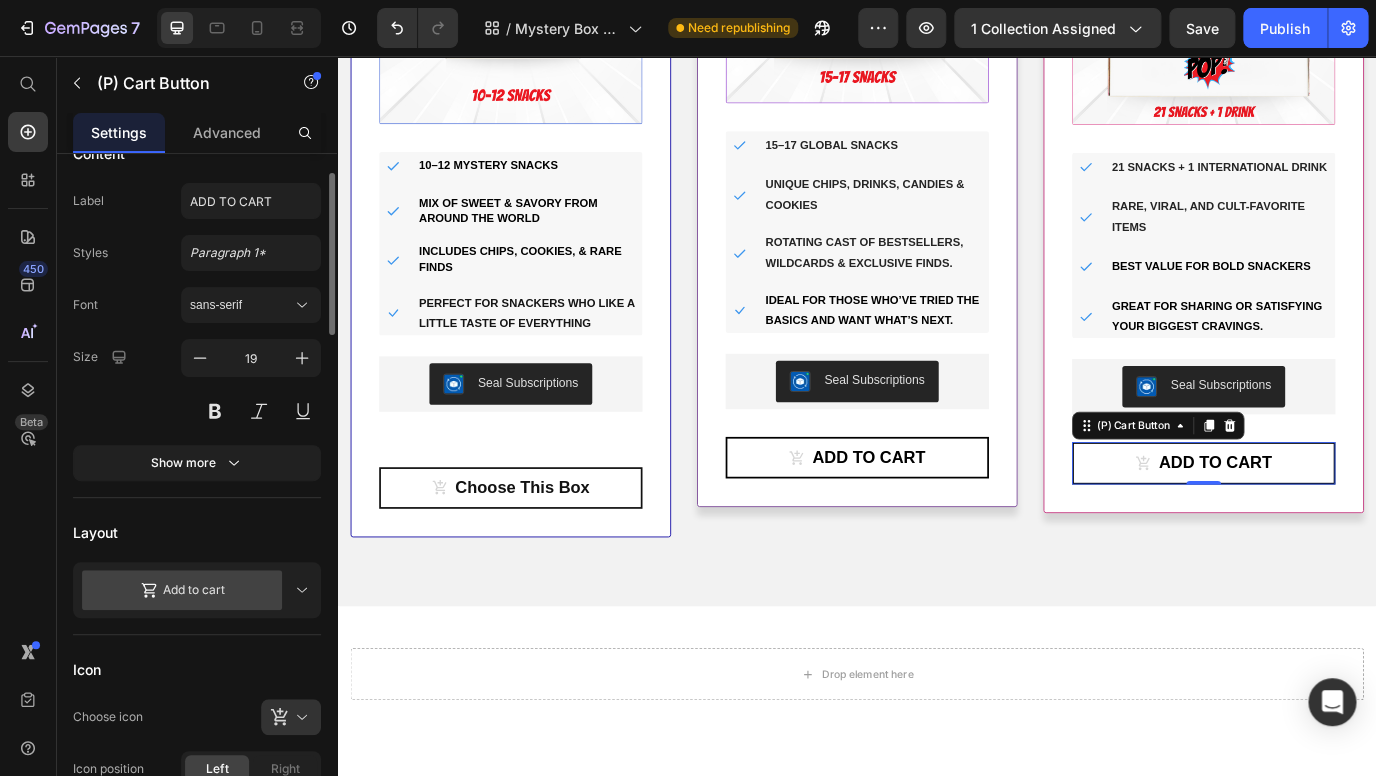 scroll, scrollTop: 174, scrollLeft: 0, axis: vertical 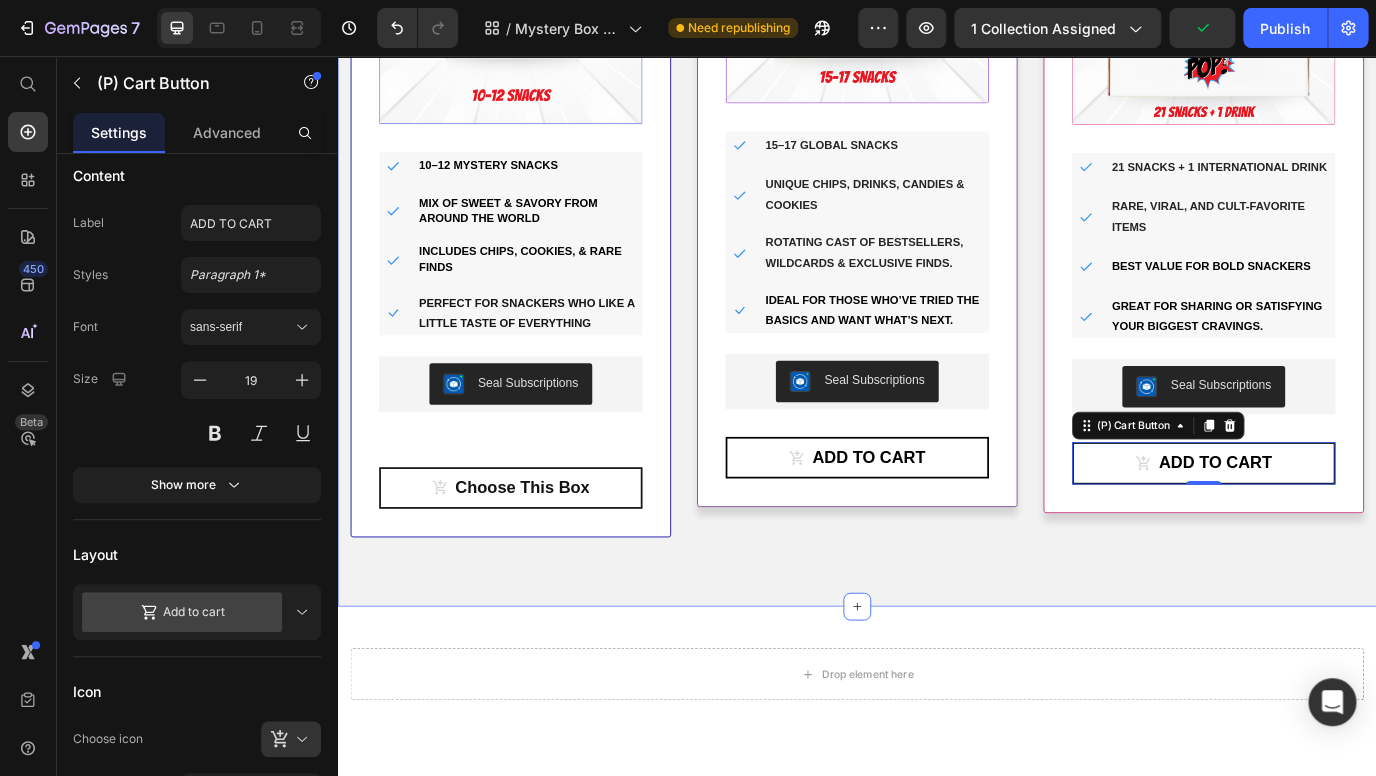 click on "Drop element here Section 3" at bounding box center [937, 786] 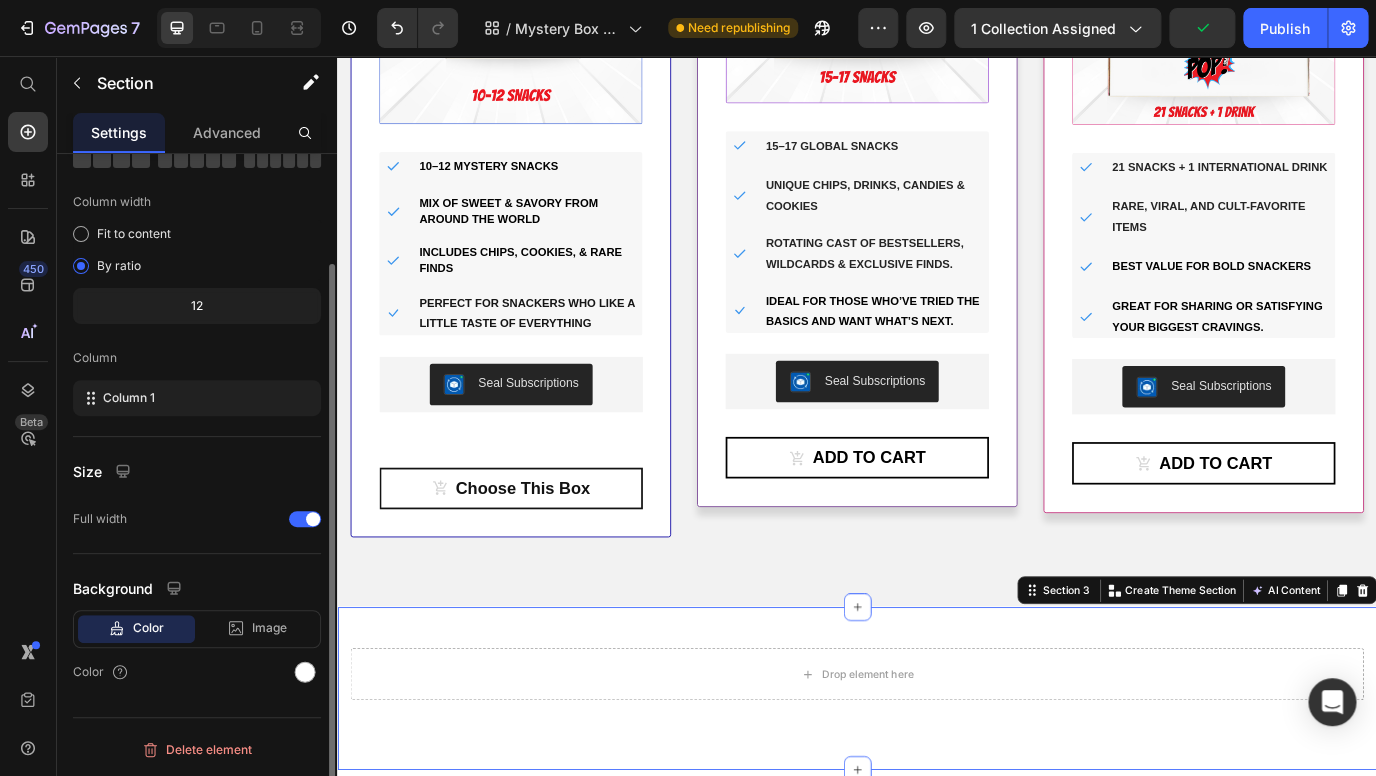 scroll, scrollTop: 0, scrollLeft: 0, axis: both 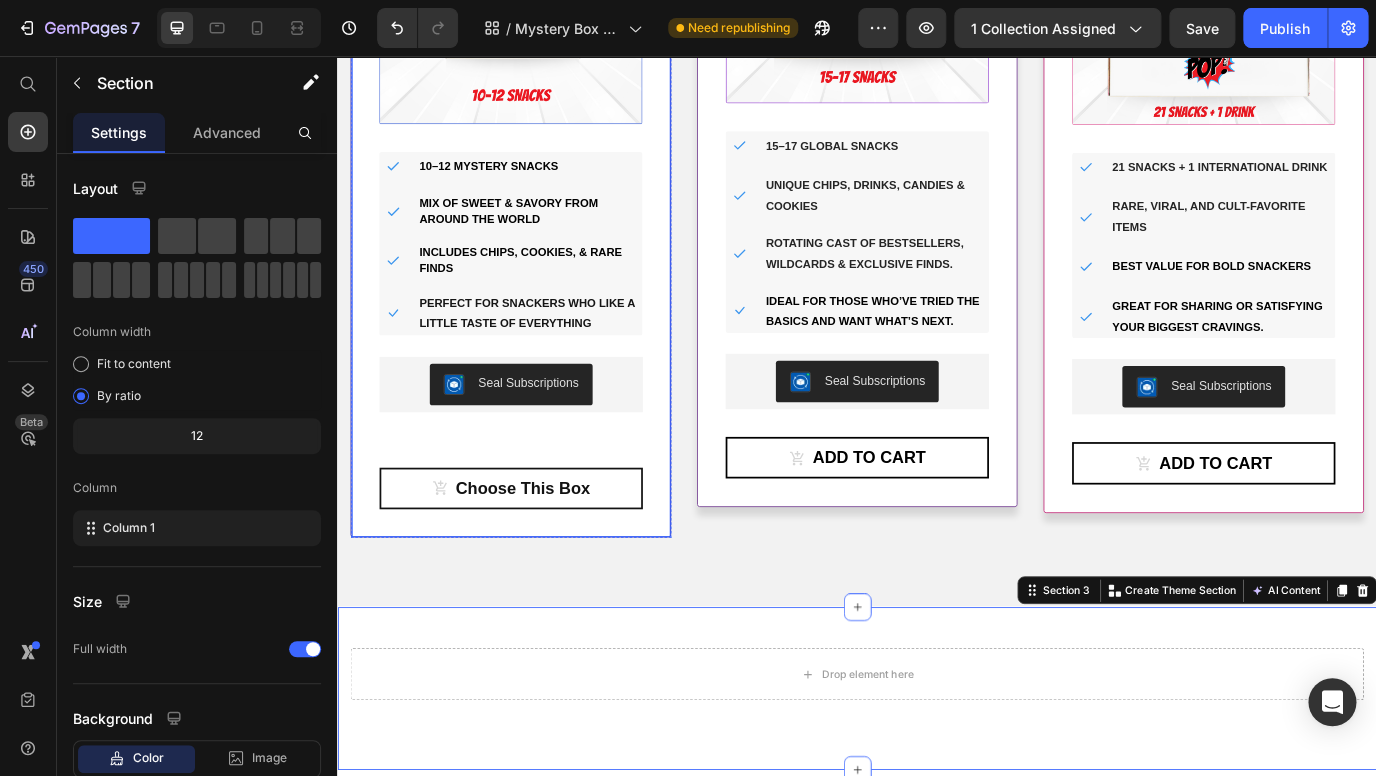 click on "The Teaser (P) Title                Title Line A tasty intro to international delights.   Includes 10–12 handpicked global snacks. Heading (P) Images & Gallery
Icon 10–12 mystery snacks Text block
Icon Mix of sweet & savory from around the world Text block
Icon Includes chips, cookies, & rare finds Text block                Icon Perfect for snackers who like a little taste of everything Text Icon List Seal Subscriptions Seal Subscriptions Row Choose This Box (P) Cart Button" at bounding box center [537, 158] 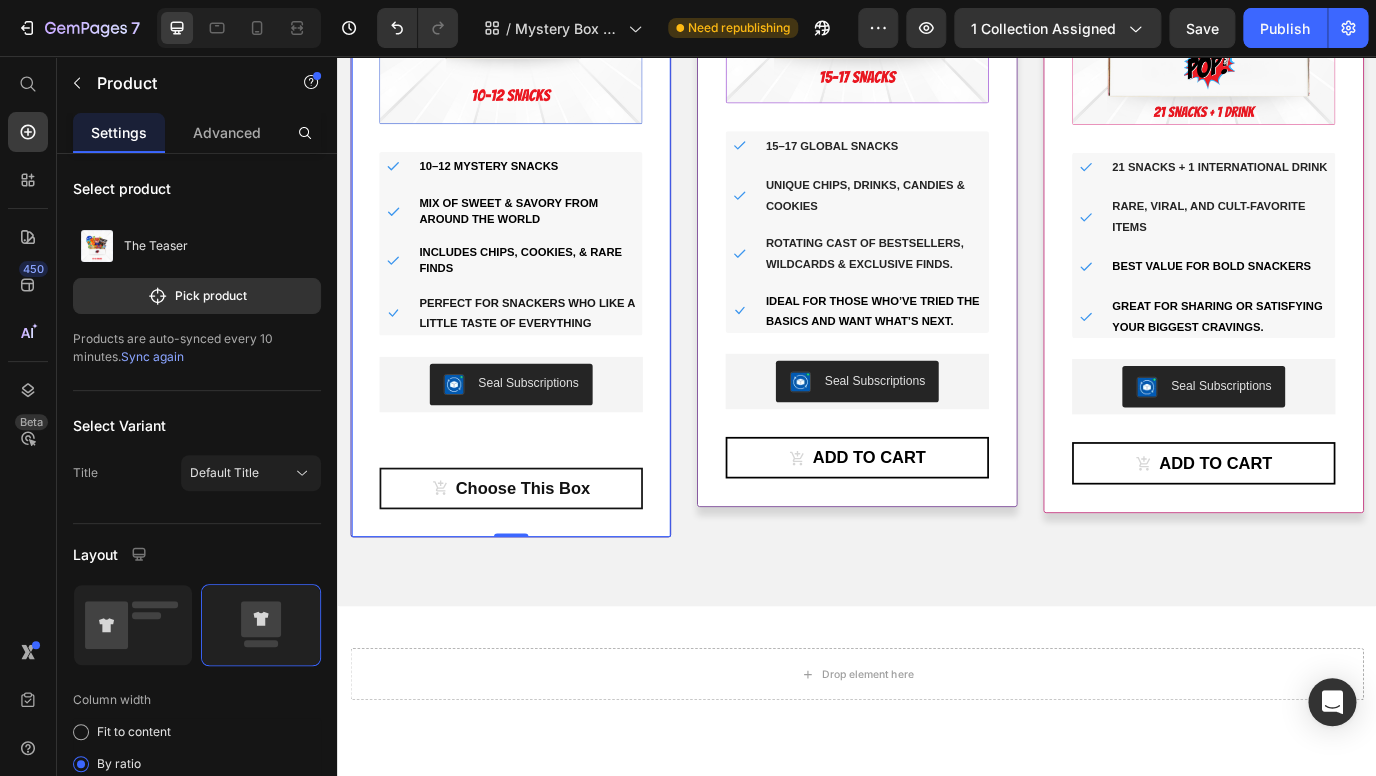 click on "The Teaser (P) Title                Title Line A tasty intro to international delights.   Includes 10–12 handpicked global snacks. Heading (P) Images & Gallery
Icon 10–12 mystery snacks Text block
Icon Mix of sweet & savory from around the world Text block
Icon Includes chips, cookies, & rare finds Text block                Icon Perfect for snackers who like a little taste of everything Text Icon List Seal Subscriptions Seal Subscriptions Row Choose This Box (P) Cart Button" at bounding box center (537, 158) 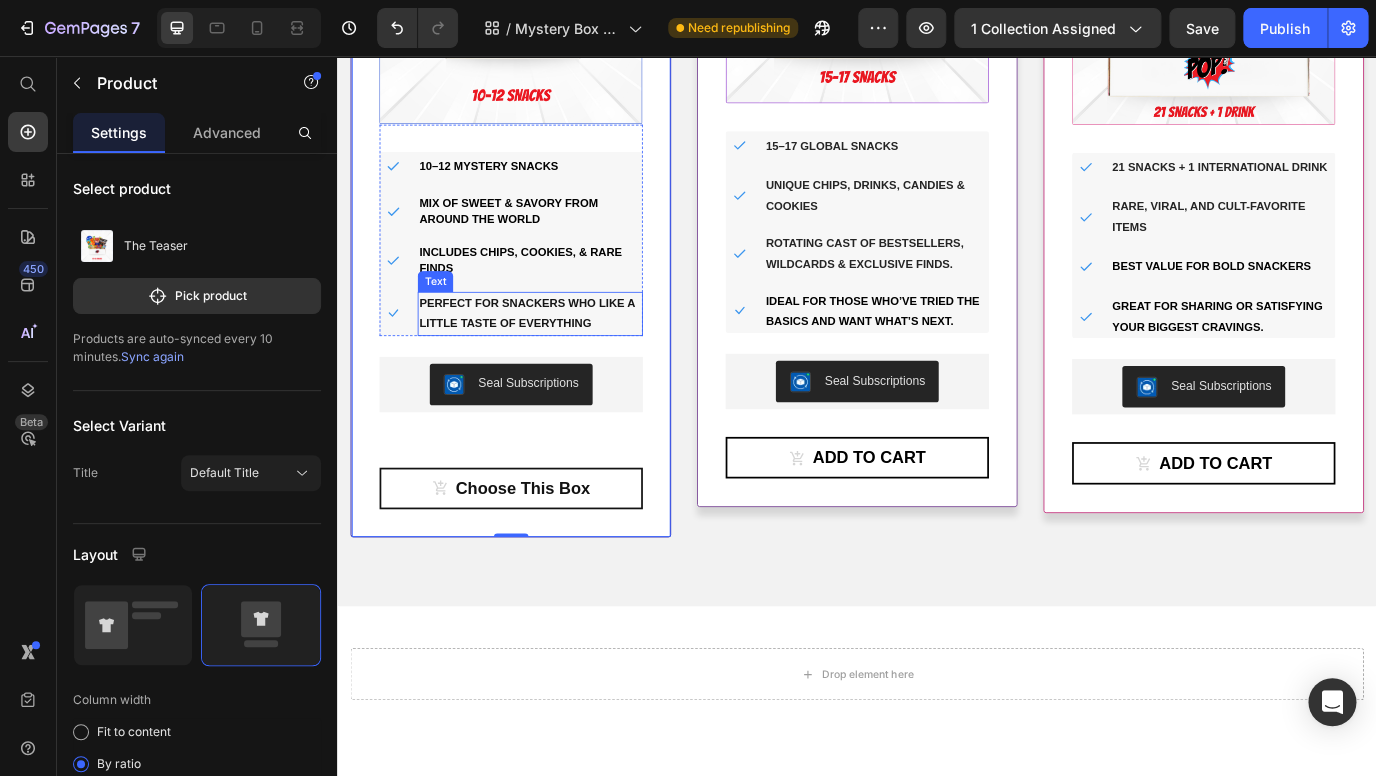 click on "Perfect for snackers who like a little taste of everything" at bounding box center (559, 353) 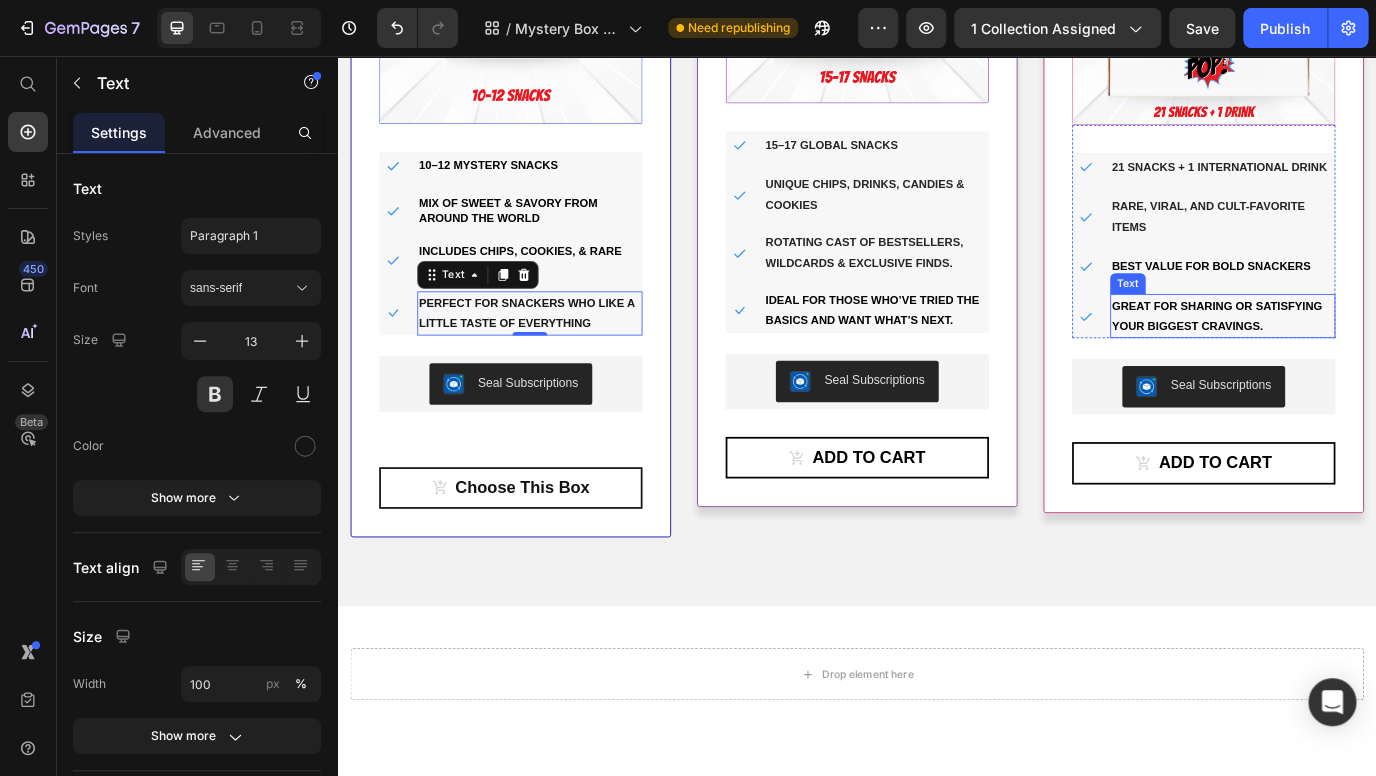 click on "Great for sharing or satisfying your biggest cravings." at bounding box center [1359, 356] 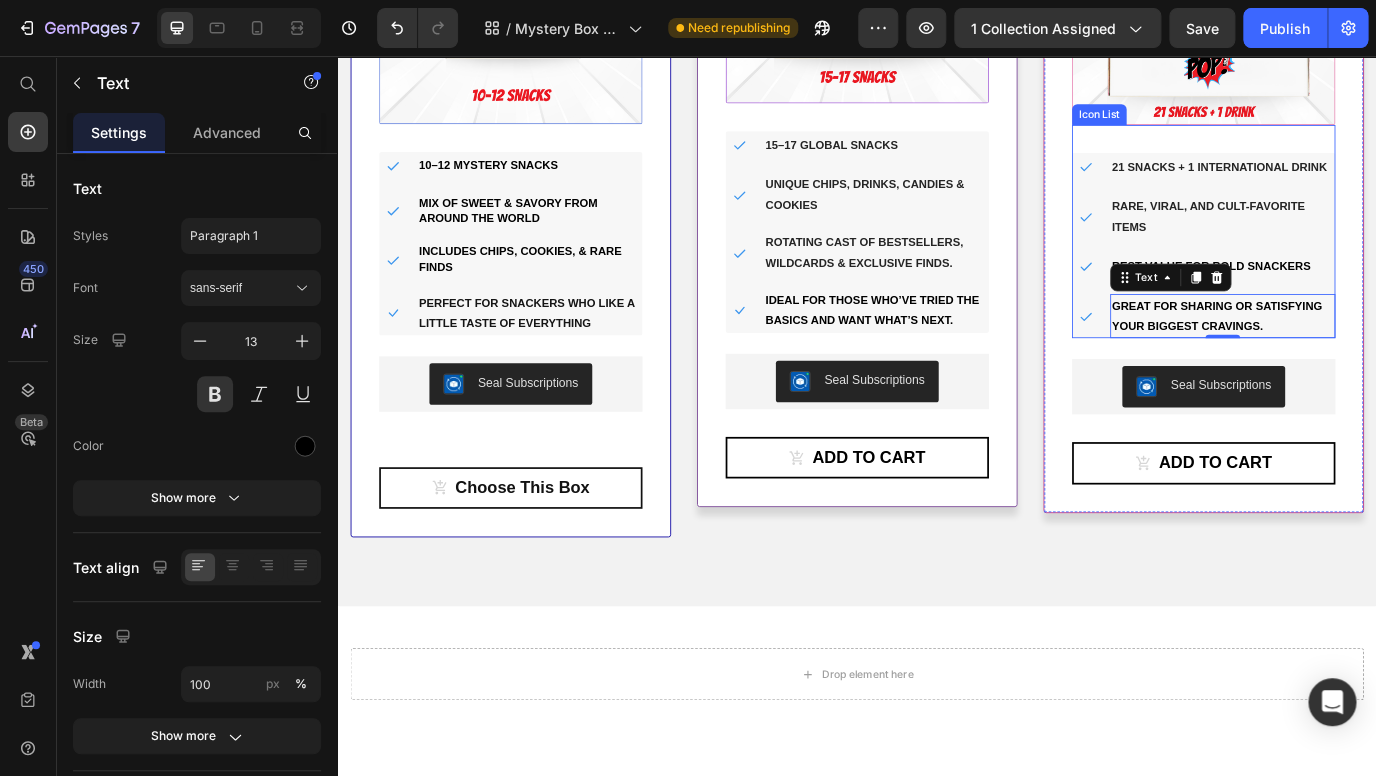 click on "Icon 21 snacks + 1 international drink Text block
Icon Rare, viral, and cult-favorite items Text block
Icon Best value for bold snackers Text block
Icon Great for sharing or satisfying your biggest cravings. Text   0" at bounding box center [1337, 275] 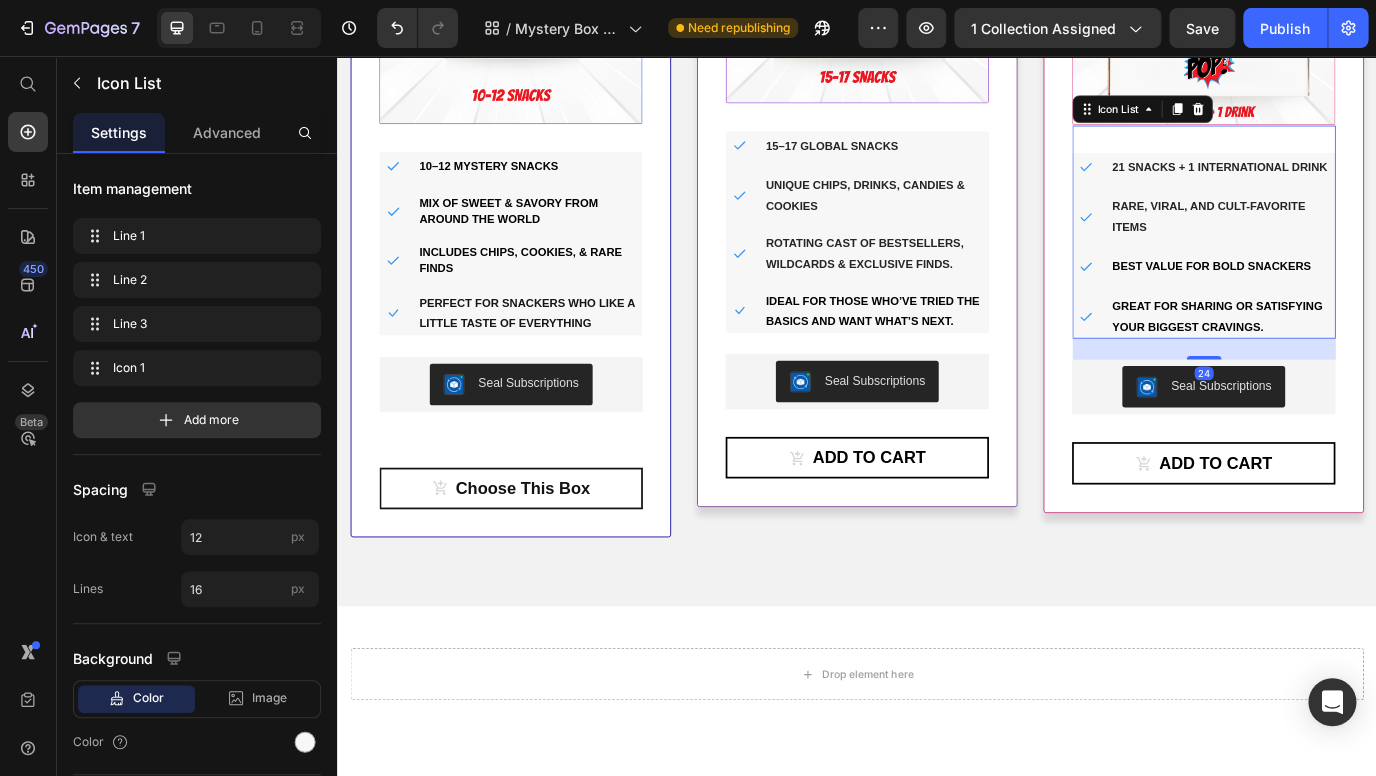 click on "Best value for bold snackers" at bounding box center (1345, 298) 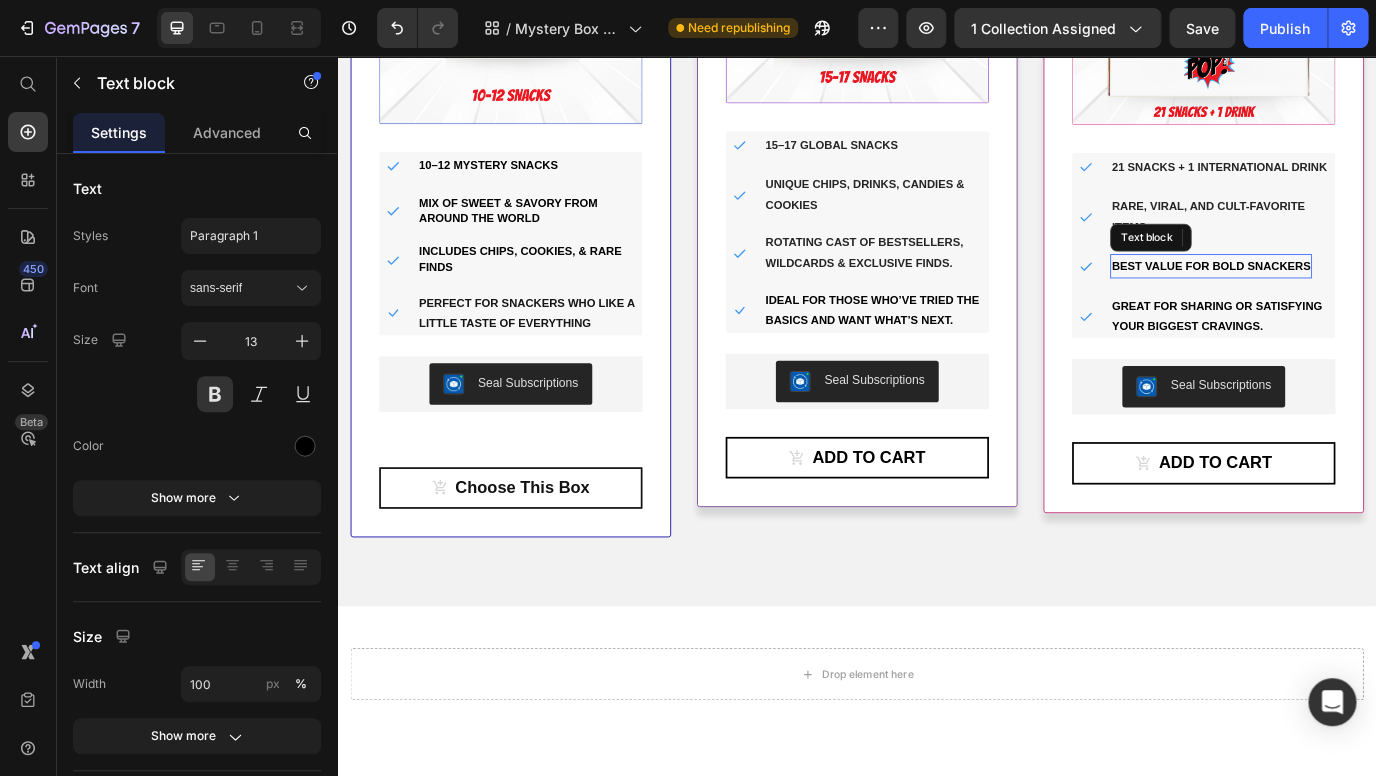 click on "Best value for bold snackers" at bounding box center (1345, 298) 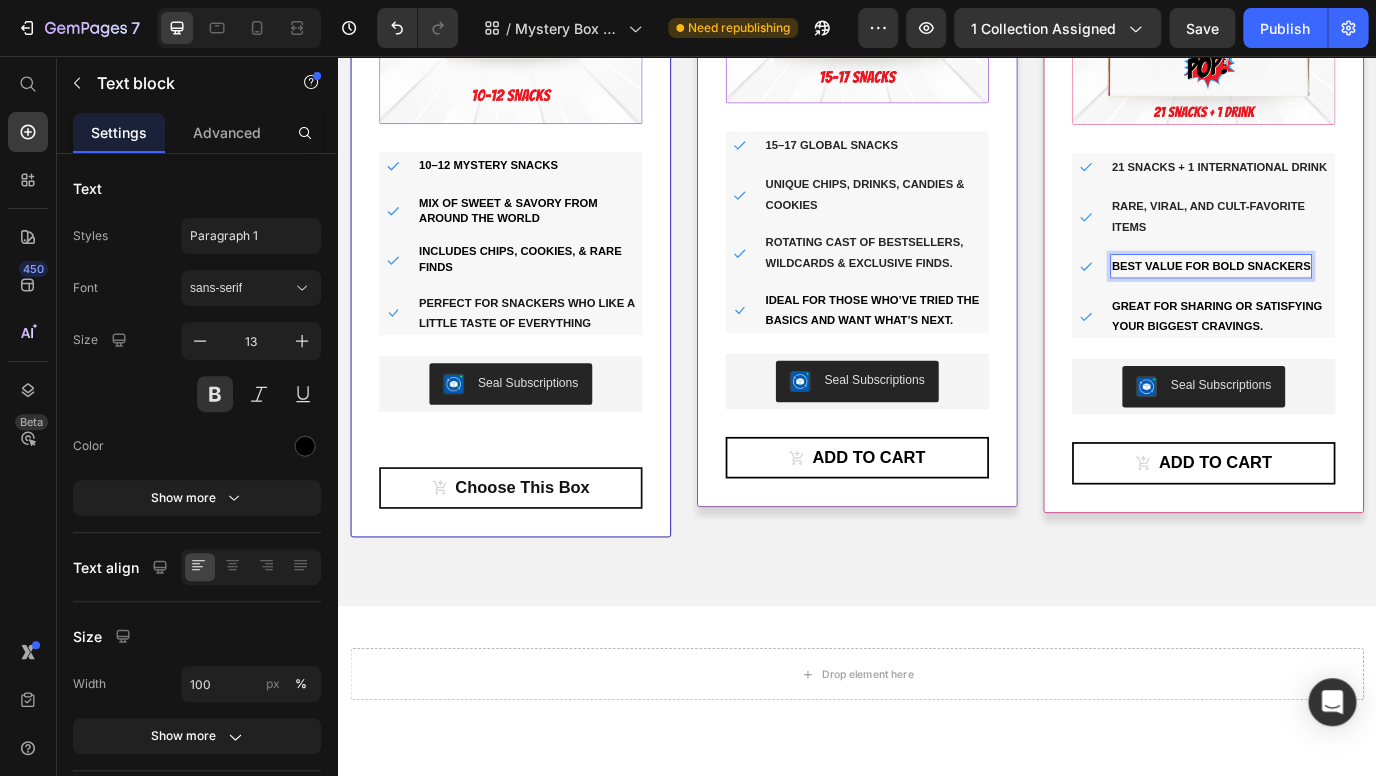 click on "Best value for bold snackers" at bounding box center (1345, 298) 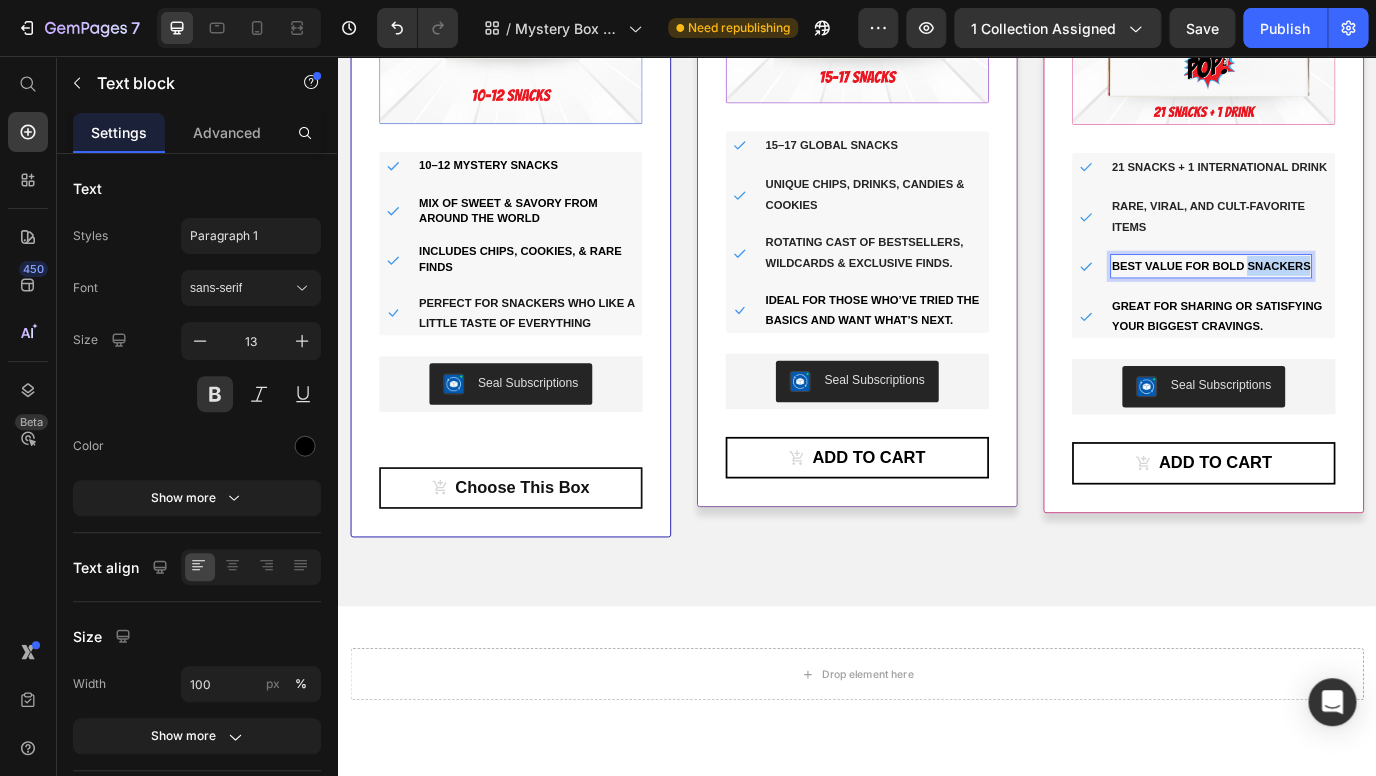 click on "Best value for bold snackers" at bounding box center [1345, 298] 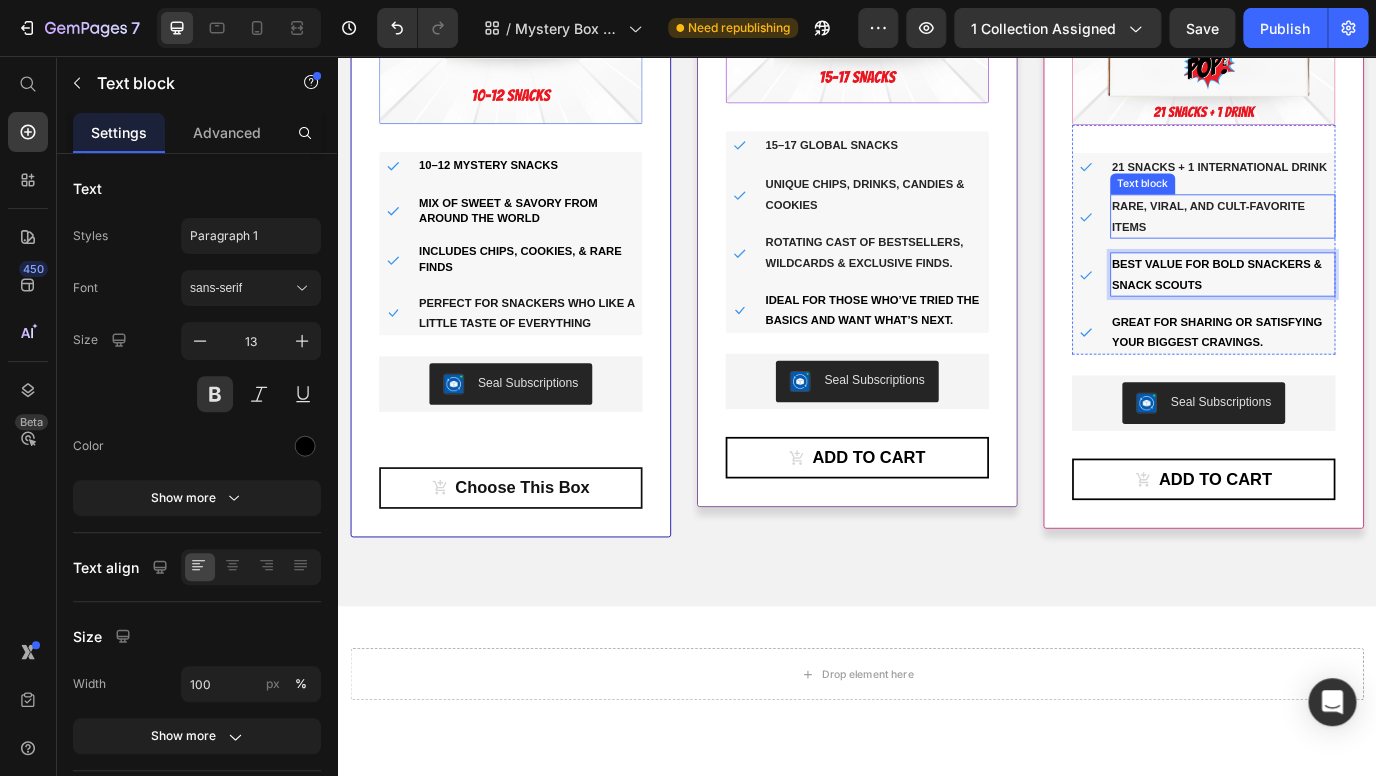 click on "Rare, viral, and cult-favorite items" at bounding box center [1359, 241] 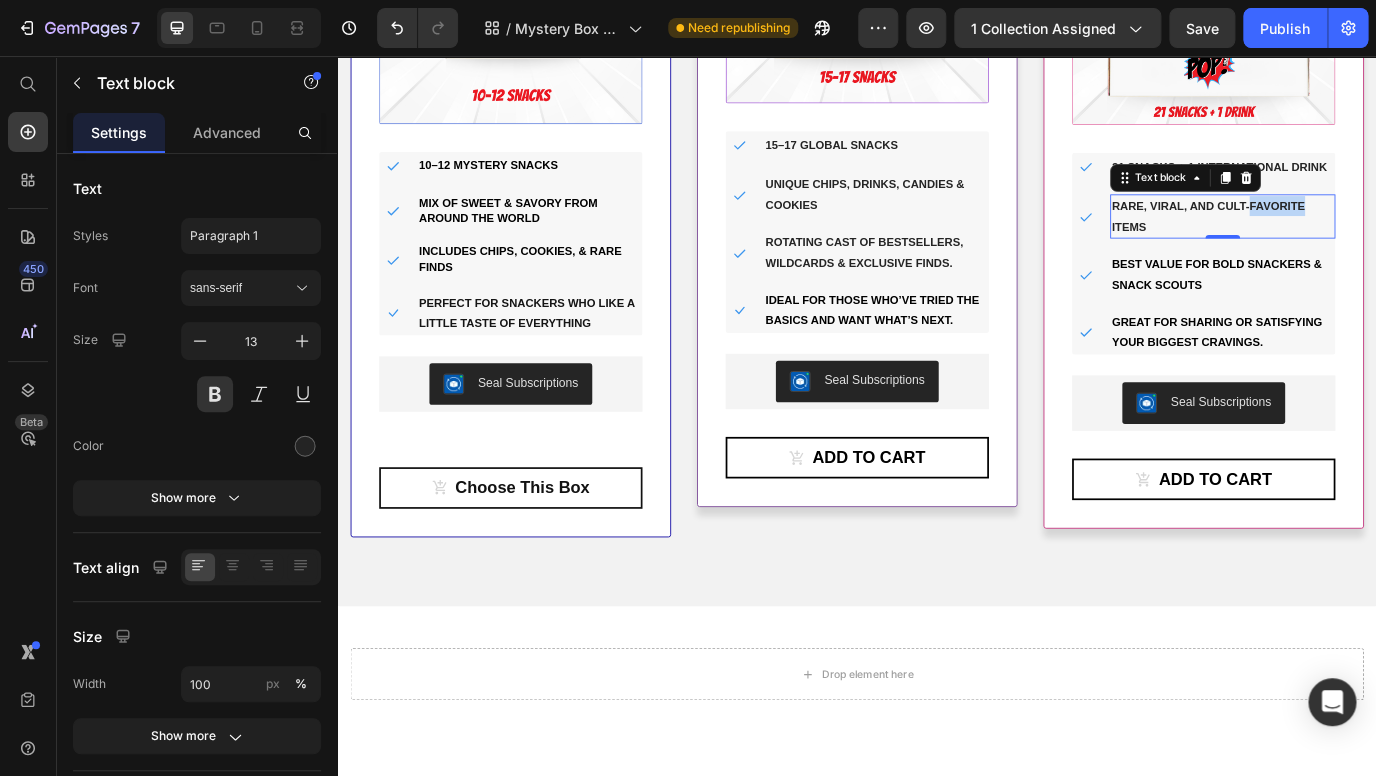 click on "Rare, viral, and cult-favorite items" at bounding box center (1359, 241) 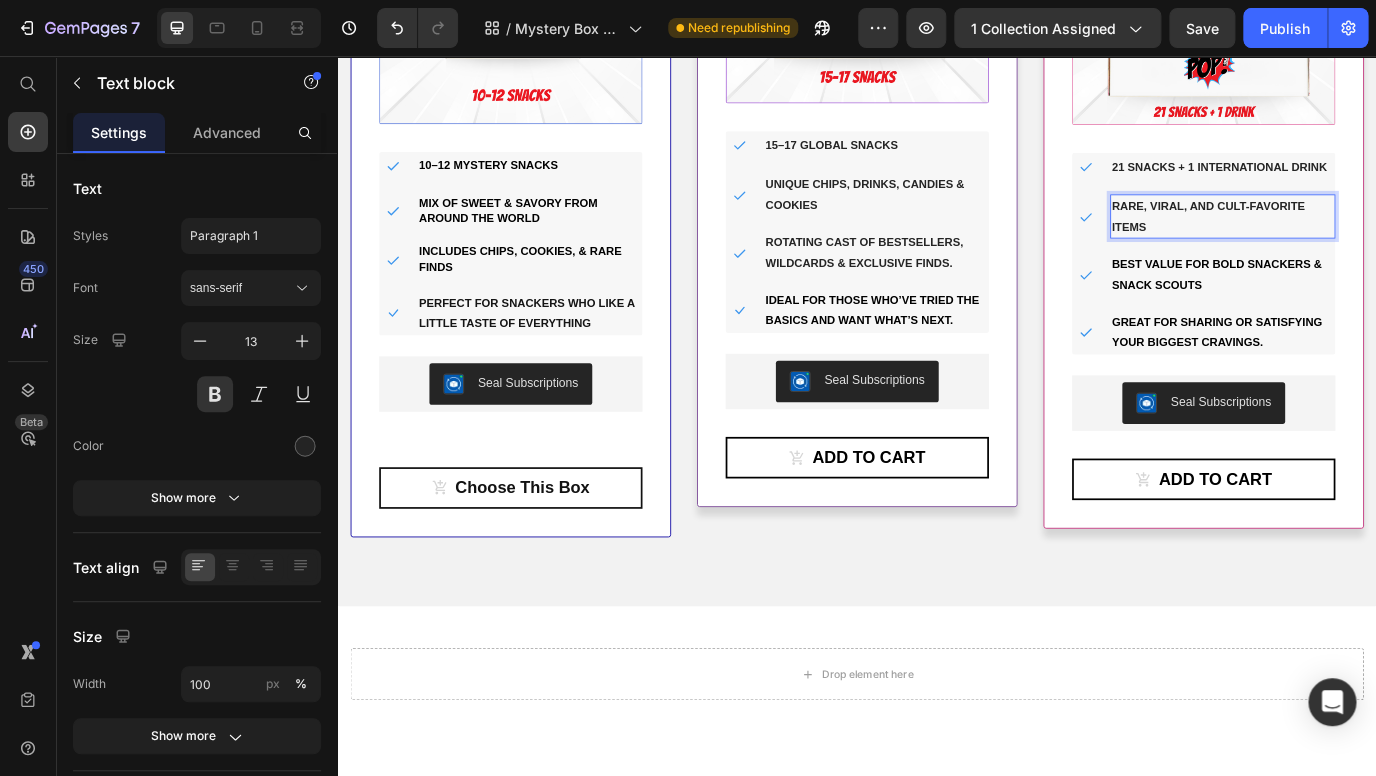 click on "Rare, viral, and cult-favorite items" at bounding box center [1359, 241] 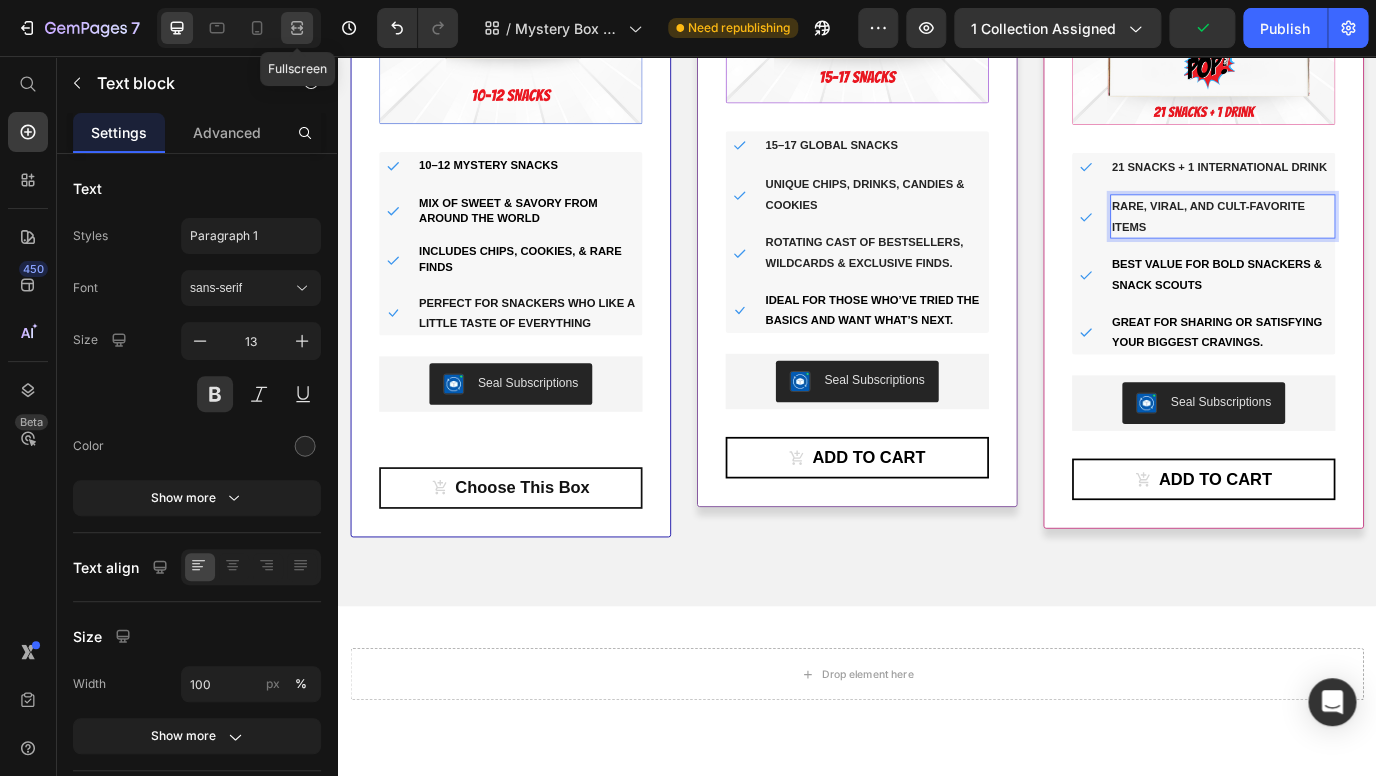 click 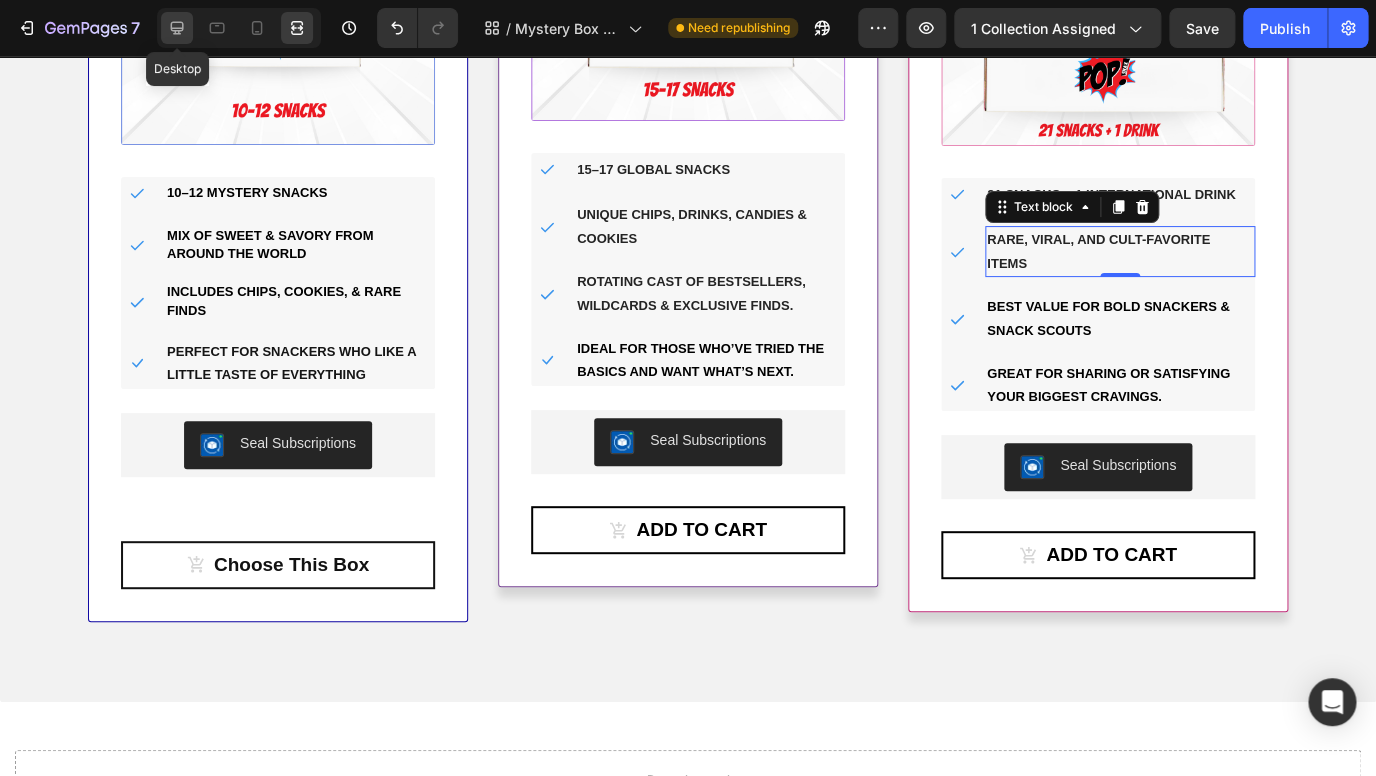 click 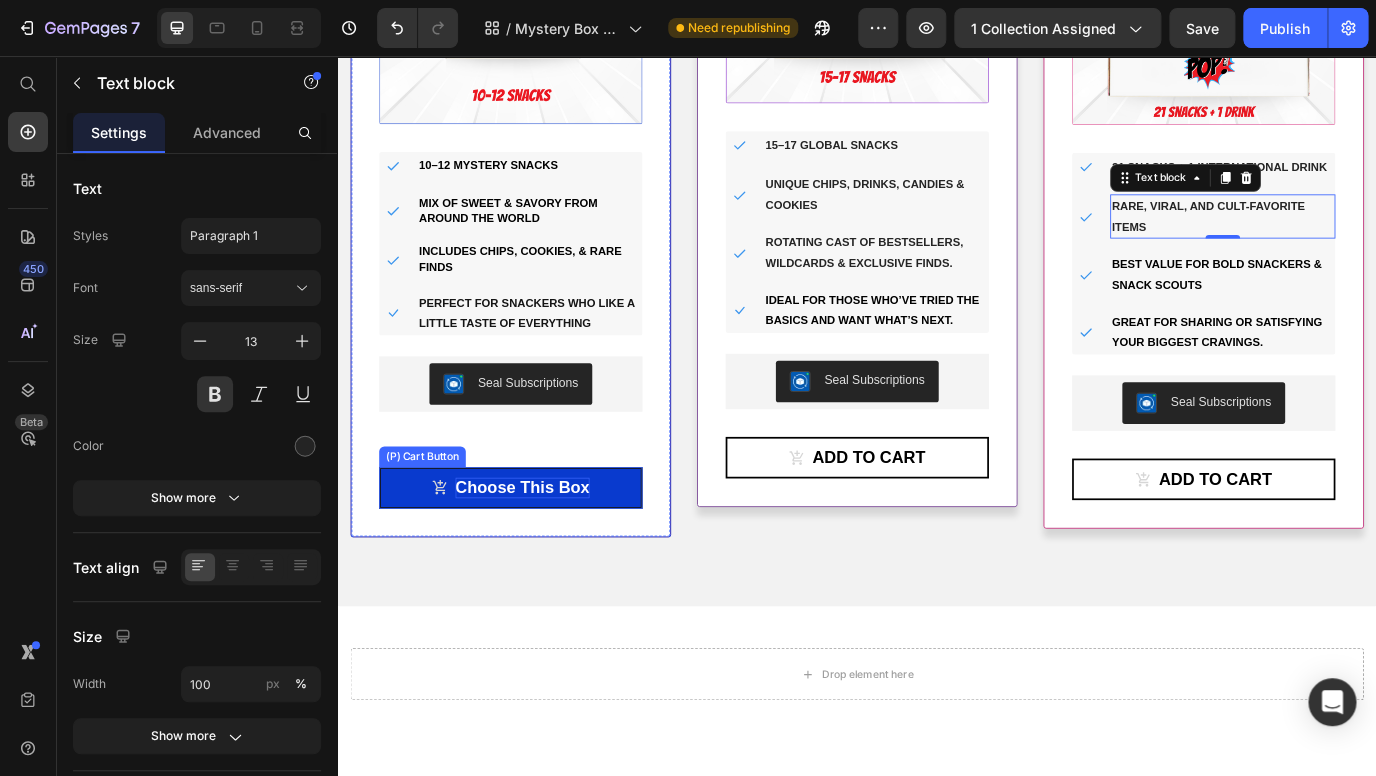 click on "Choose This Box" at bounding box center [550, 555] 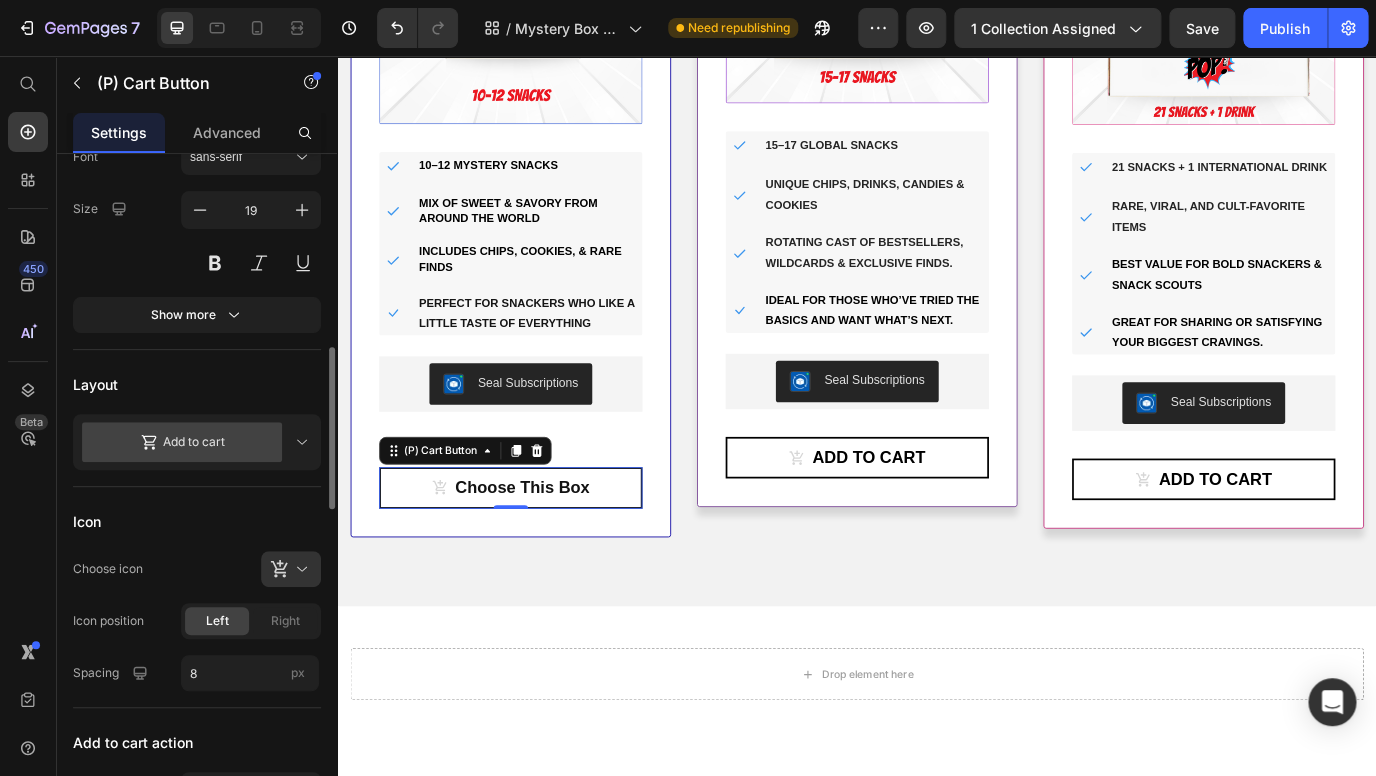 scroll, scrollTop: 0, scrollLeft: 0, axis: both 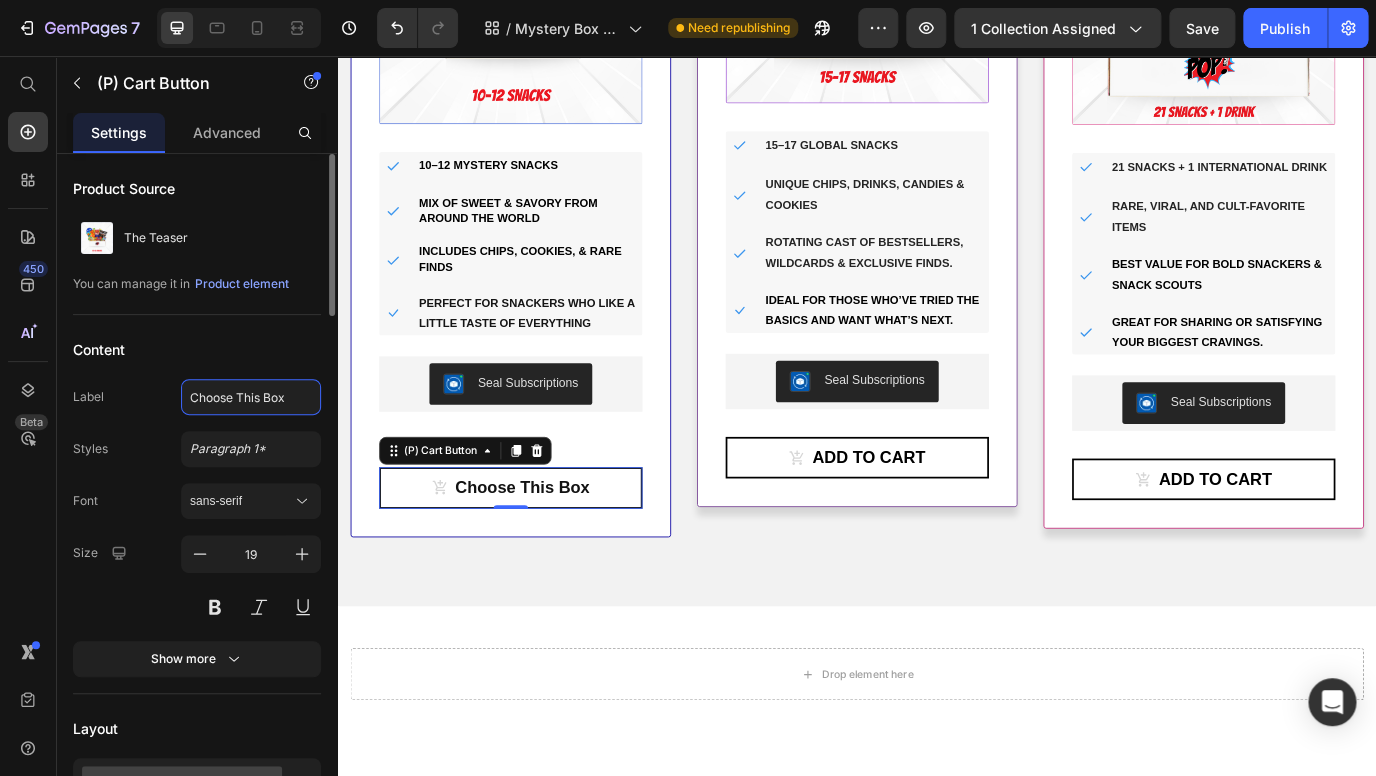 click on "Choose This Box" 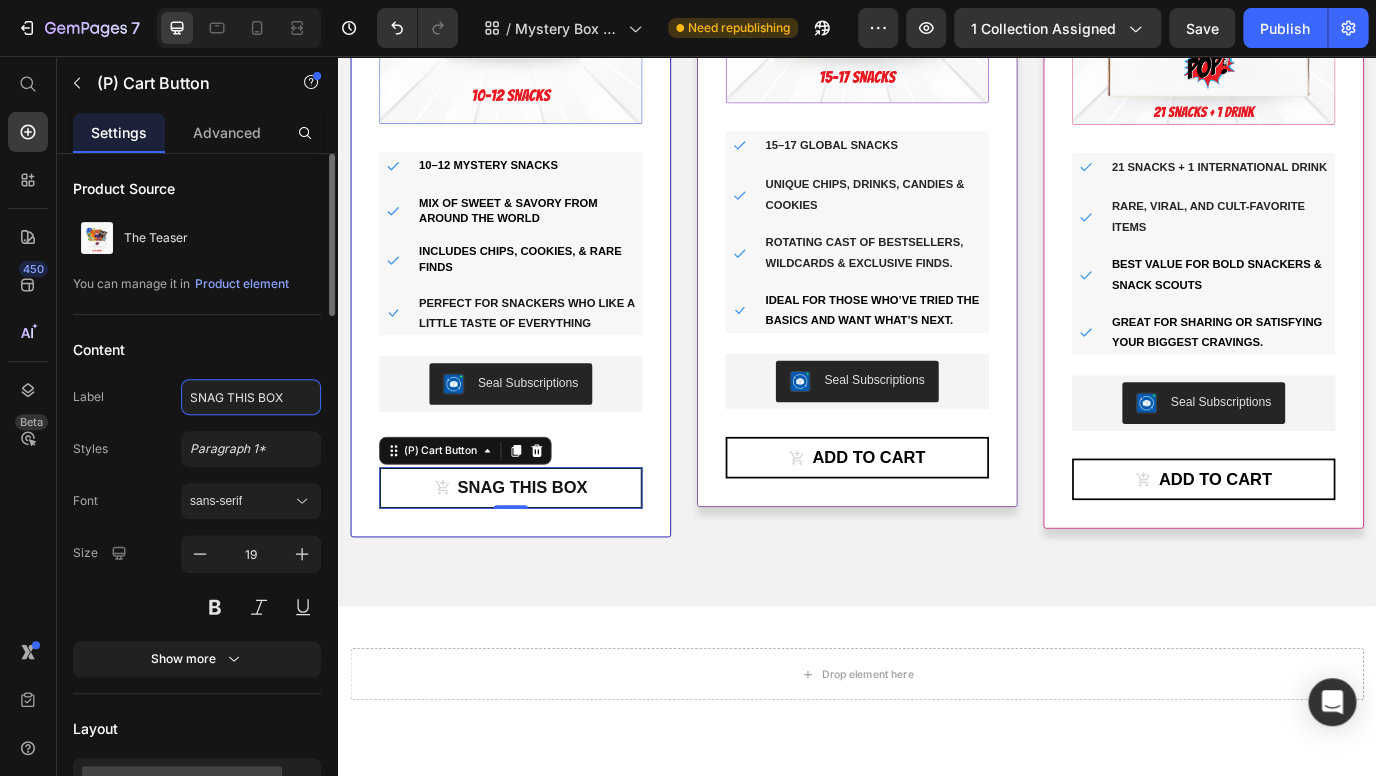click on "SNAG THIS BOX" 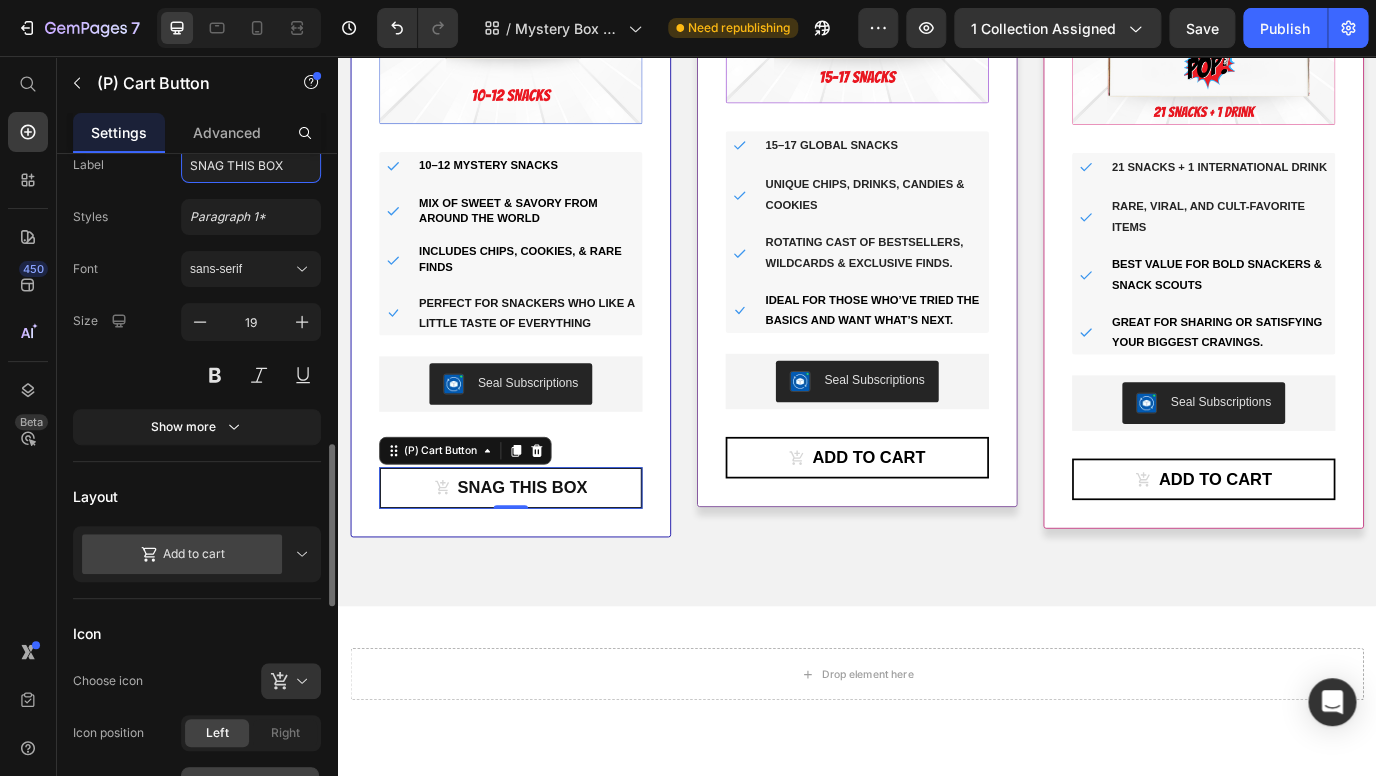 scroll, scrollTop: 160, scrollLeft: 0, axis: vertical 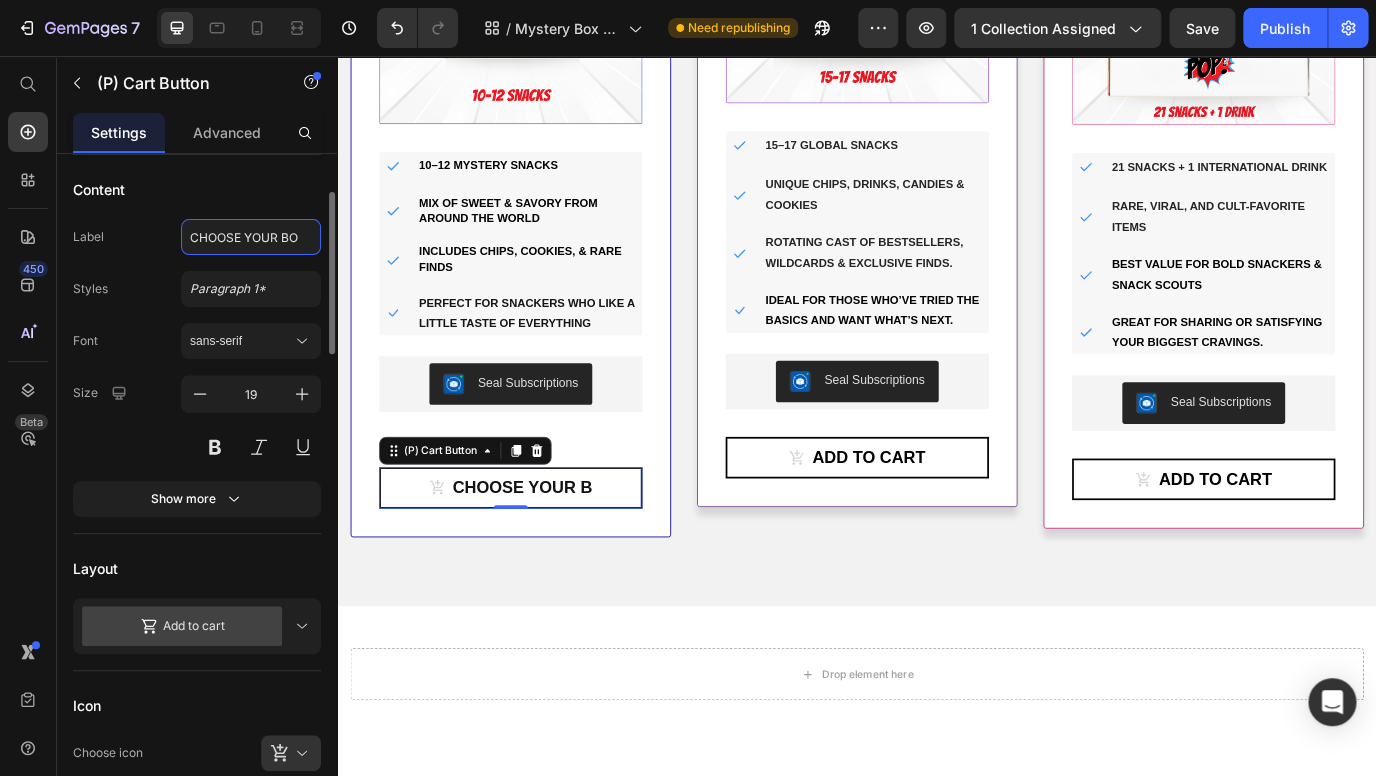 type on "CHOOSE YOUR BOX" 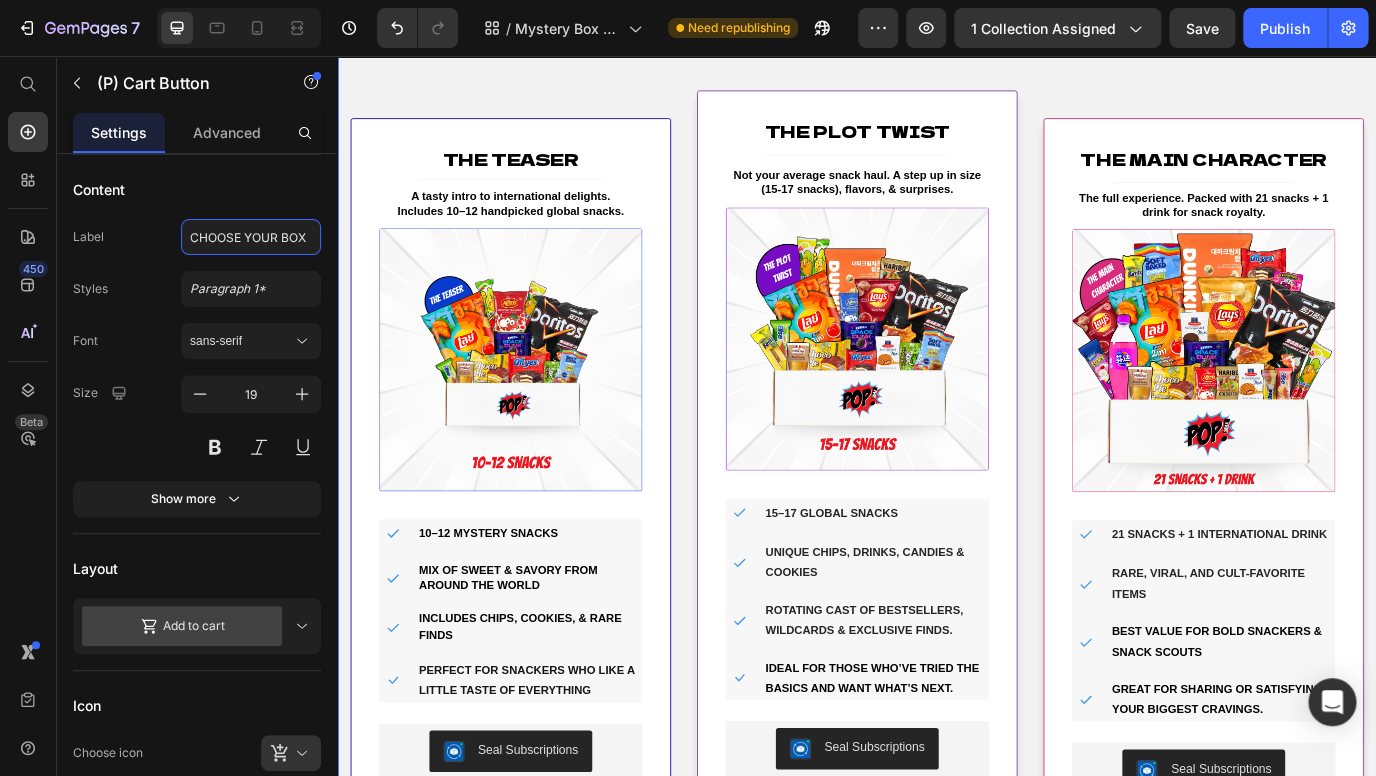 scroll, scrollTop: 723, scrollLeft: 0, axis: vertical 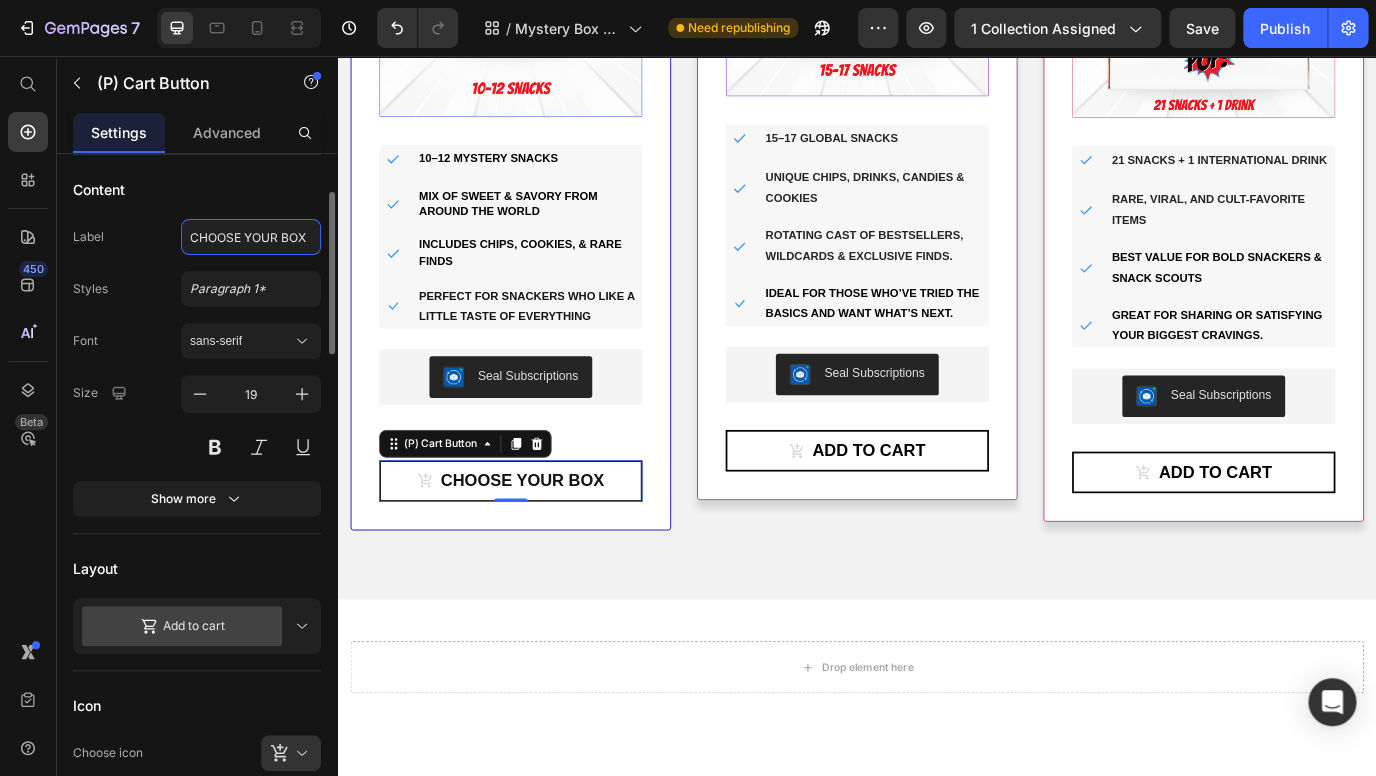 click on "CHOOSE YOUR BOX" 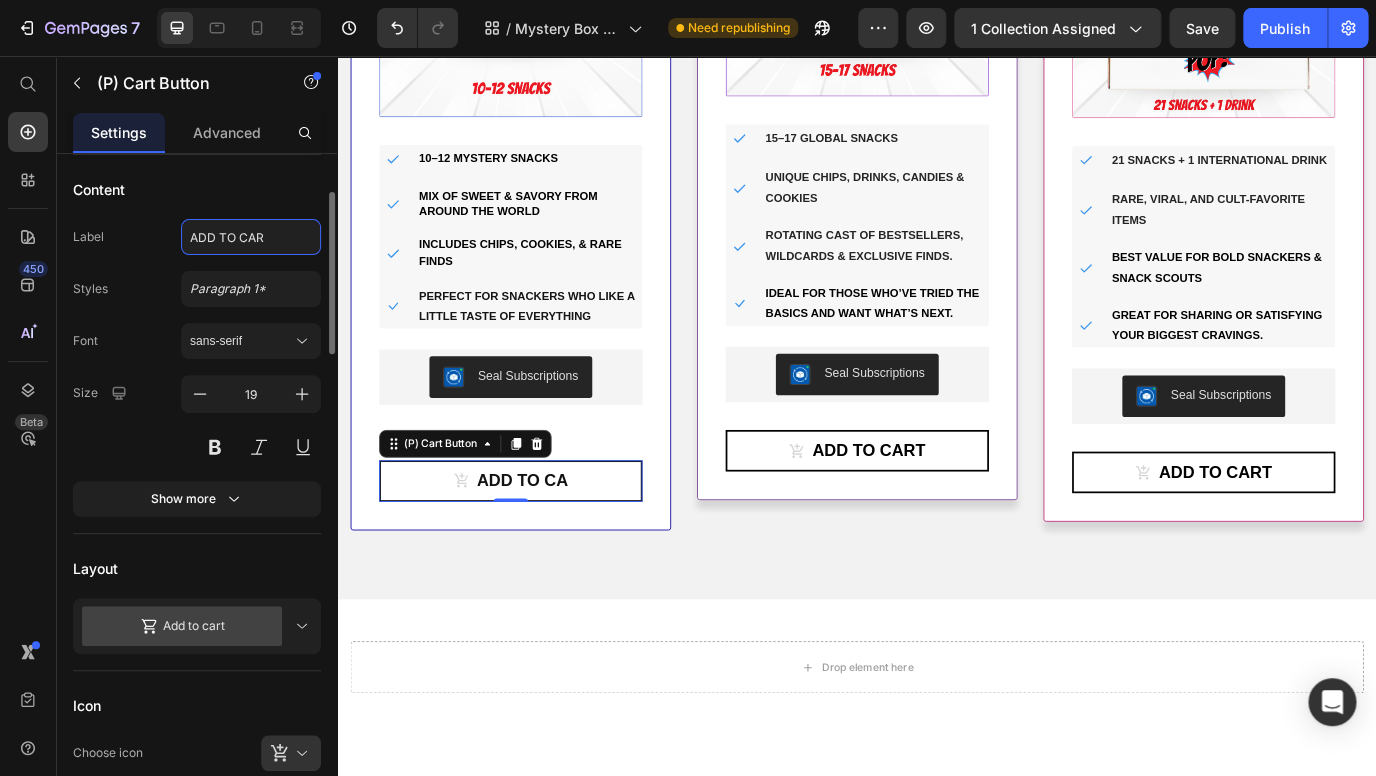 type on "ADD TO CART" 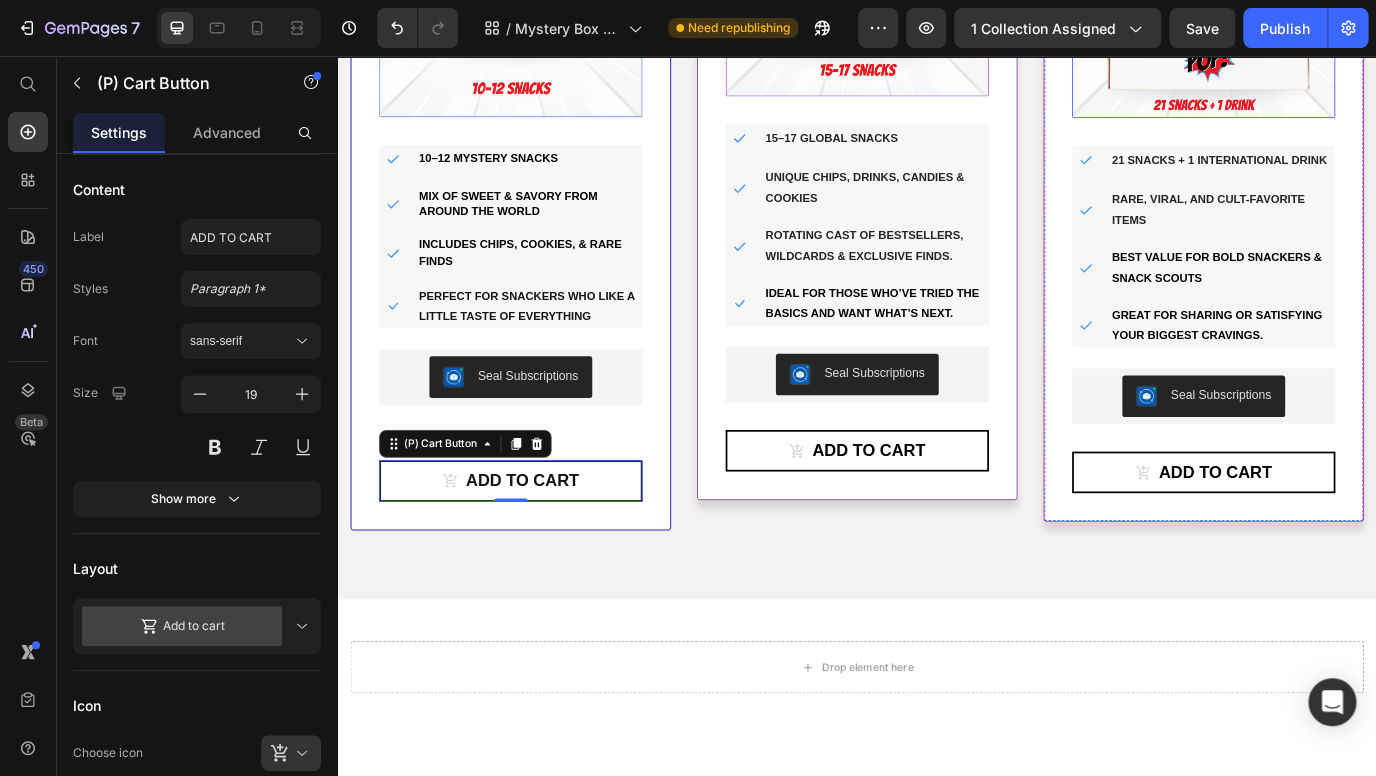 click on "7   /  Mystery Box Collection Page Need republishing Preview 1 collection assigned  Save   Publish" 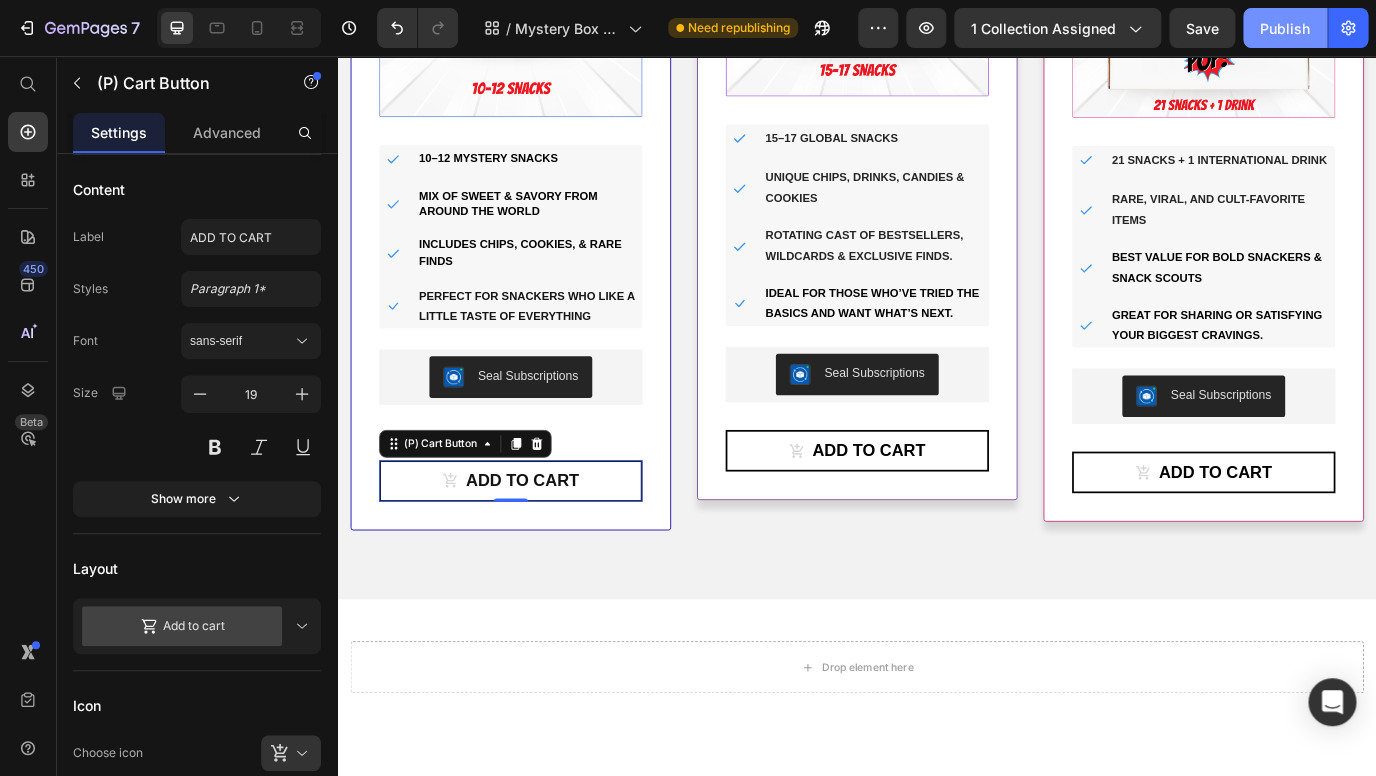 click on "Publish" 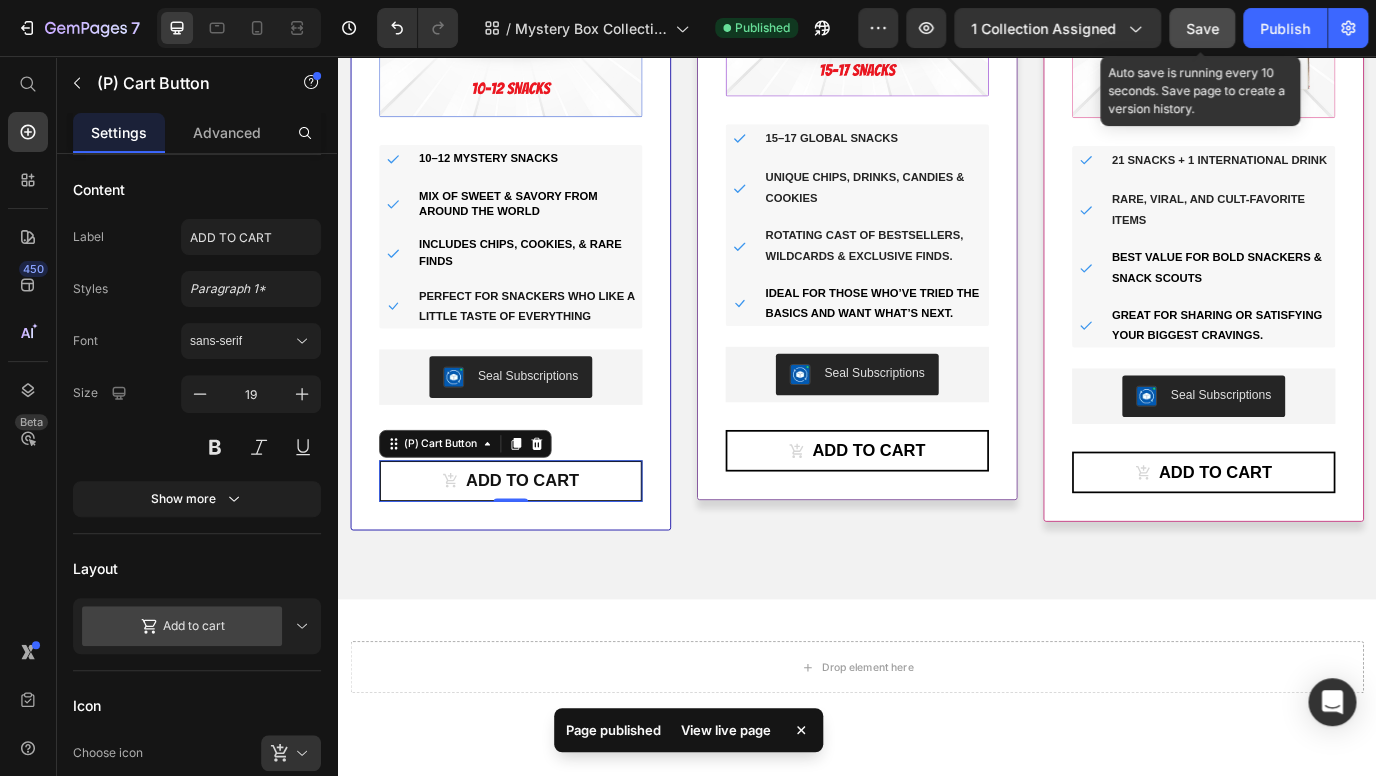 click on "Save" 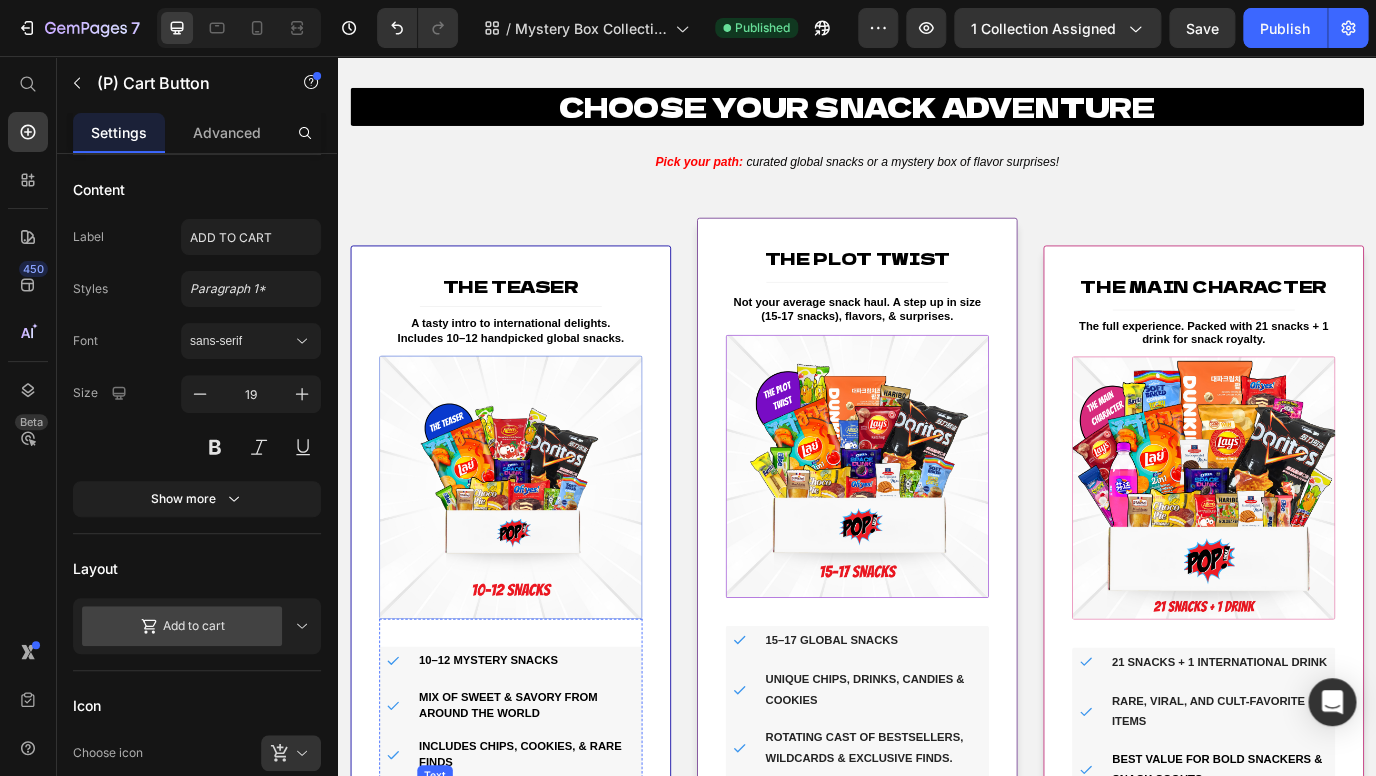scroll, scrollTop: 102, scrollLeft: 0, axis: vertical 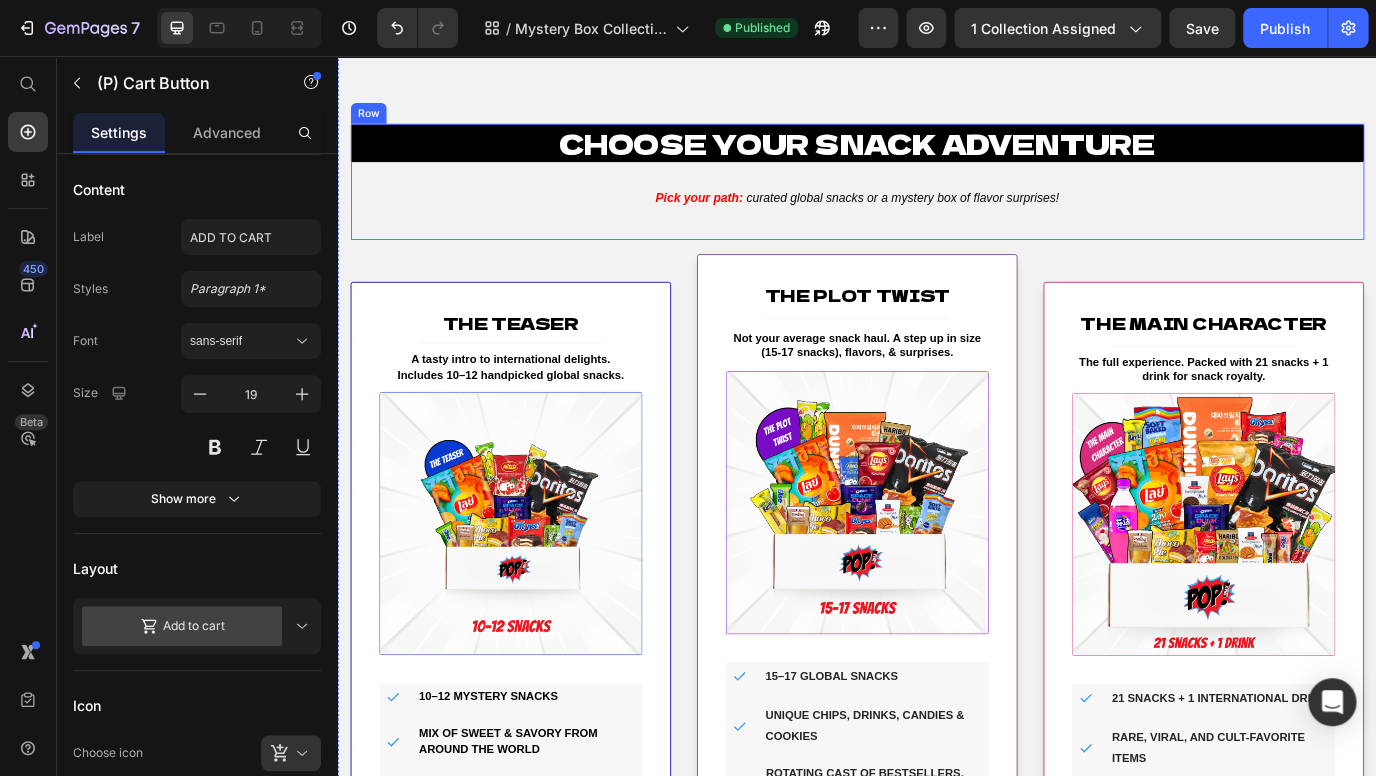 click on "curated global snacks or a mystery box of flavor surprises!" at bounding box center [989, 220] 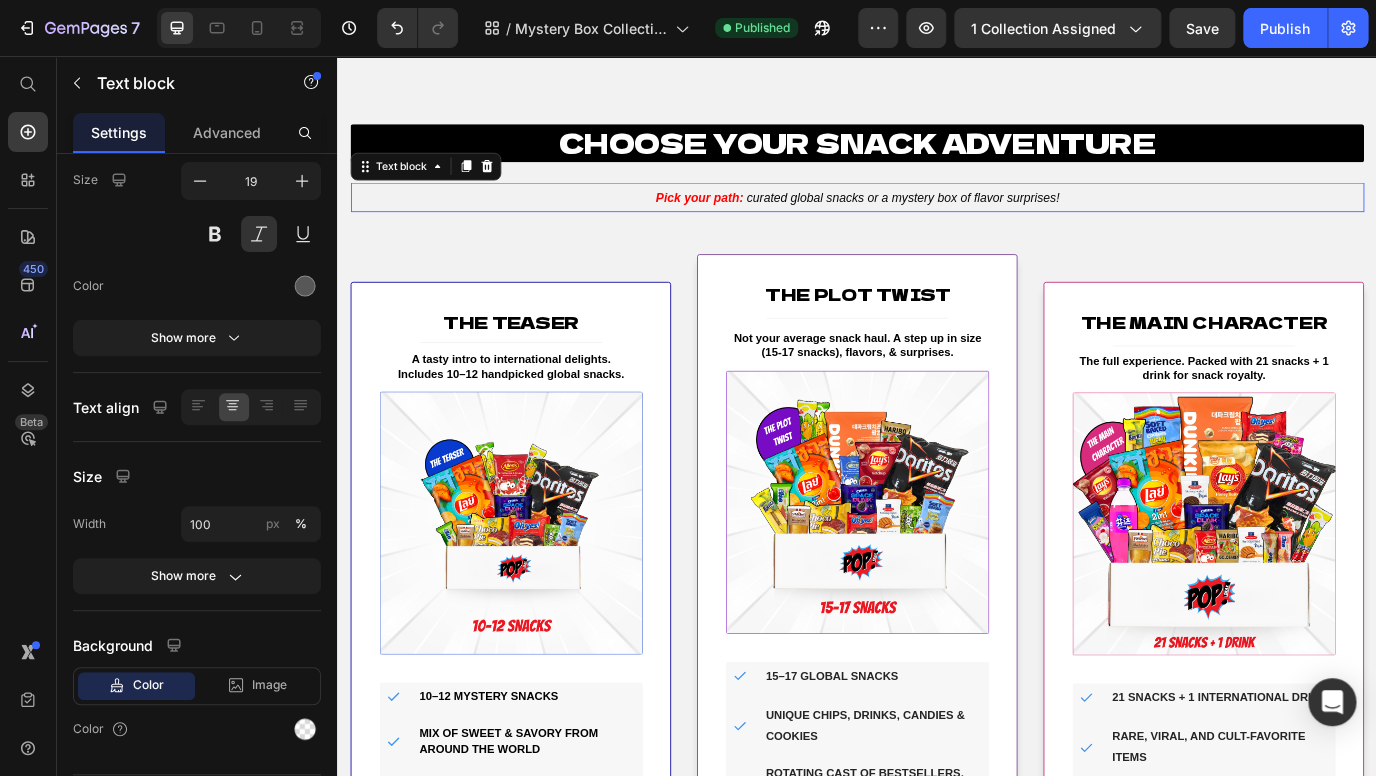 scroll, scrollTop: 0, scrollLeft: 0, axis: both 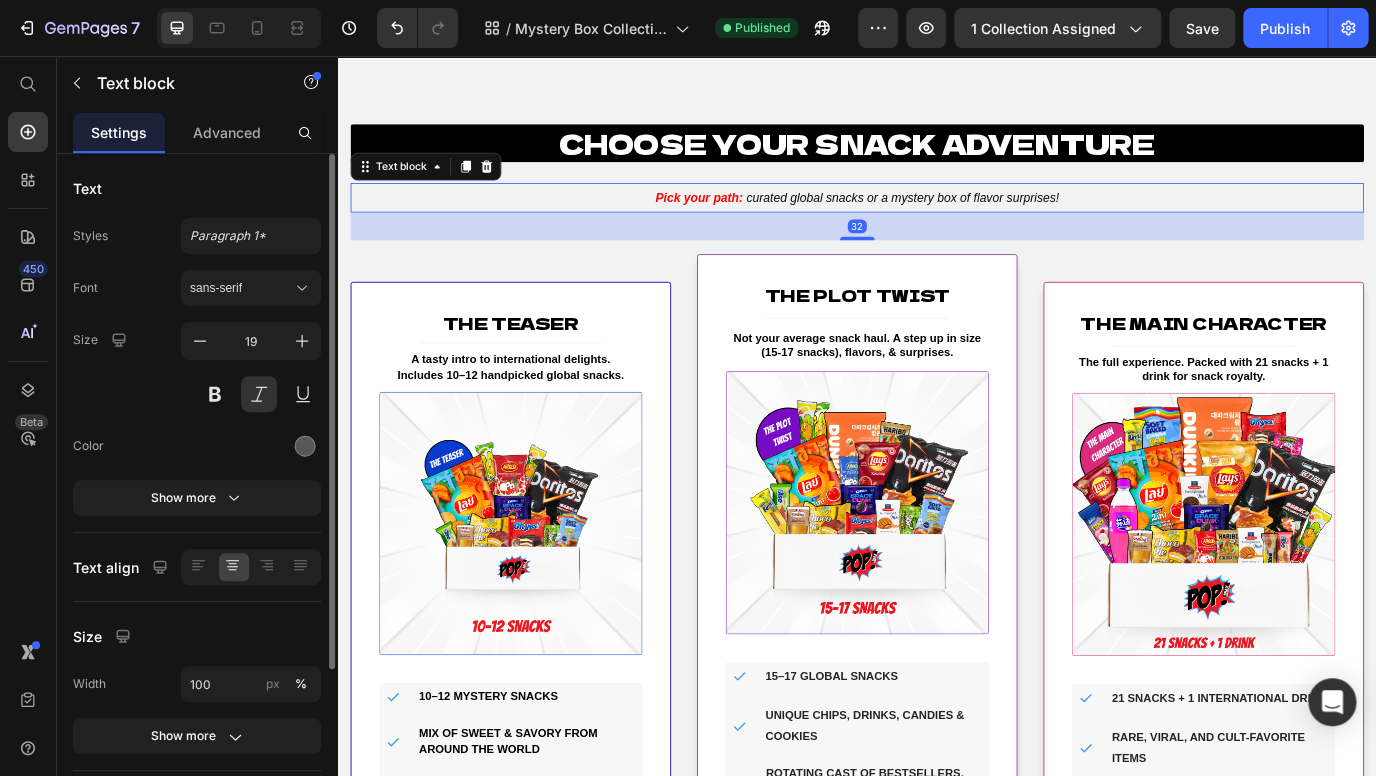 click on "curated global snacks or a mystery box of flavor surprises!" at bounding box center (989, 220) 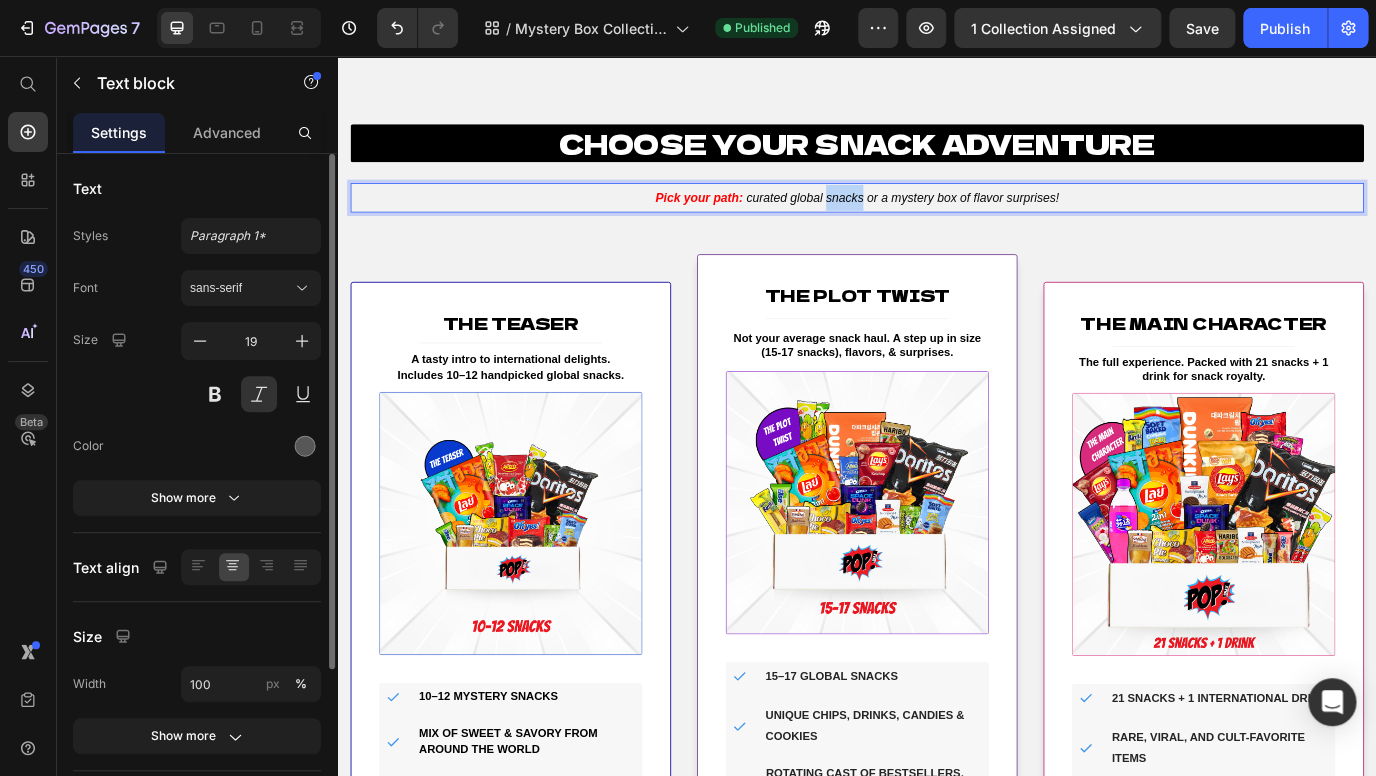 click on "curated global snacks or a mystery box of flavor surprises!" at bounding box center (989, 220) 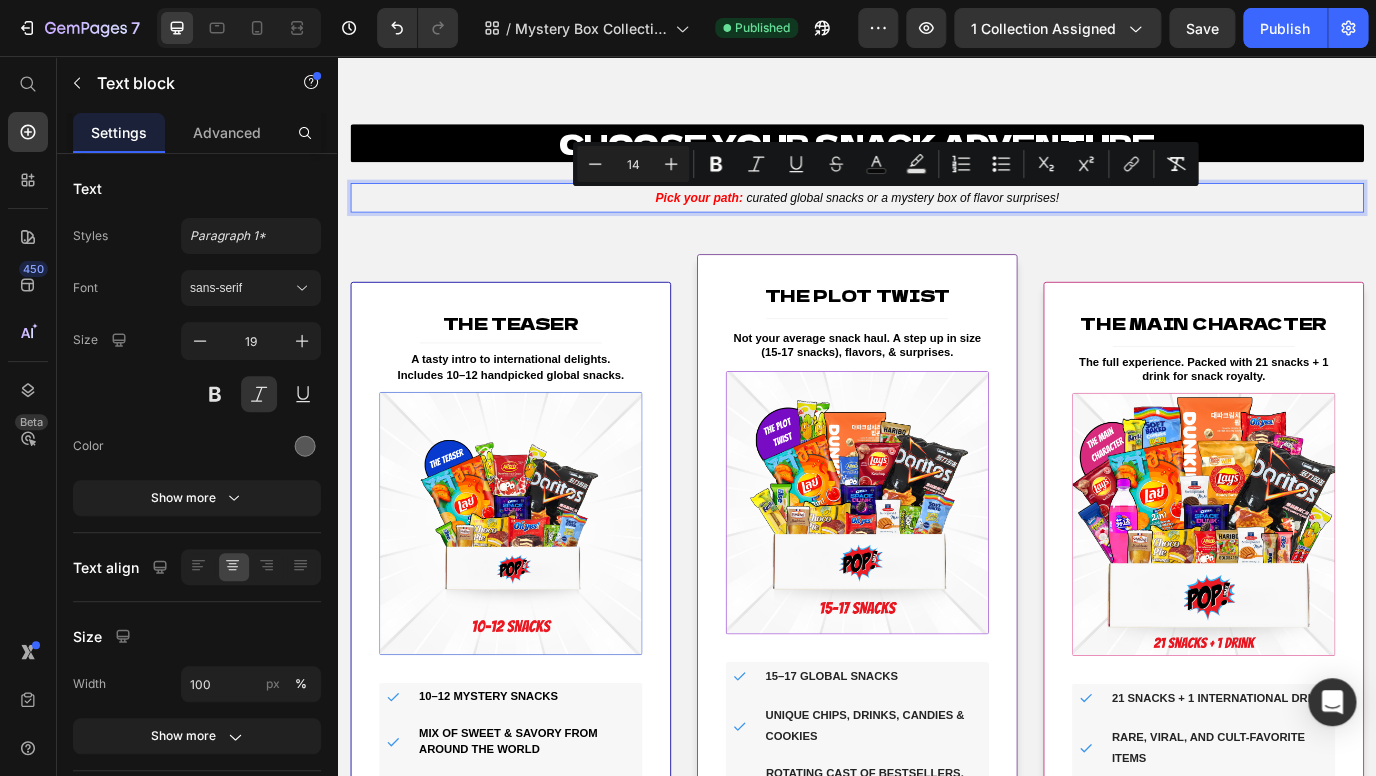 click on "Pick your path:   curated global snacks or a mystery box of flavor surprises!" at bounding box center [937, 220] 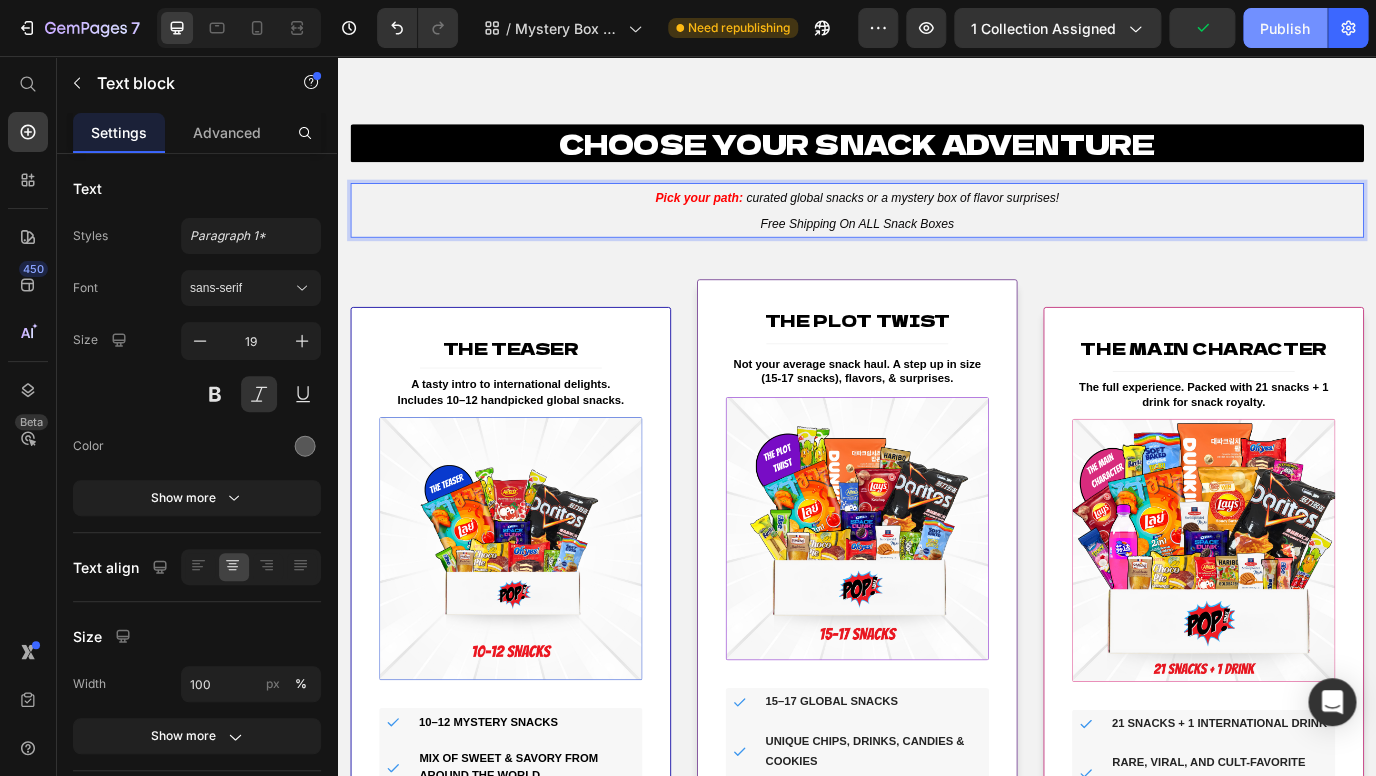 click on "Publish" 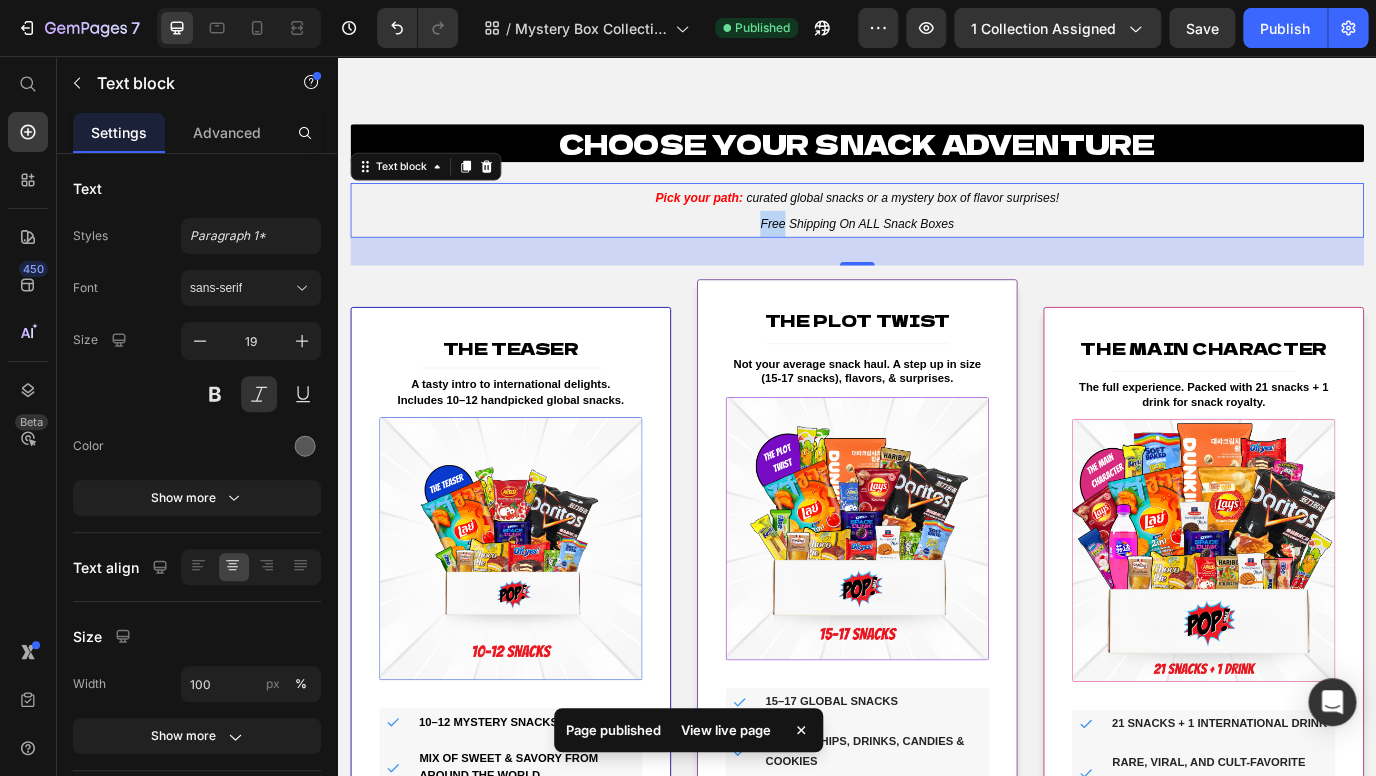 click on "Free Shipping On ALL Snack Boxes" at bounding box center (936, 250) 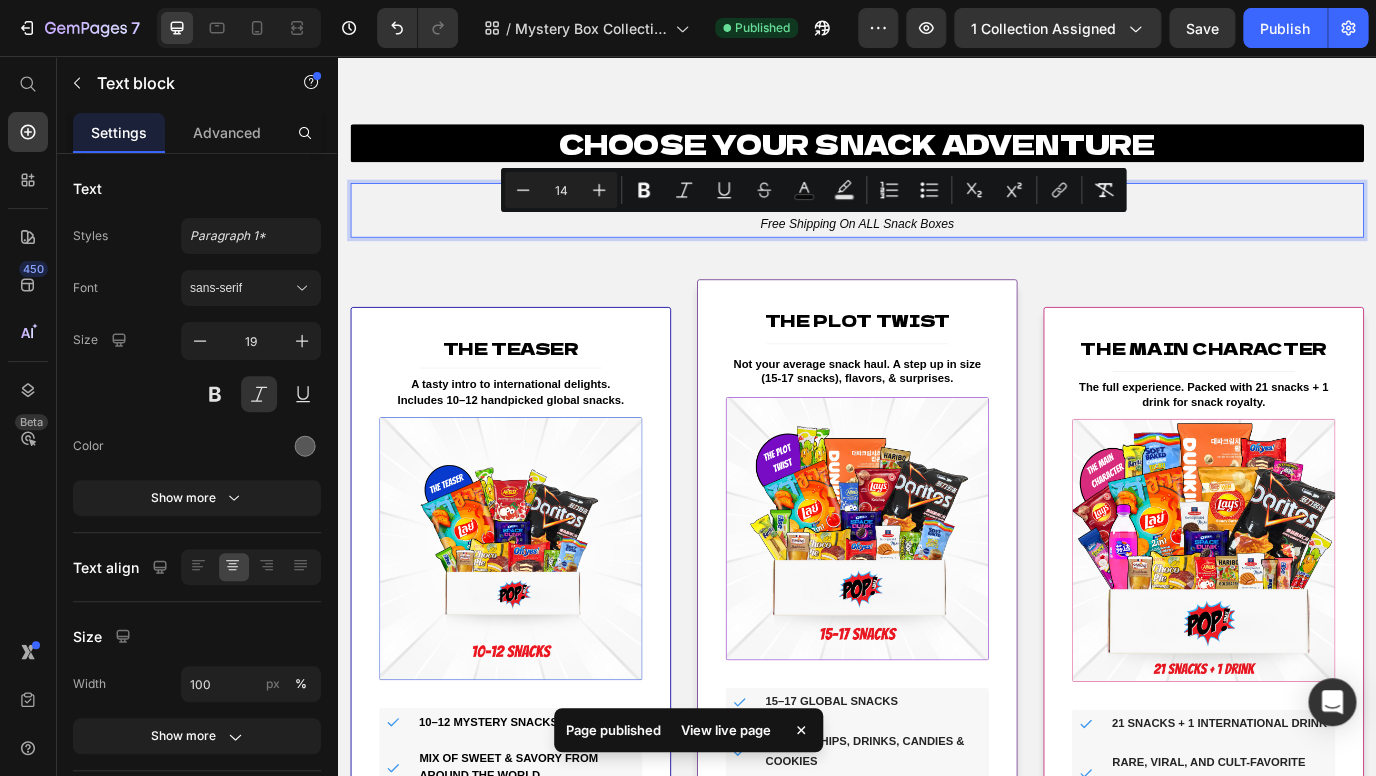 click on "Free Shipping On ALL Snack Boxes" at bounding box center [936, 250] 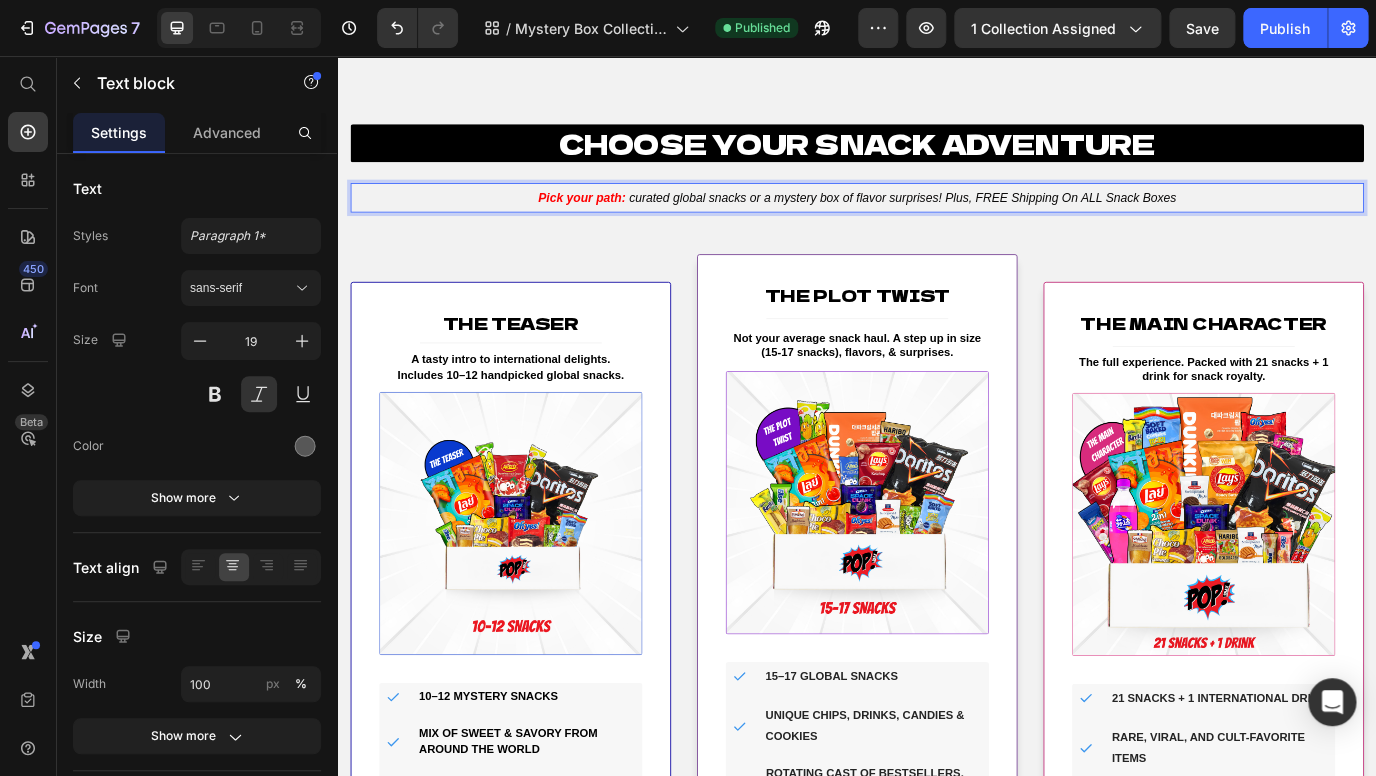 click on "Pick your path:   curated global snacks or a mystery box of flavor surprises! Plus, FREE Shipping On ALL Snack Boxes" at bounding box center [937, 220] 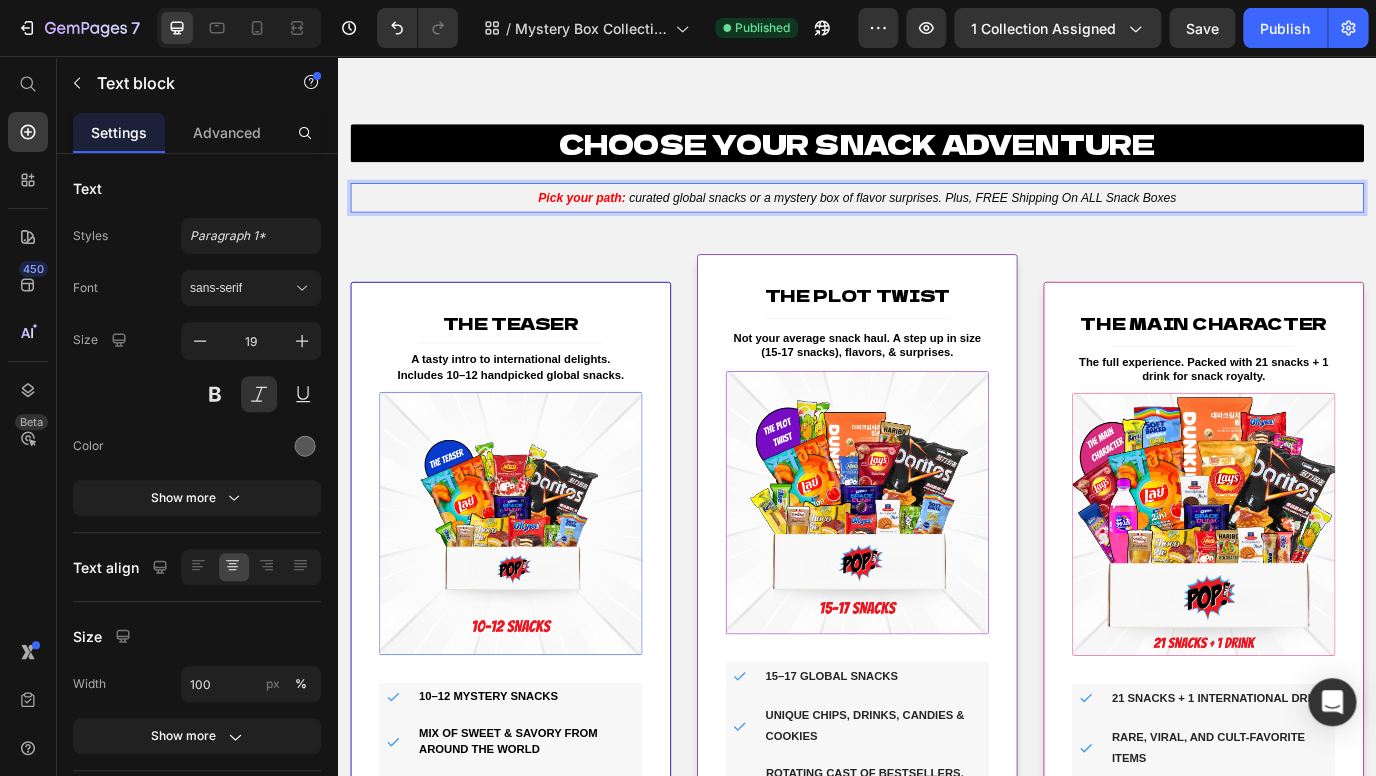 click on "Pick your path:   curated global snacks or a mystery box of flavor surprises. Plus, FREE Shipping On ALL Snack Boxes" at bounding box center [937, 220] 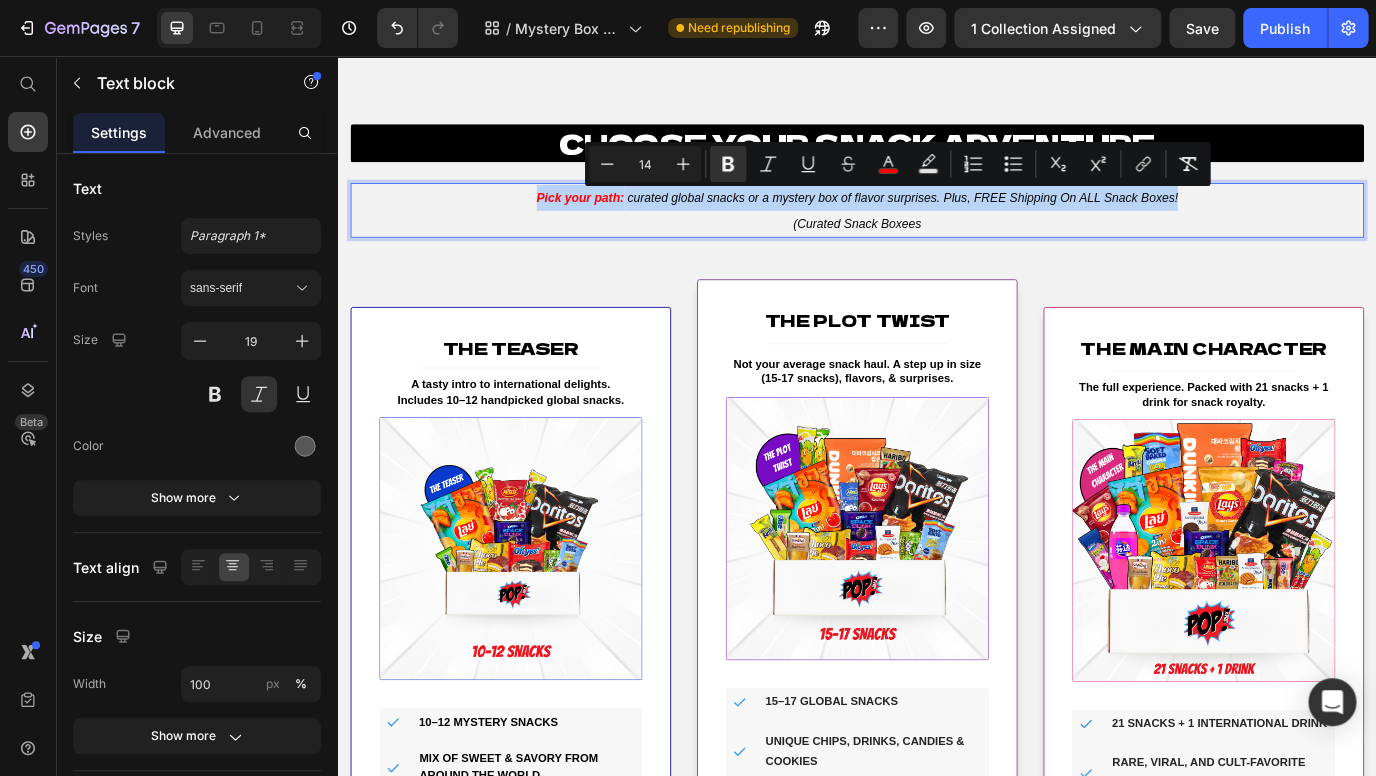 click on "(Curated Snack Boxees" at bounding box center (937, 250) 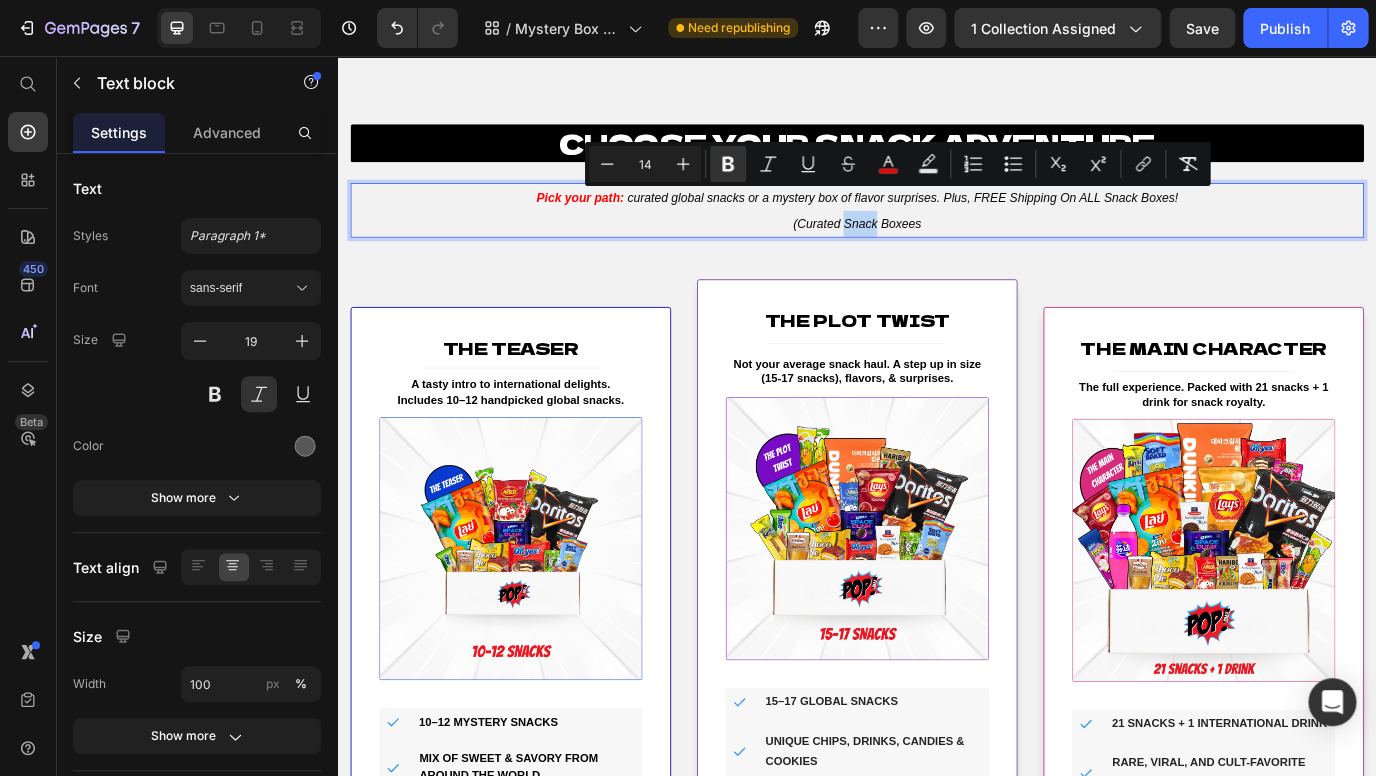 click on "(Curated Snack Boxees" at bounding box center [937, 250] 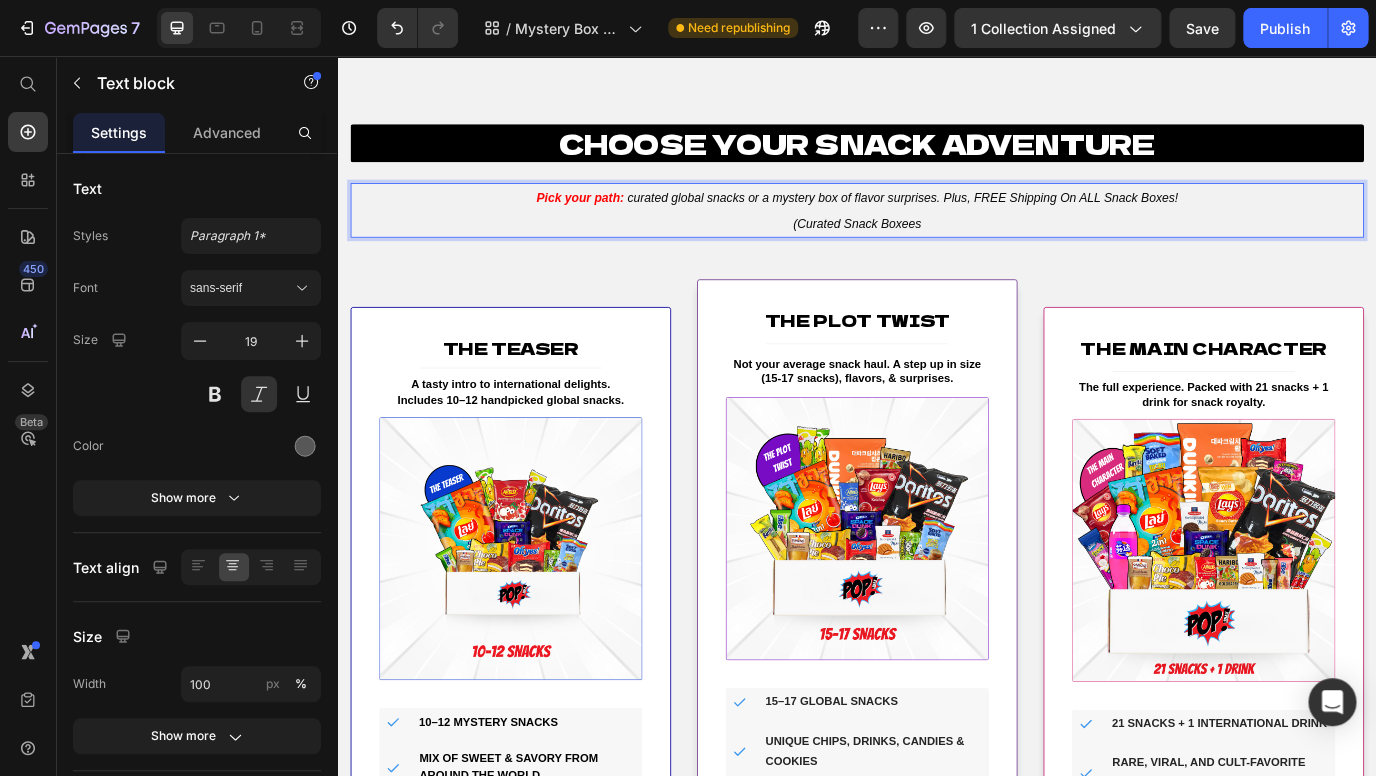 click on "(Curated Snack Boxees" at bounding box center (937, 250) 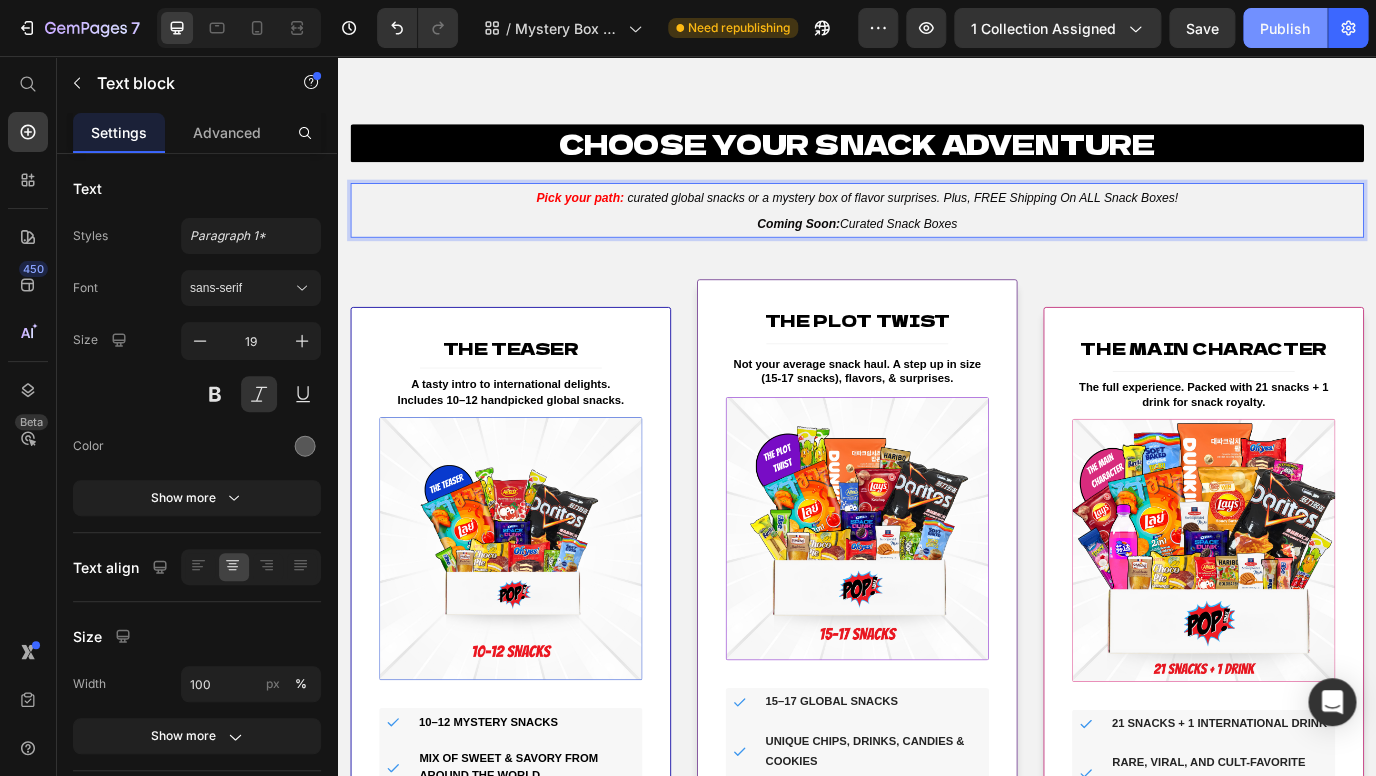 click on "Publish" 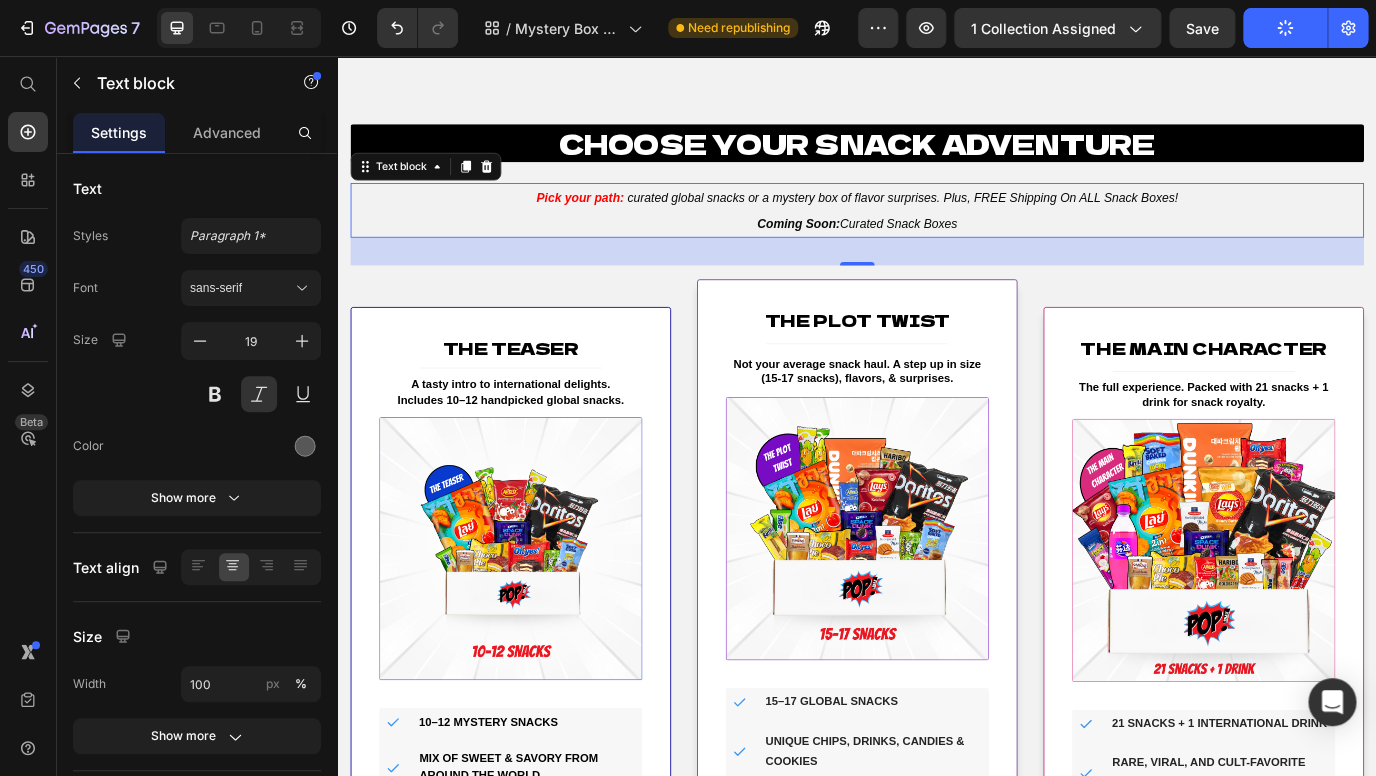 click on "Coming Soon:  Curated Snack Boxes" at bounding box center (936, 250) 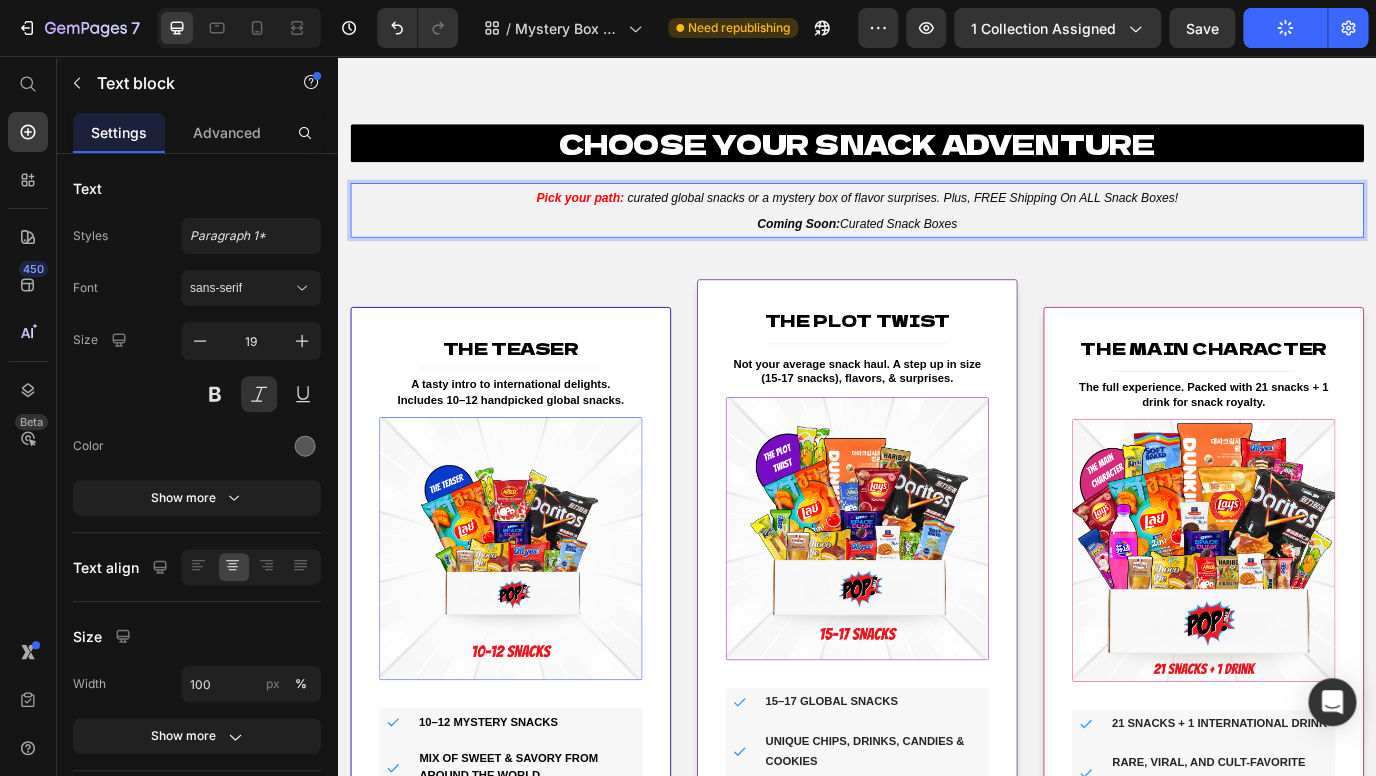 click on "Coming Soon:  Curated Snack Boxes" at bounding box center (936, 250) 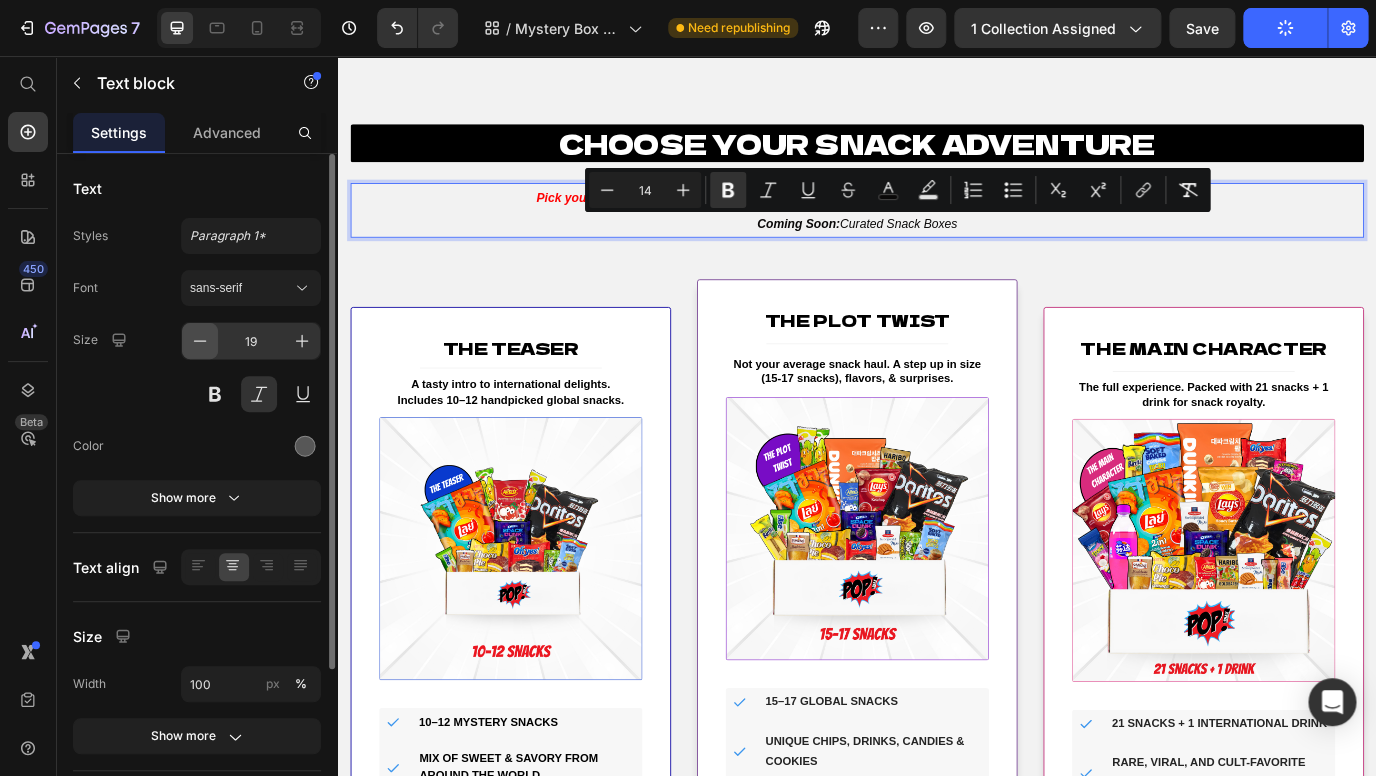 click 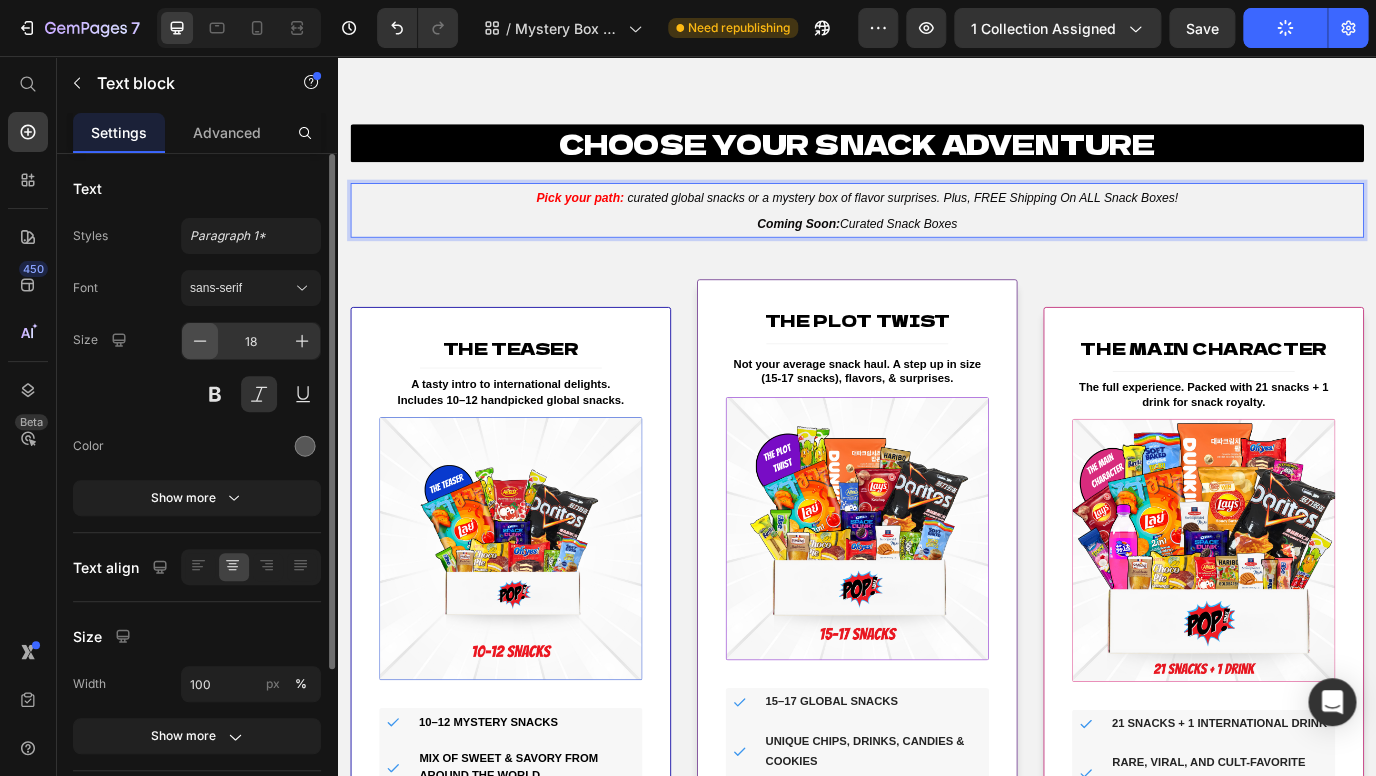 click 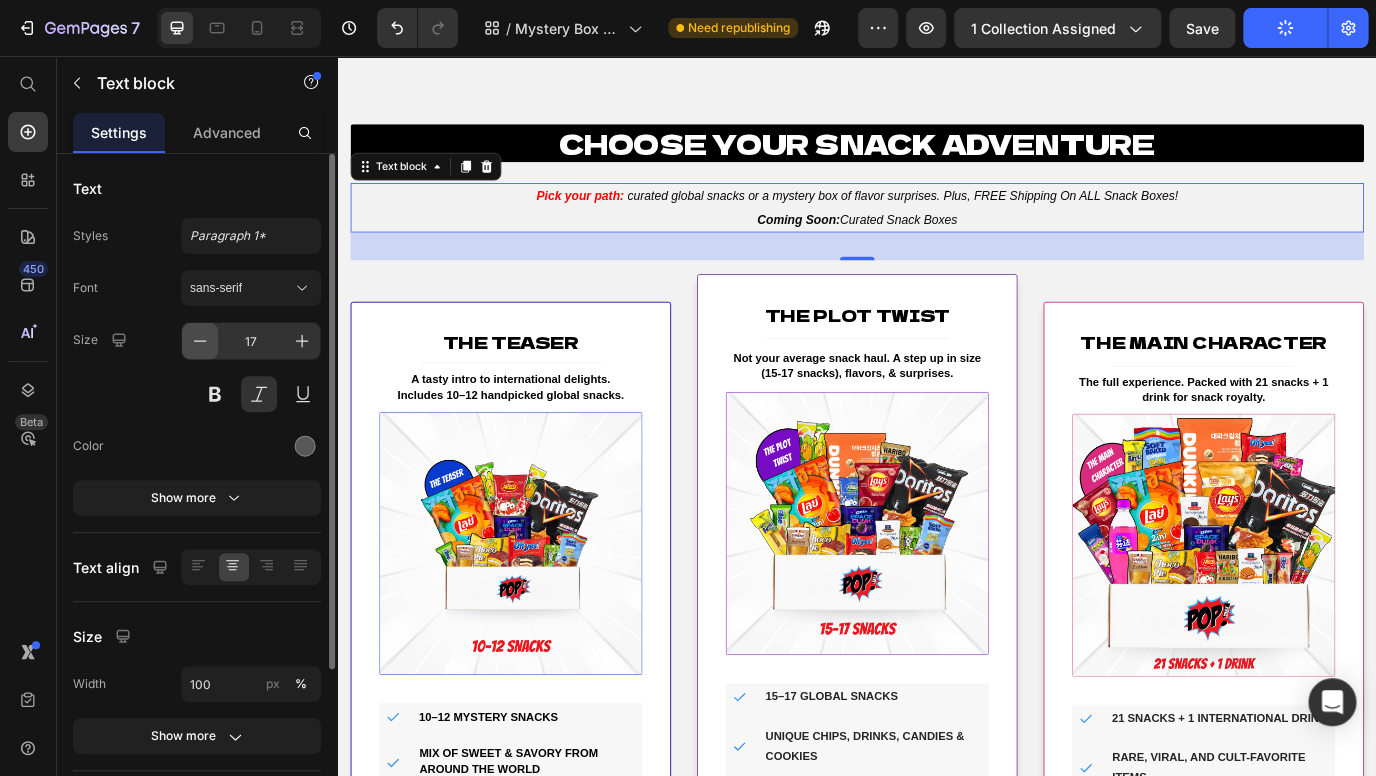 click 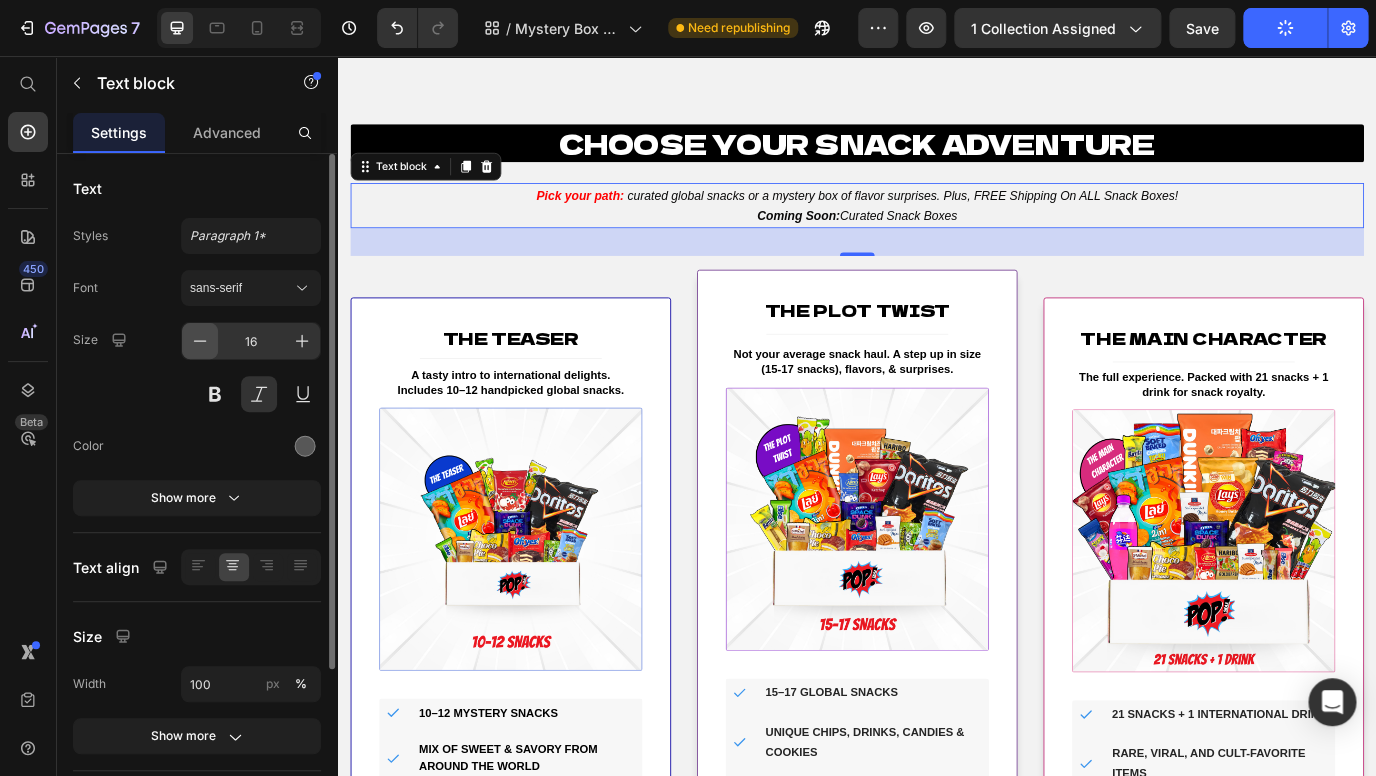 click 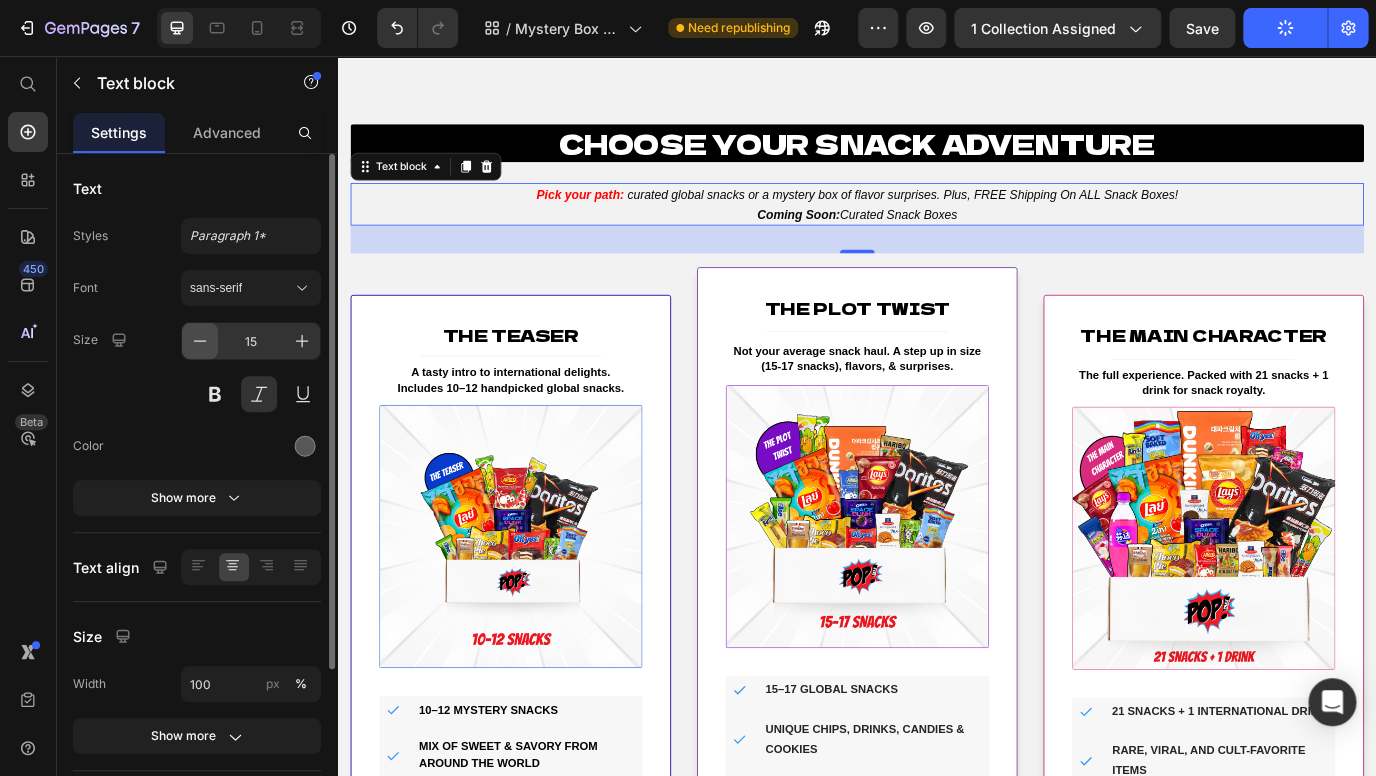 click 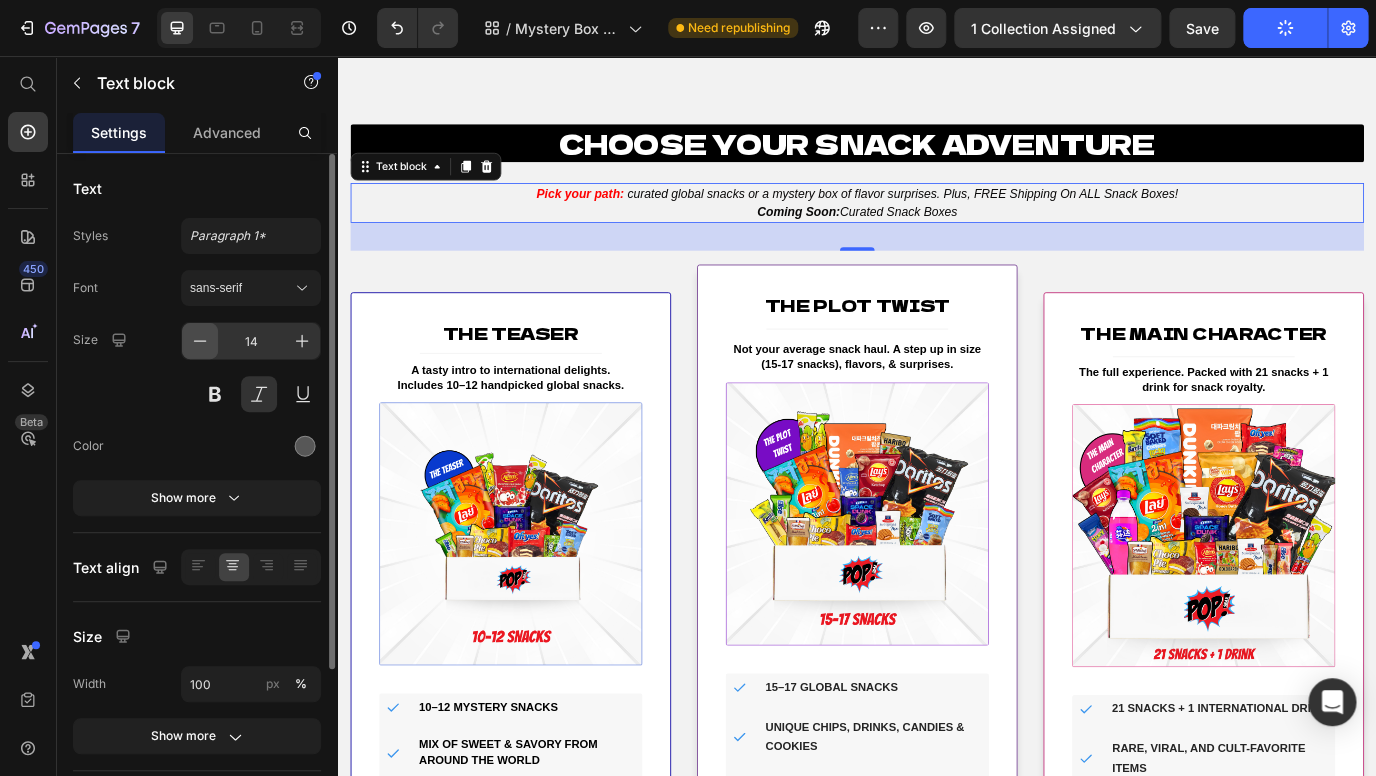 click at bounding box center [200, 341] 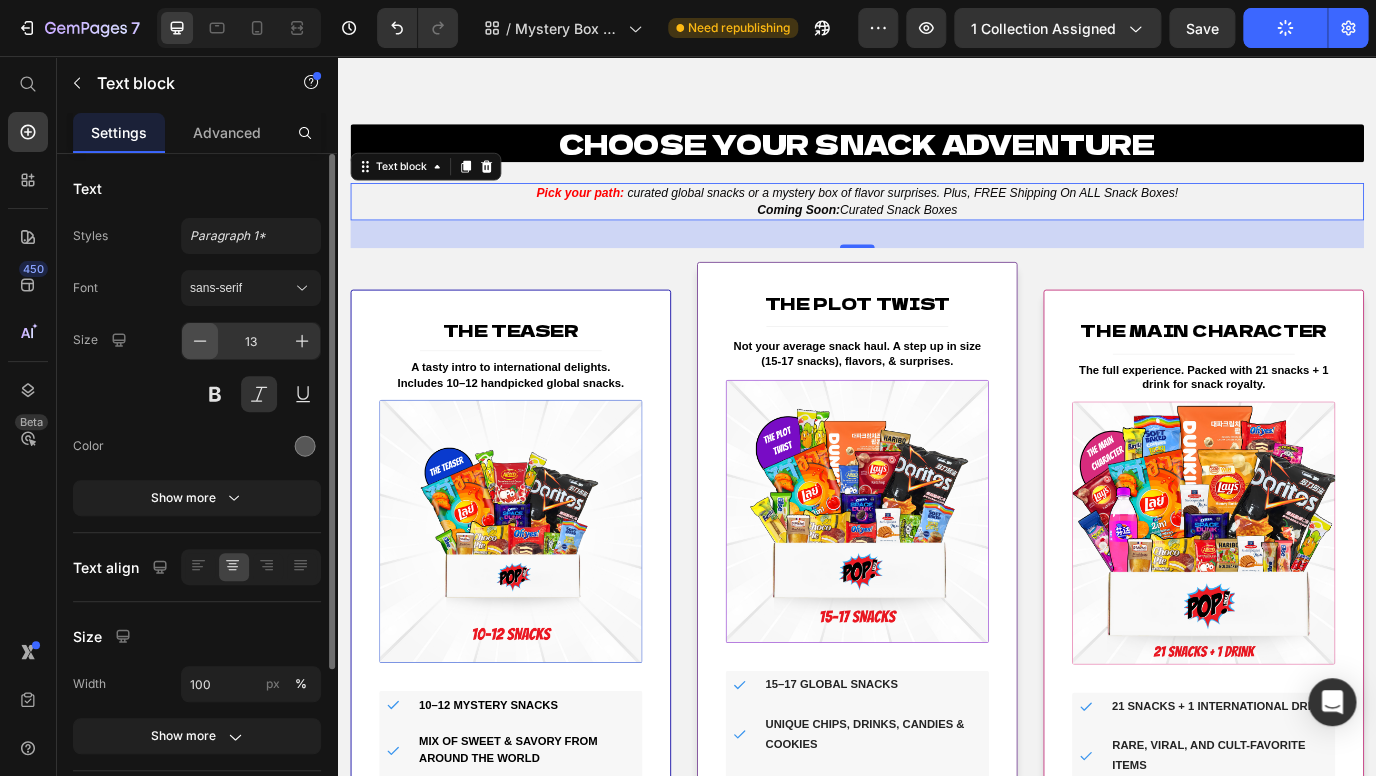 click at bounding box center [200, 341] 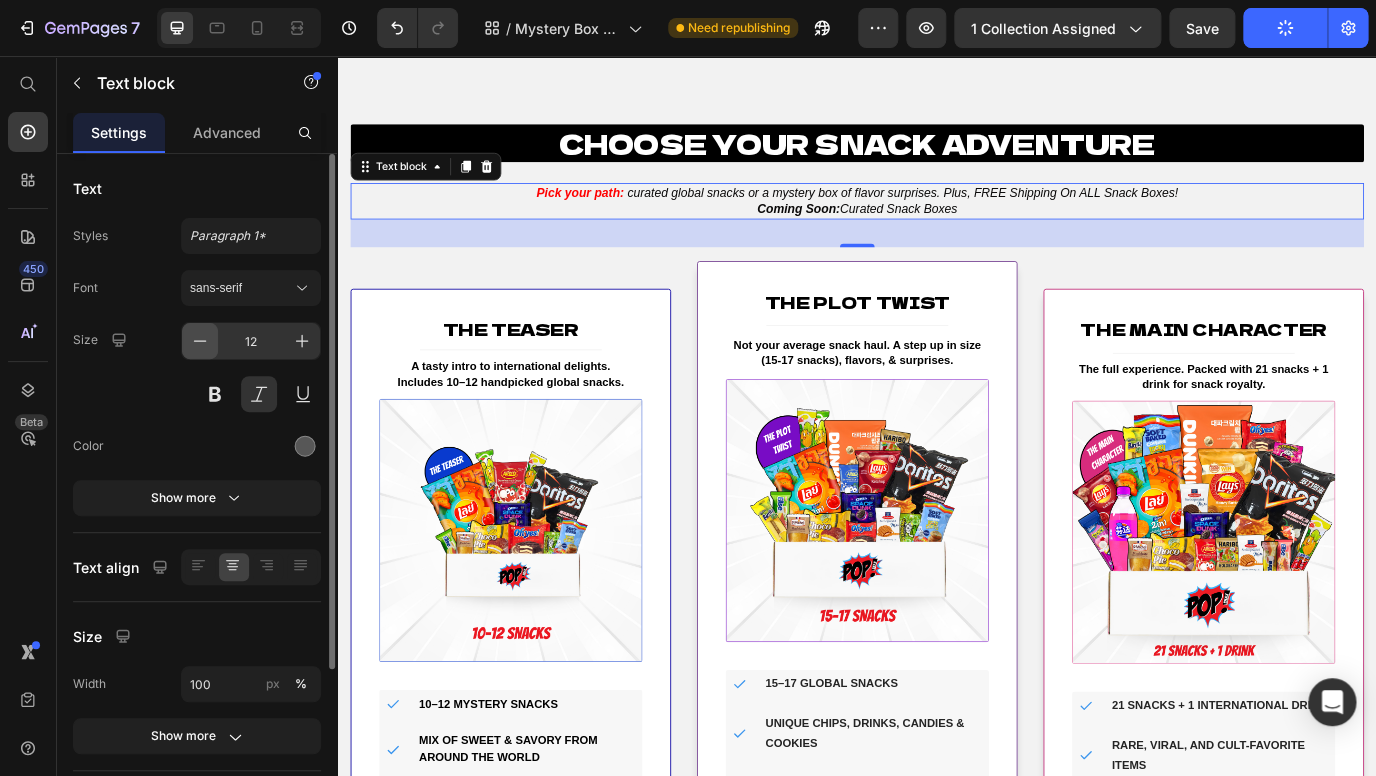 click at bounding box center (200, 341) 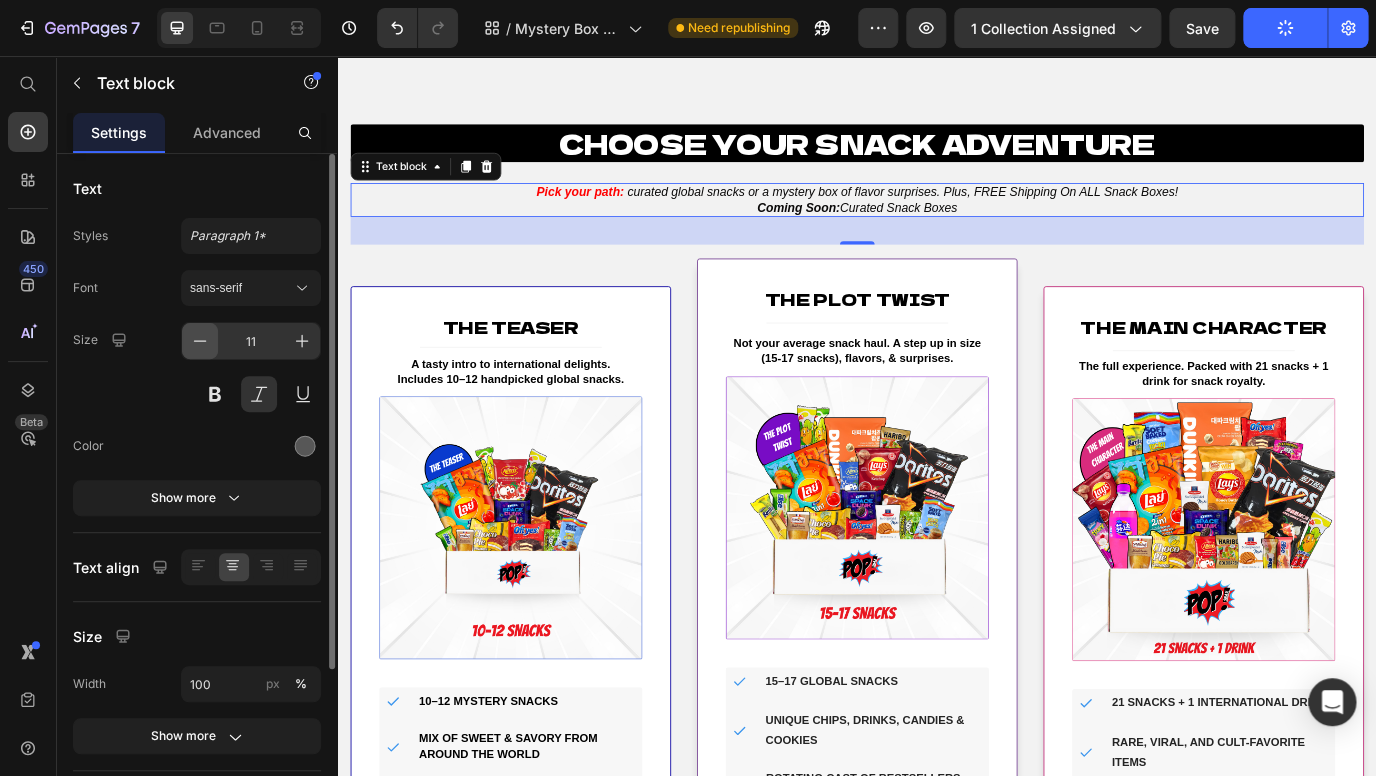 type 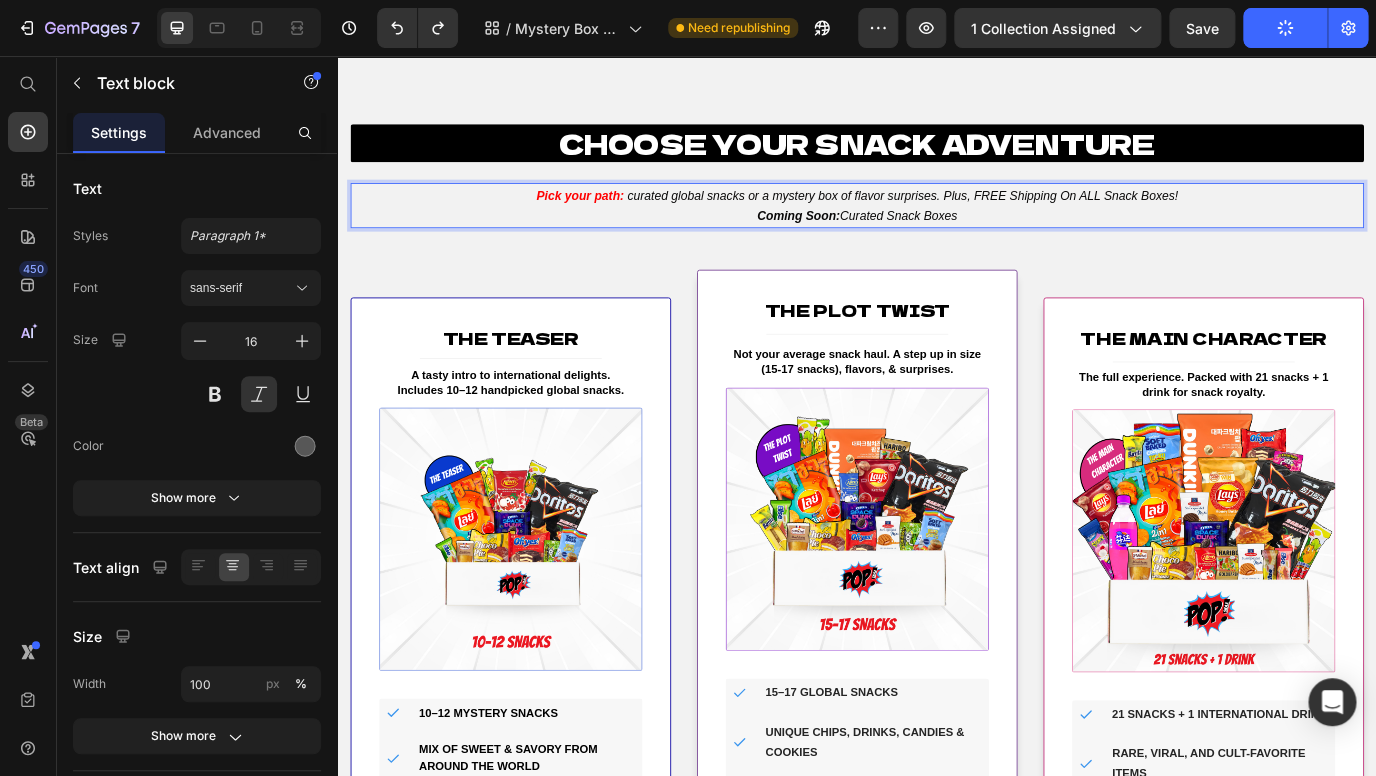 click on "Coming Soon:" at bounding box center [869, 241] 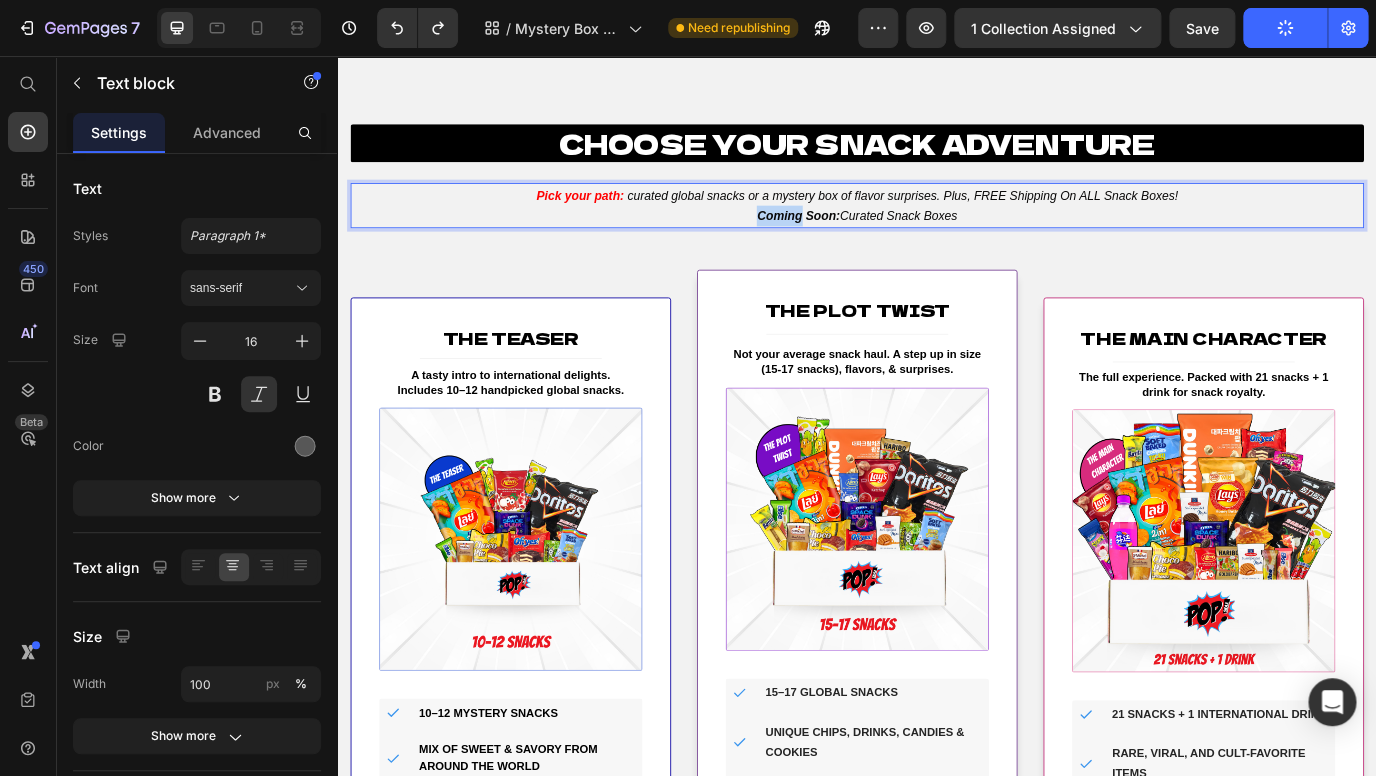 click on "Coming Soon:" at bounding box center (869, 241) 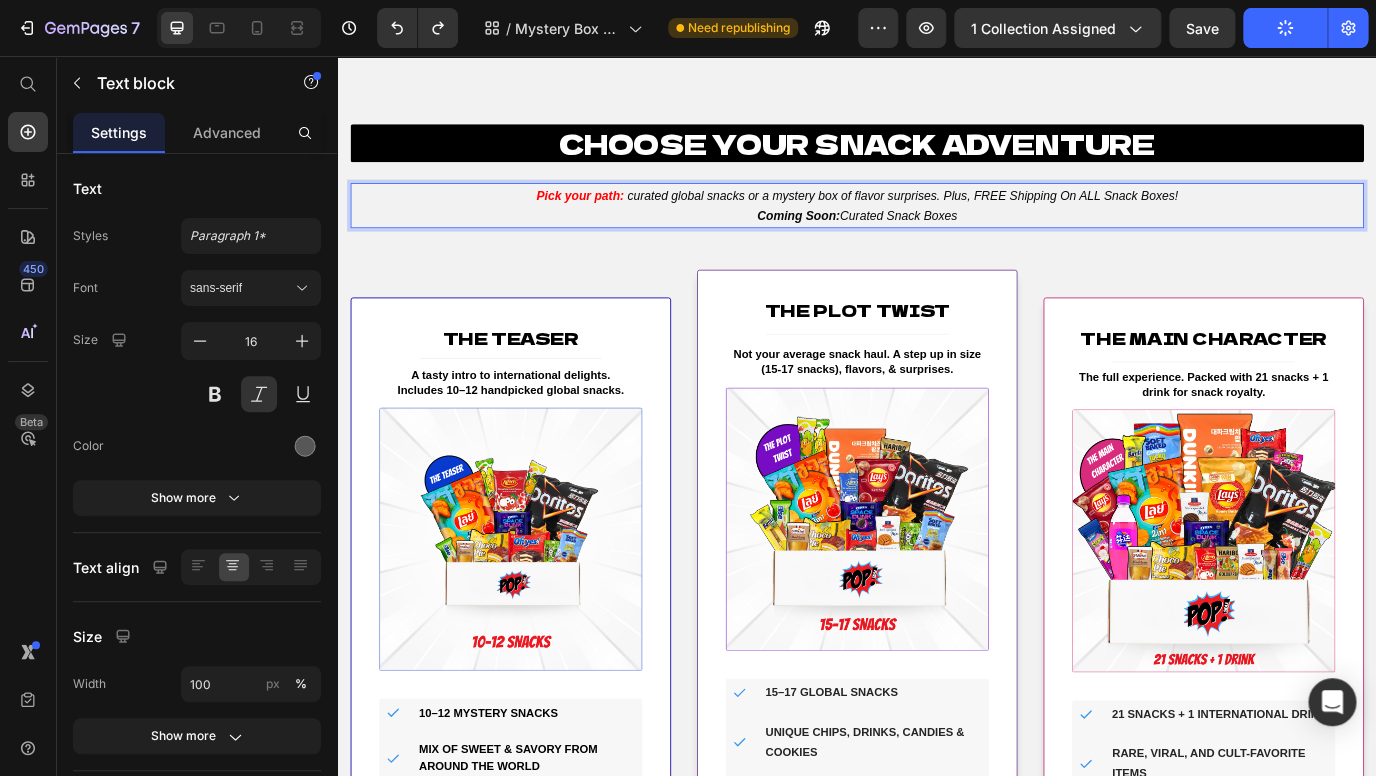 click on "Coming Soon:" at bounding box center (869, 241) 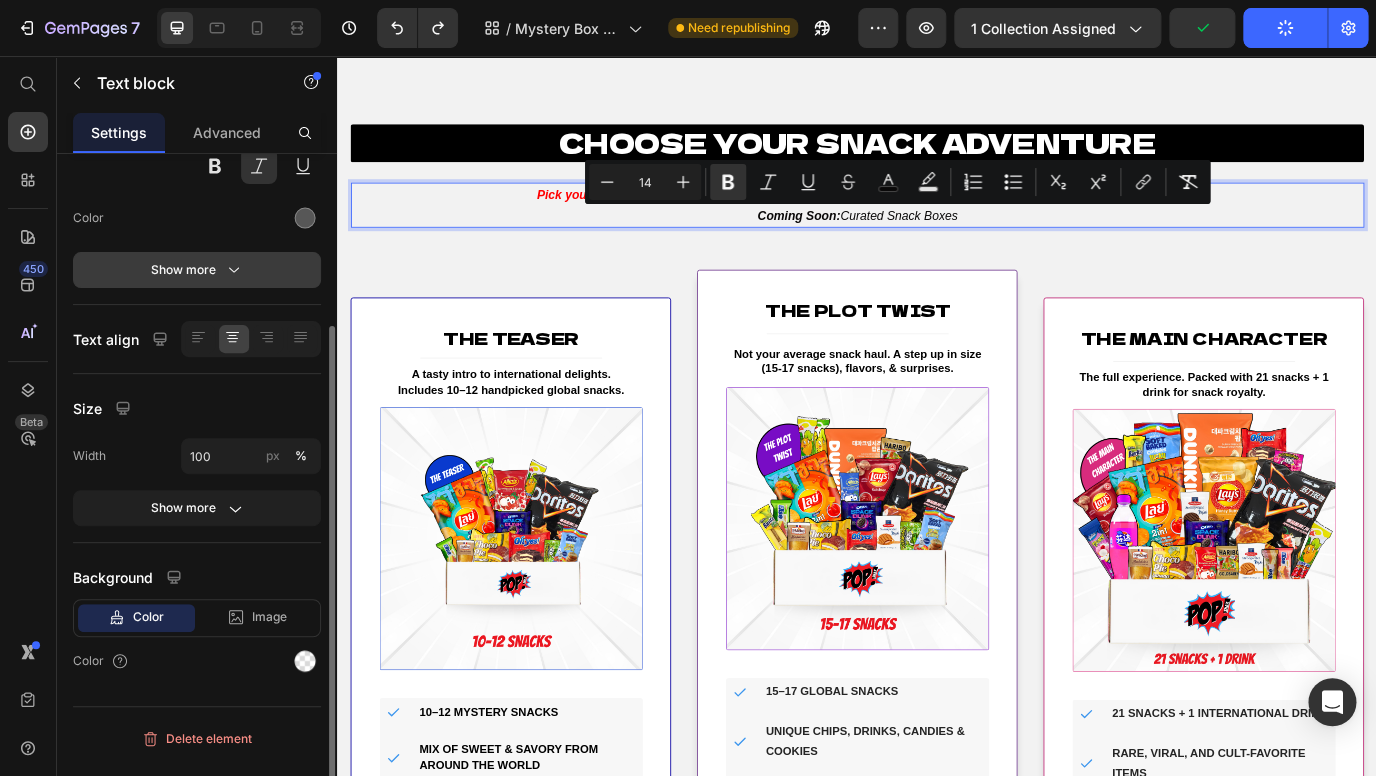 scroll, scrollTop: 233, scrollLeft: 0, axis: vertical 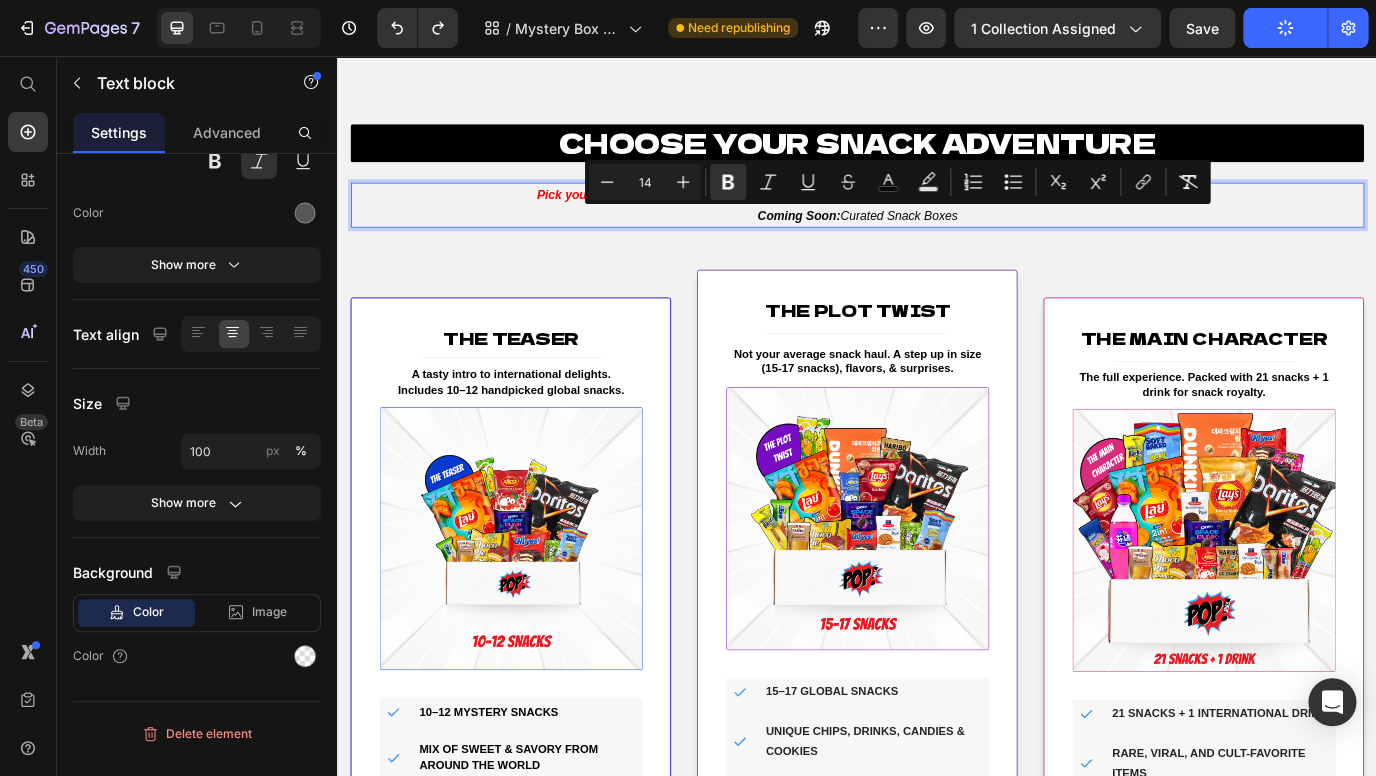 click on "Publish" 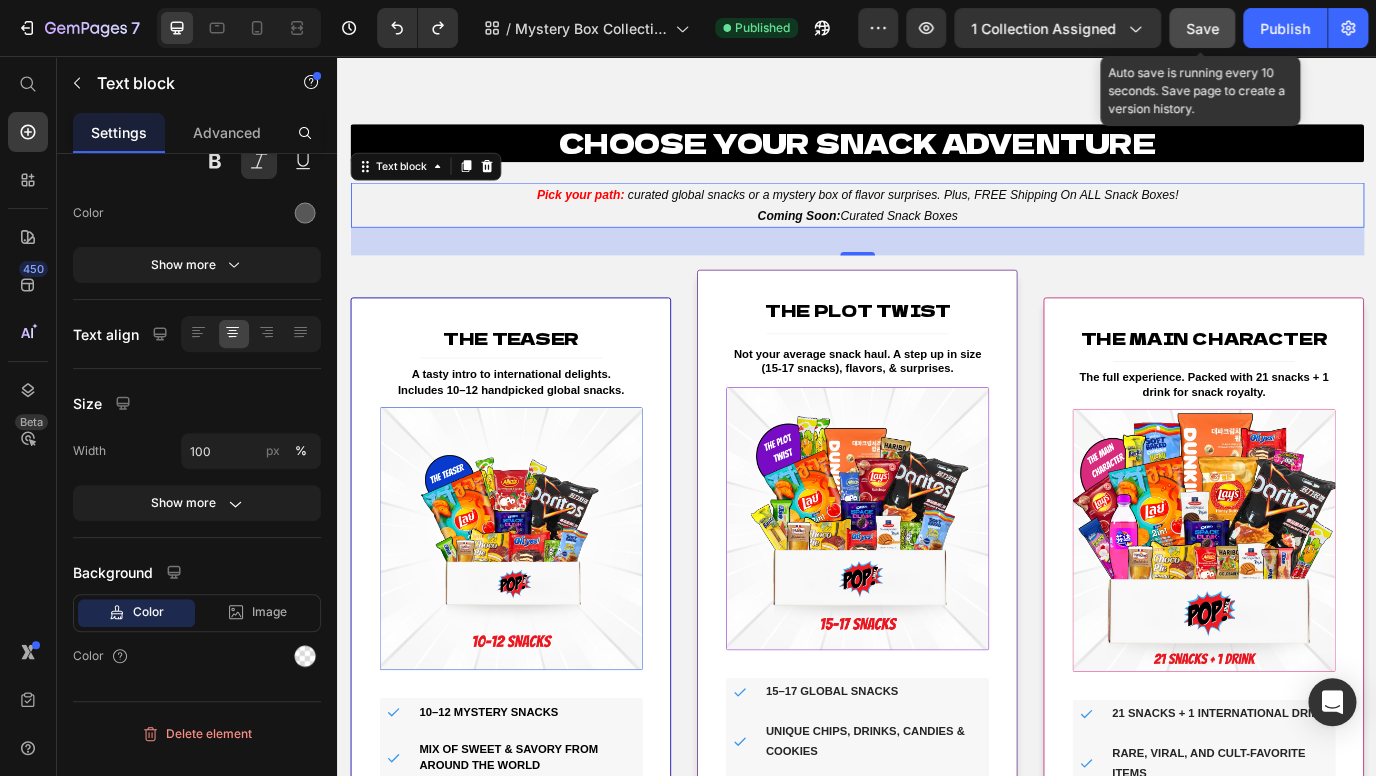 click on "Save" at bounding box center (1202, 28) 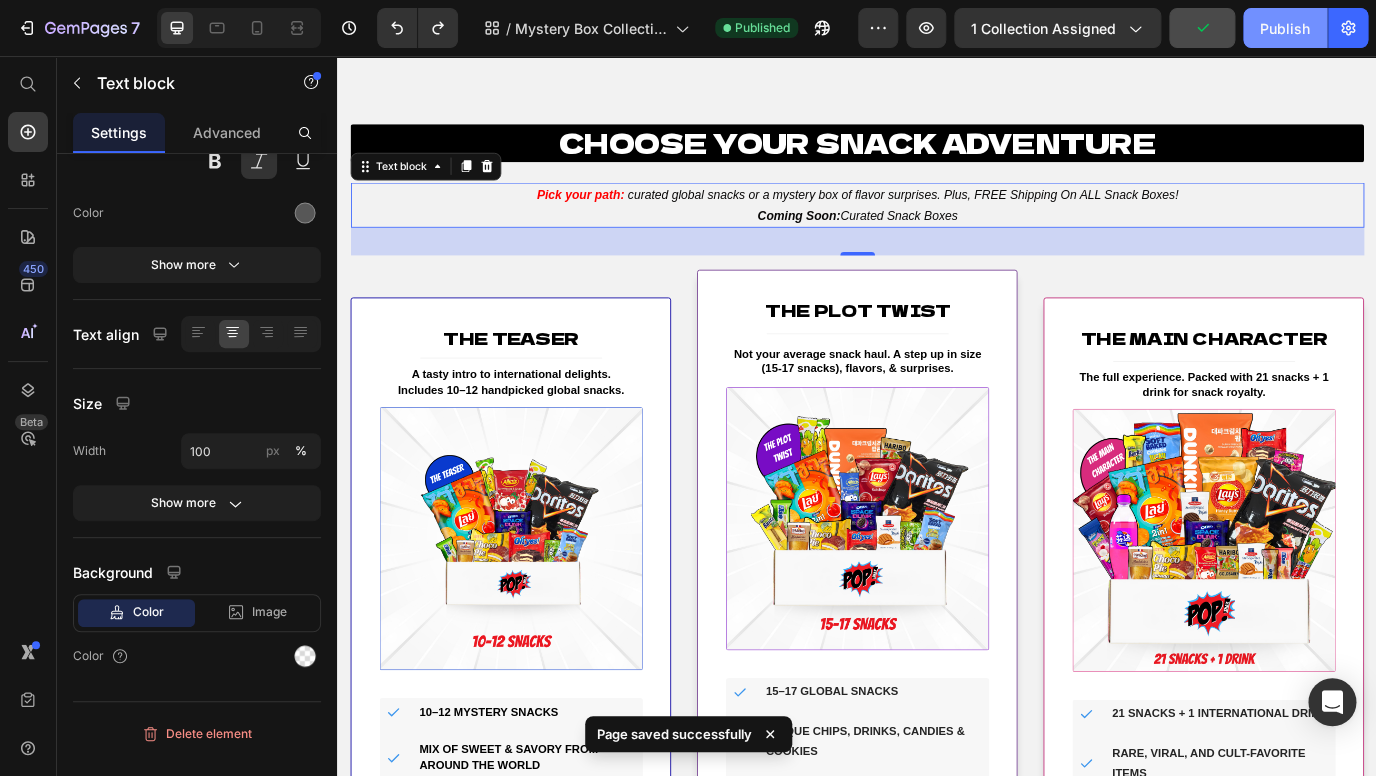 click on "Publish" at bounding box center (1285, 28) 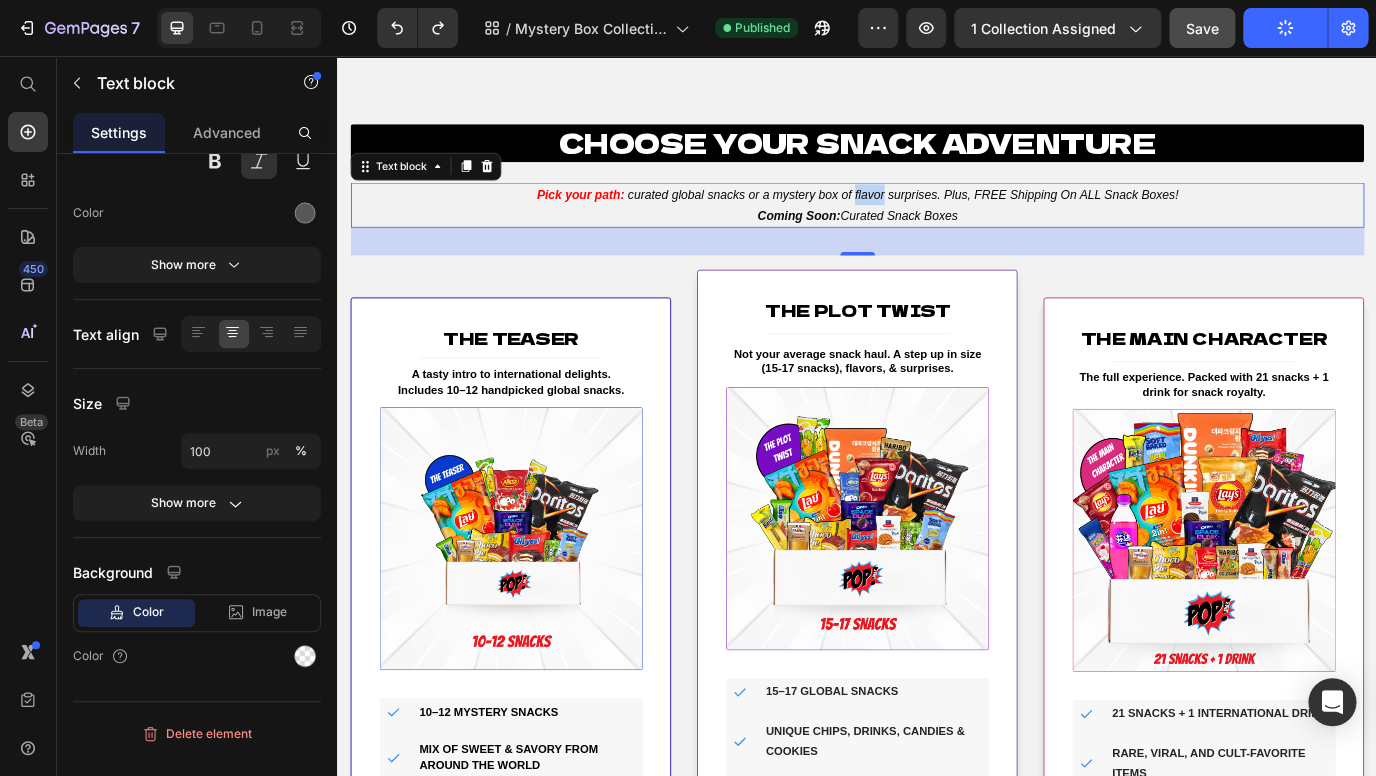 click on "curated global snacks or a mystery box of flavor surprises. Plus, FREE Shipping On ALL Snack Boxes!" at bounding box center (990, 217) 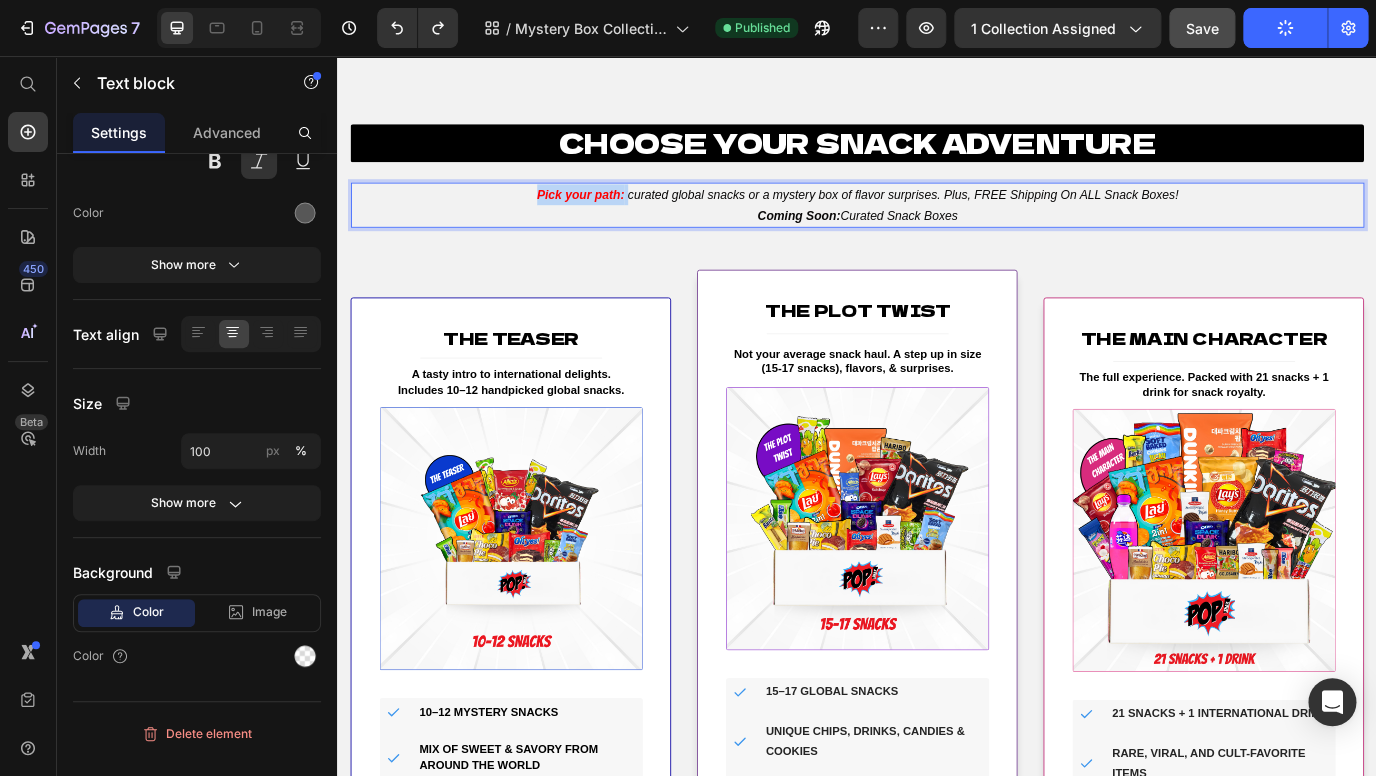 click on "curated global snacks or a mystery box of flavor surprises. Plus, FREE Shipping On ALL Snack Boxes!" at bounding box center (990, 217) 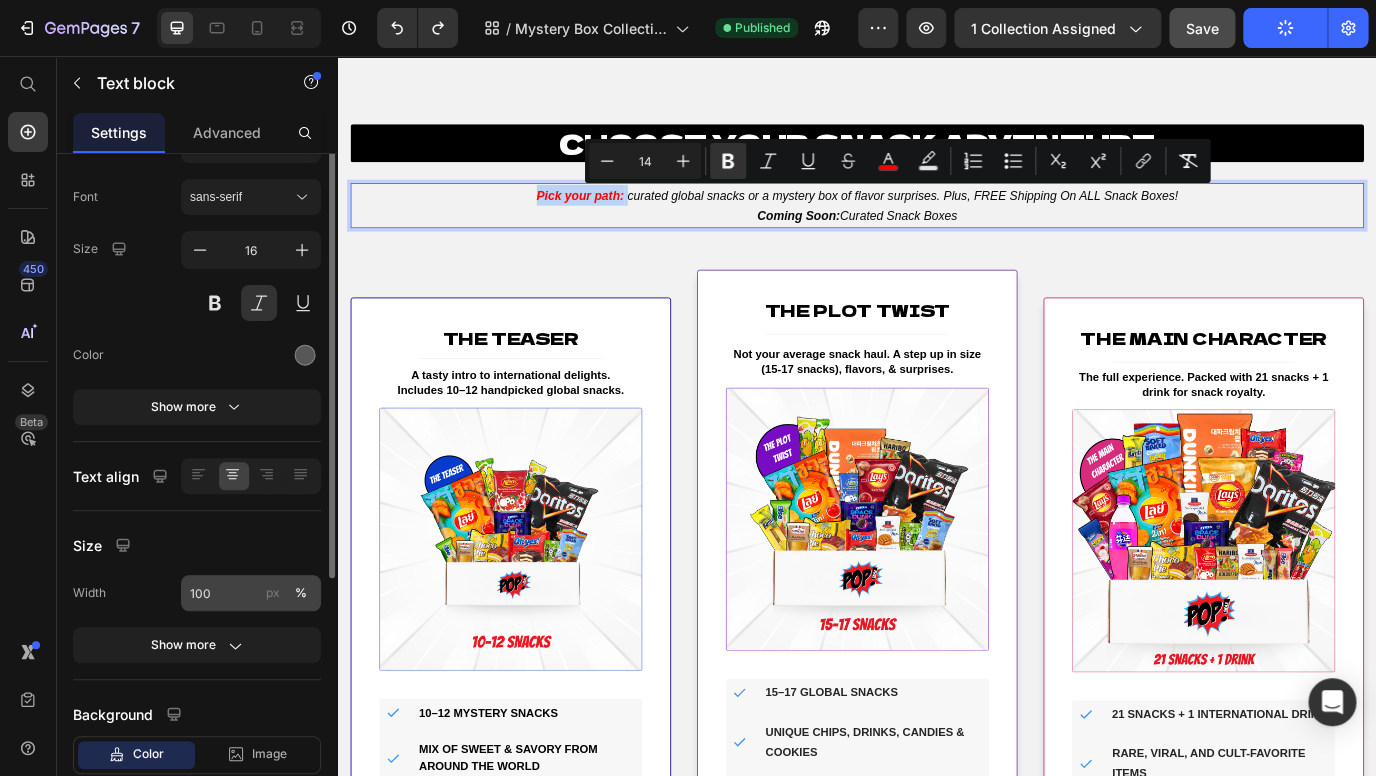 scroll, scrollTop: 0, scrollLeft: 0, axis: both 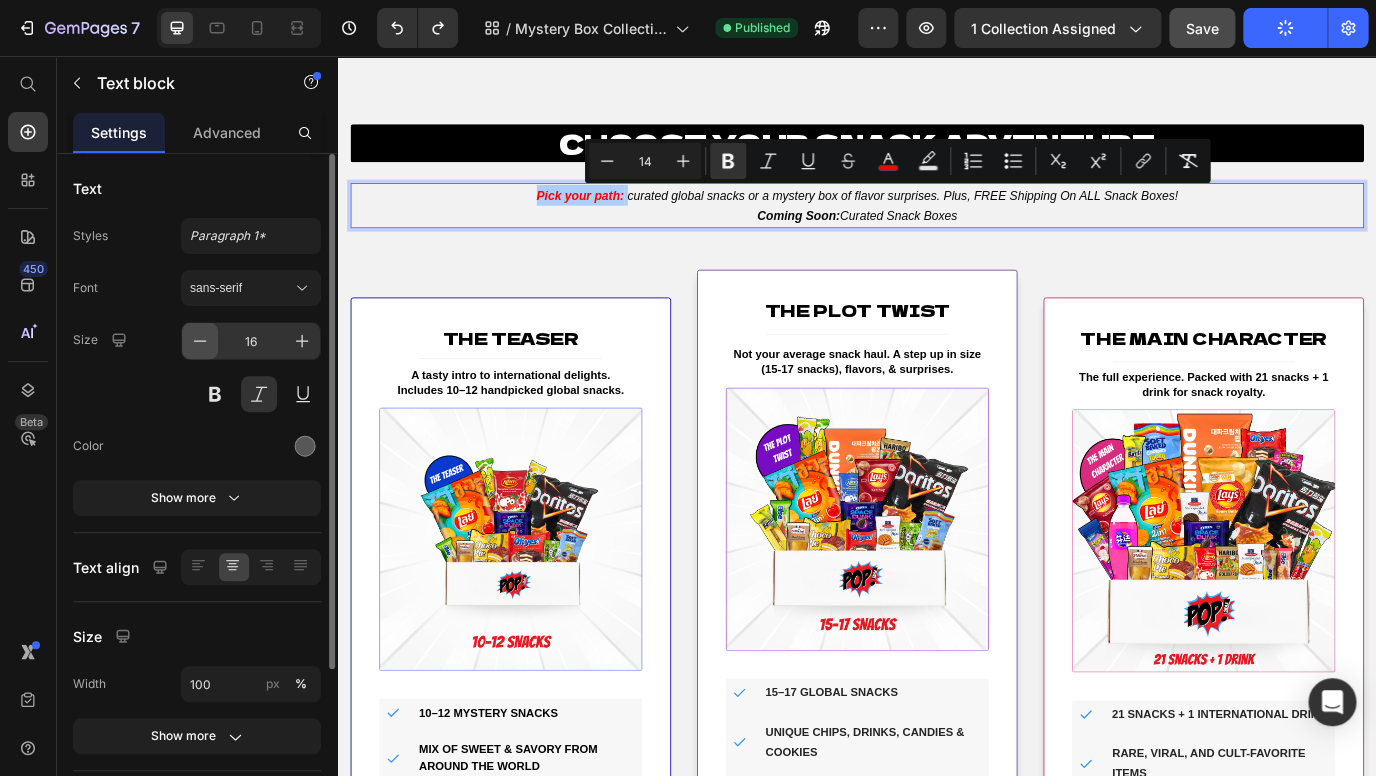 click 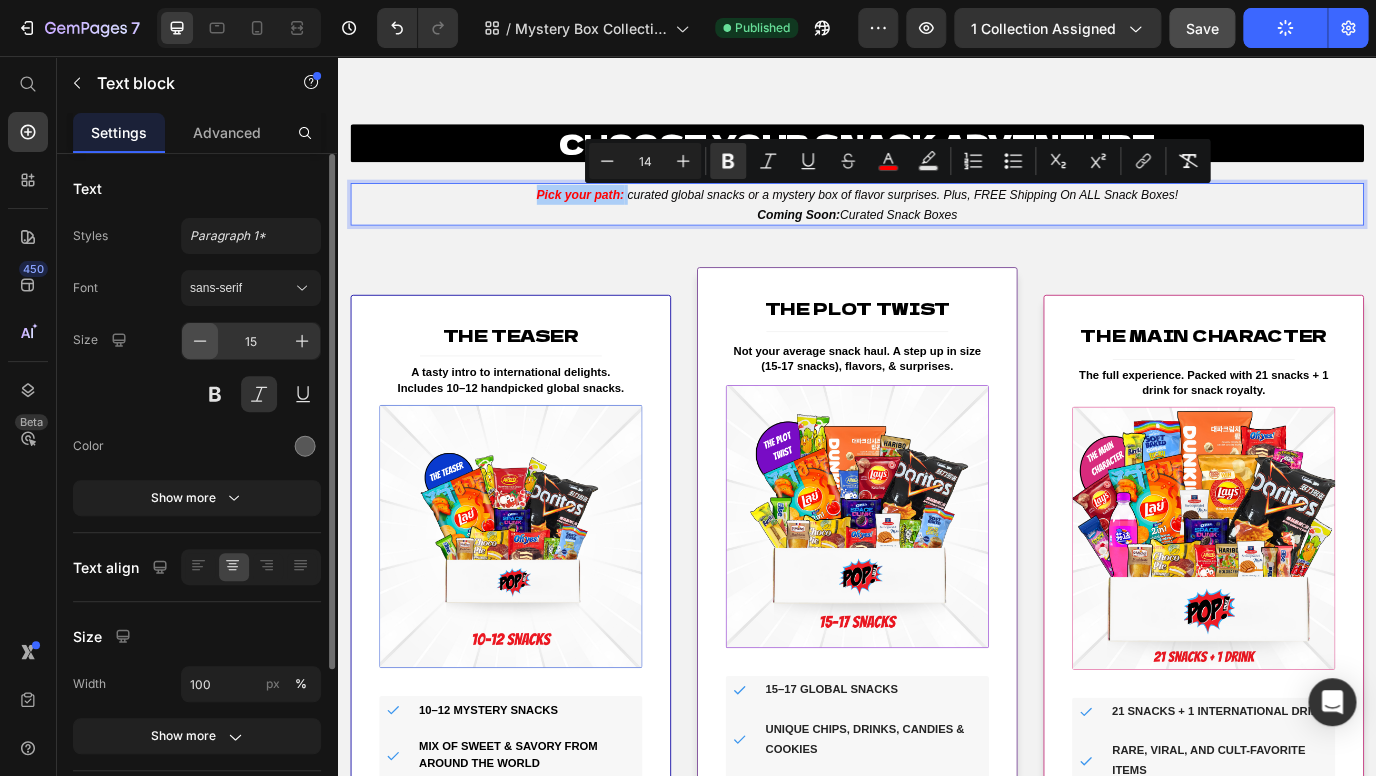 click 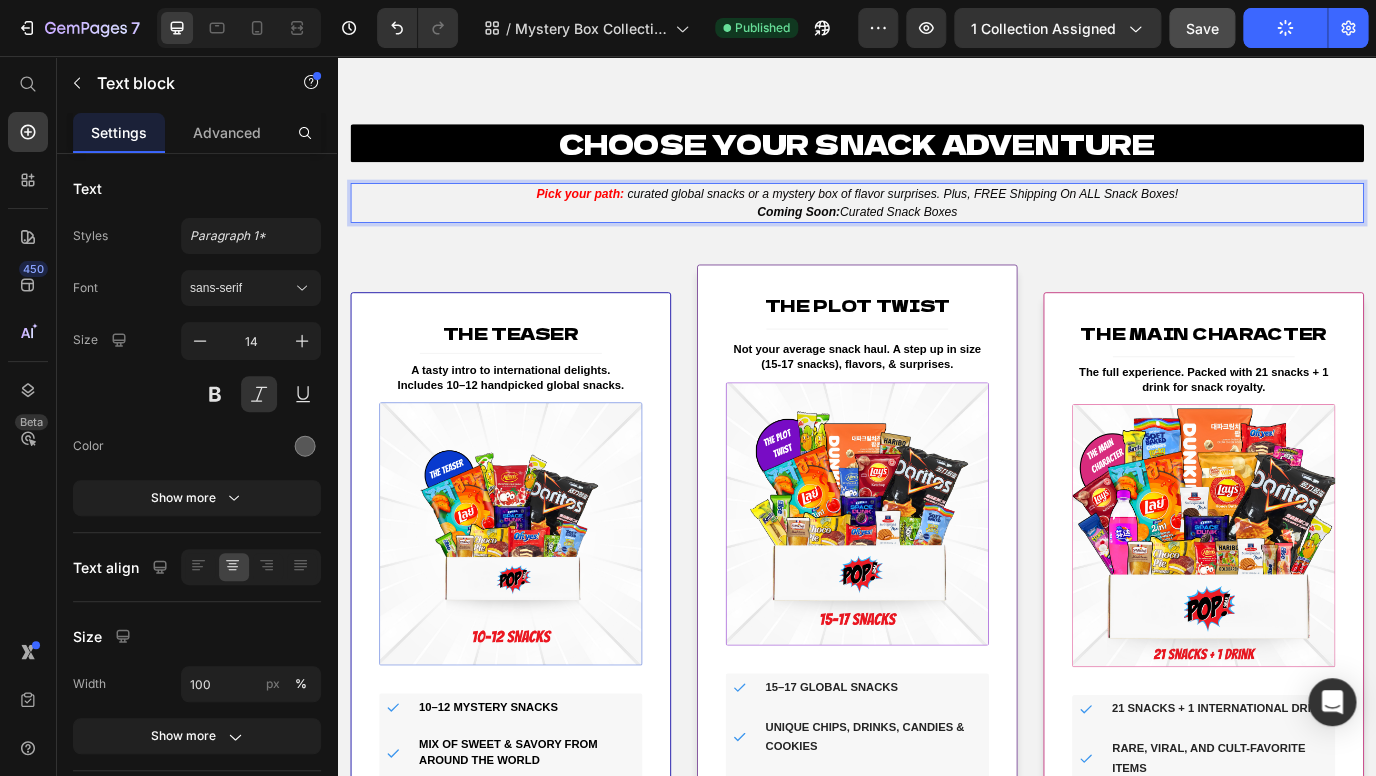 click on "curated global snacks or a mystery box of flavor surprises. Plus, FREE Shipping On ALL Snack Boxes!" at bounding box center [990, 215] 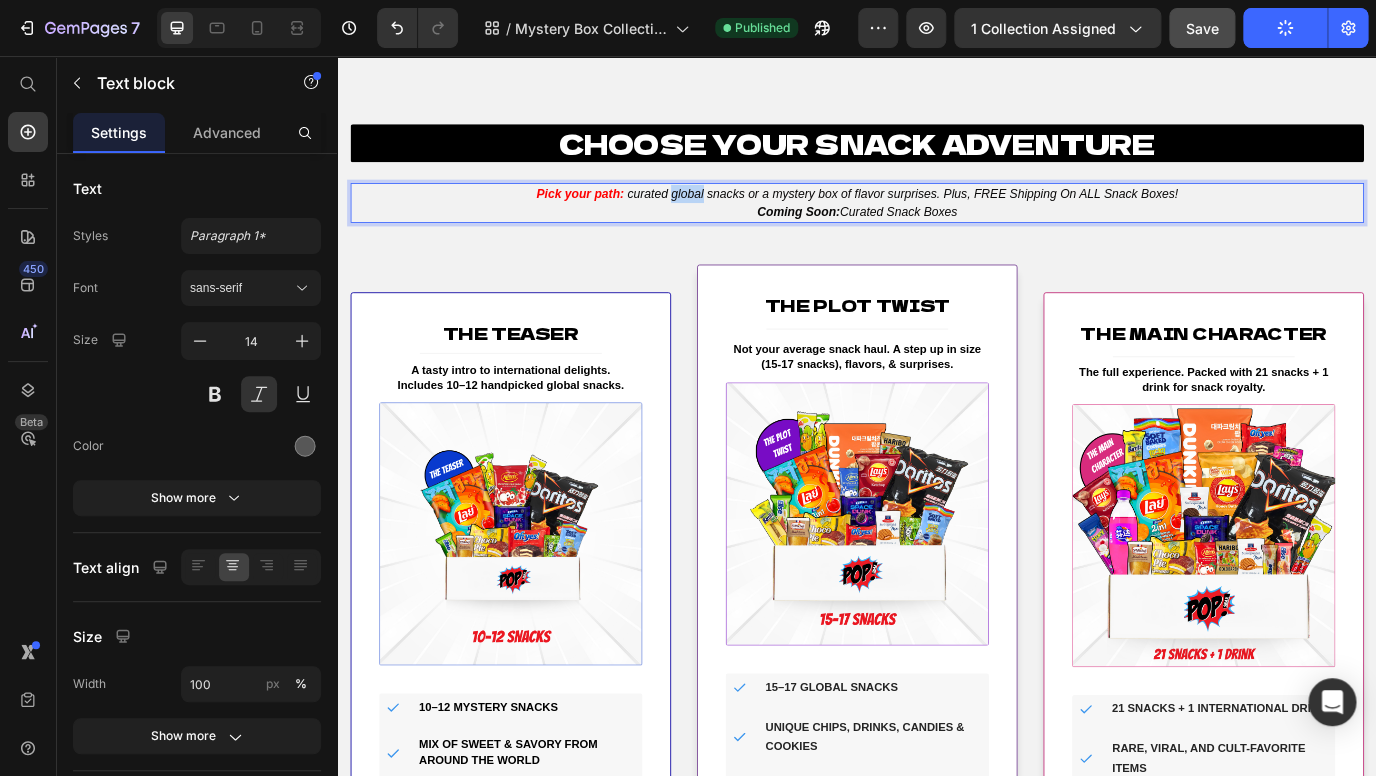 click on "curated global snacks or a mystery box of flavor surprises. Plus, FREE Shipping On ALL Snack Boxes!" at bounding box center (990, 215) 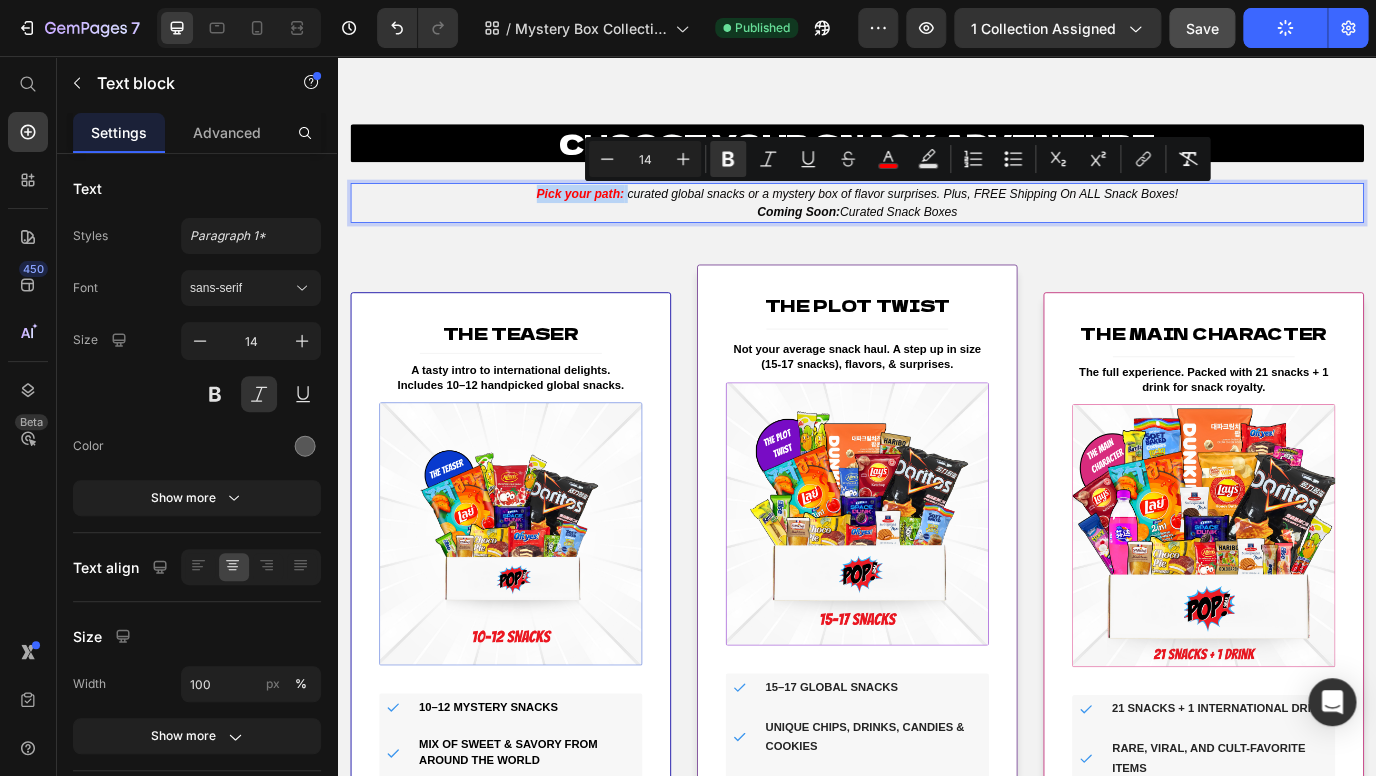click on "curated global snacks or a mystery box of flavor surprises. Plus, FREE Shipping On ALL Snack Boxes!" at bounding box center (990, 215) 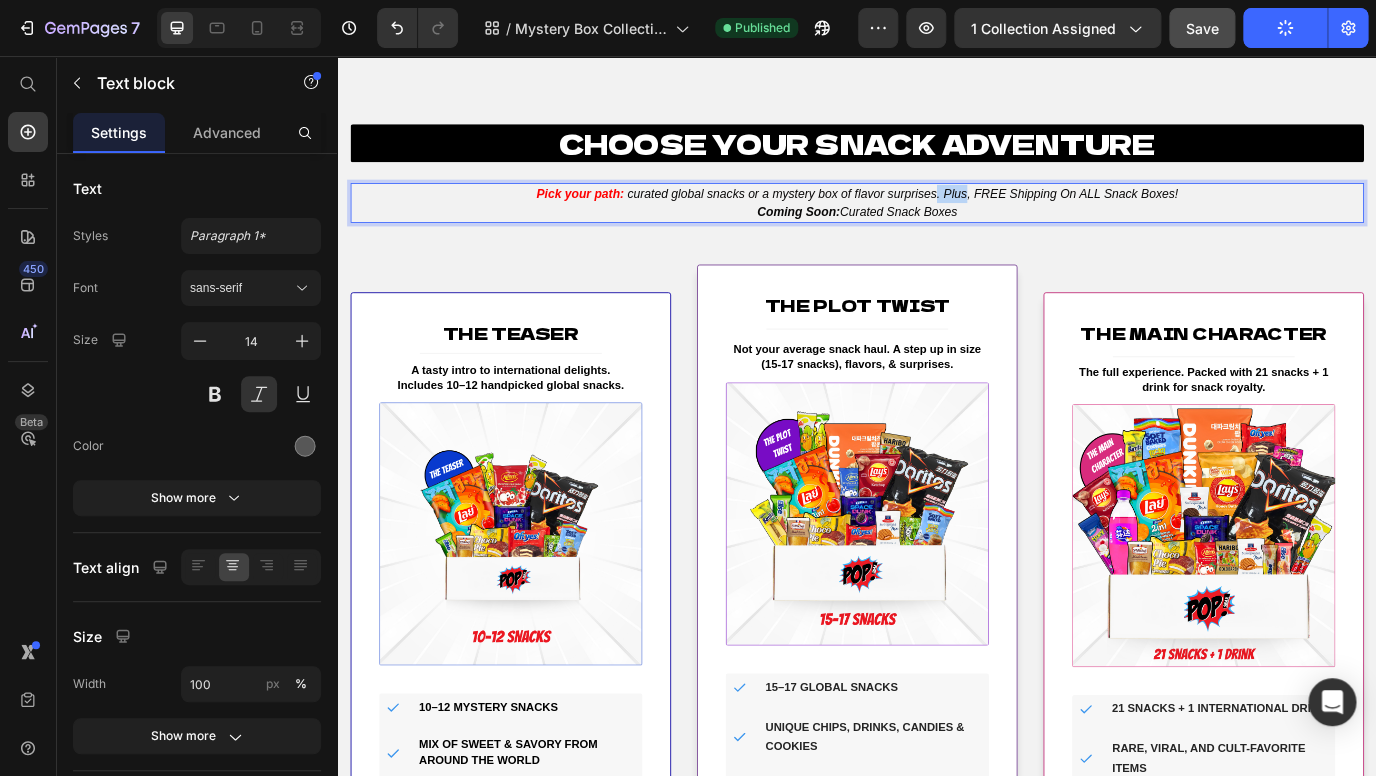 click on "curated global snacks or a mystery box of flavor surprises. Plus, FREE Shipping On ALL Snack Boxes!" at bounding box center (990, 215) 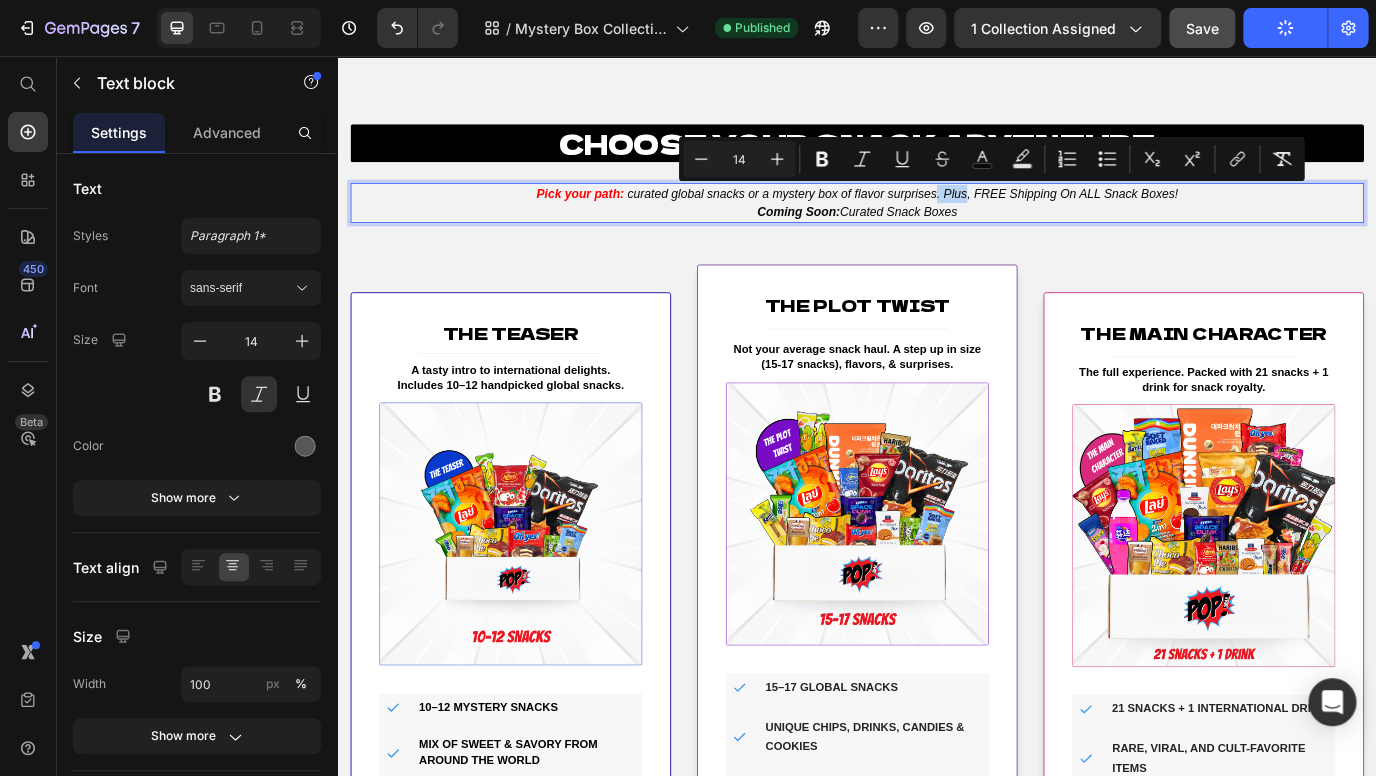 click on "curated global snacks or a mystery box of flavor surprises. Plus, FREE Shipping On ALL Snack Boxes!" at bounding box center (990, 215) 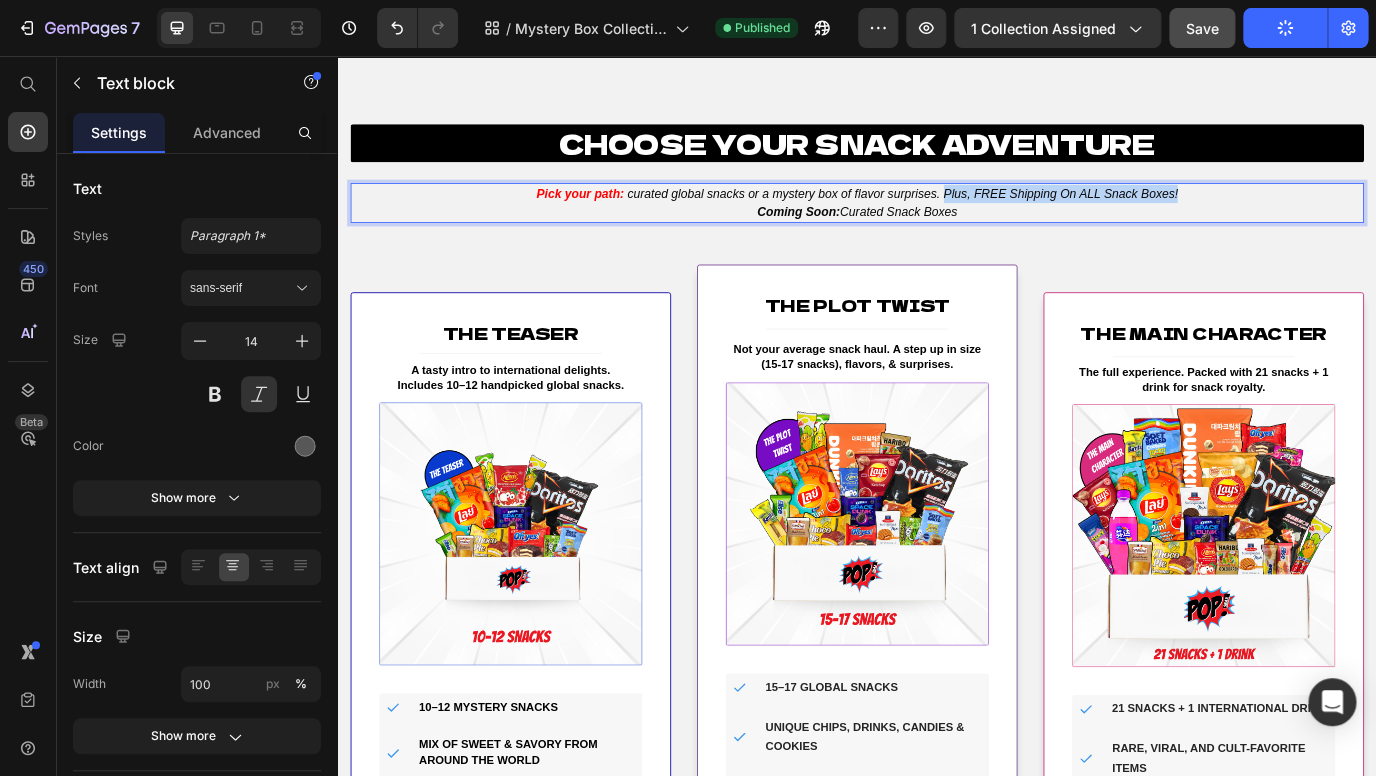 drag, startPoint x: 1042, startPoint y: 212, endPoint x: 1310, endPoint y: 211, distance: 268.00186 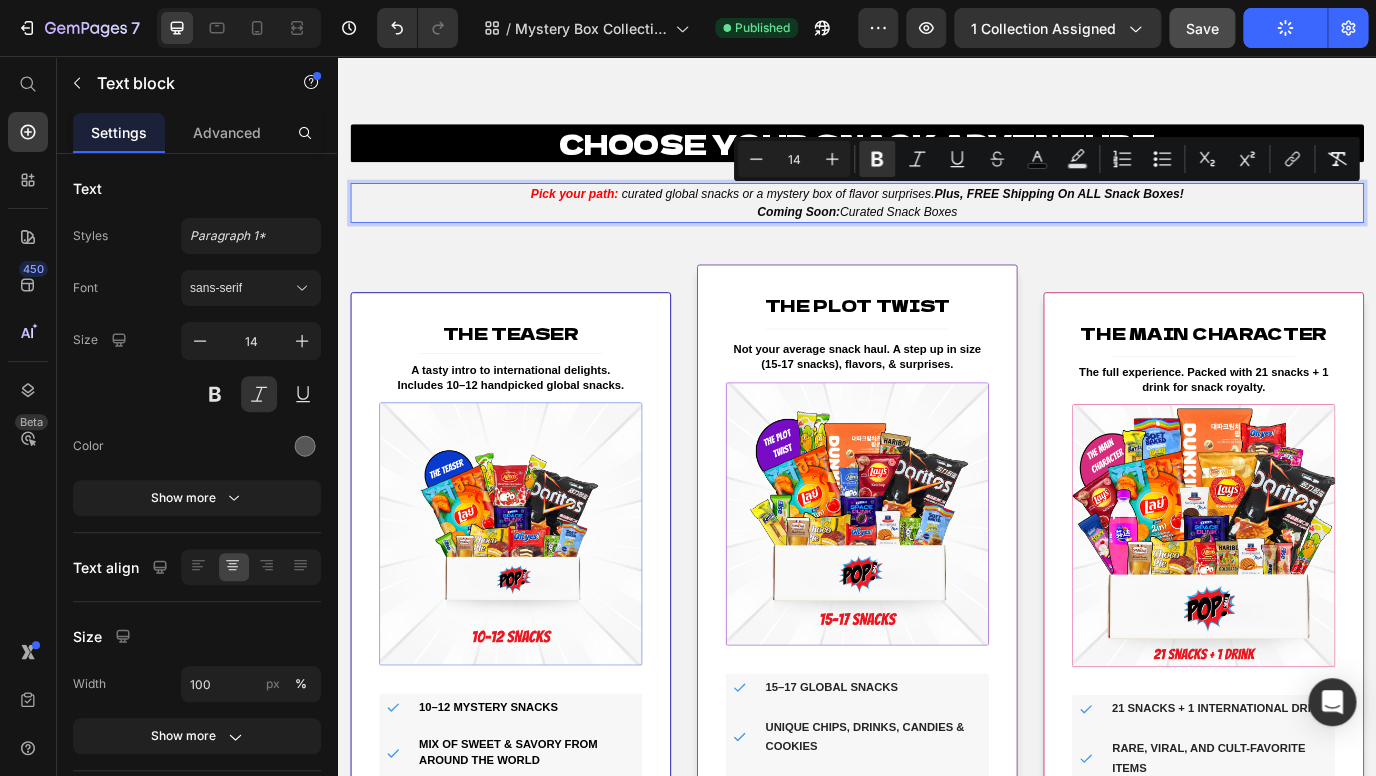 click on "Coming Soon:  Curated Snack Boxes" at bounding box center [937, 236] 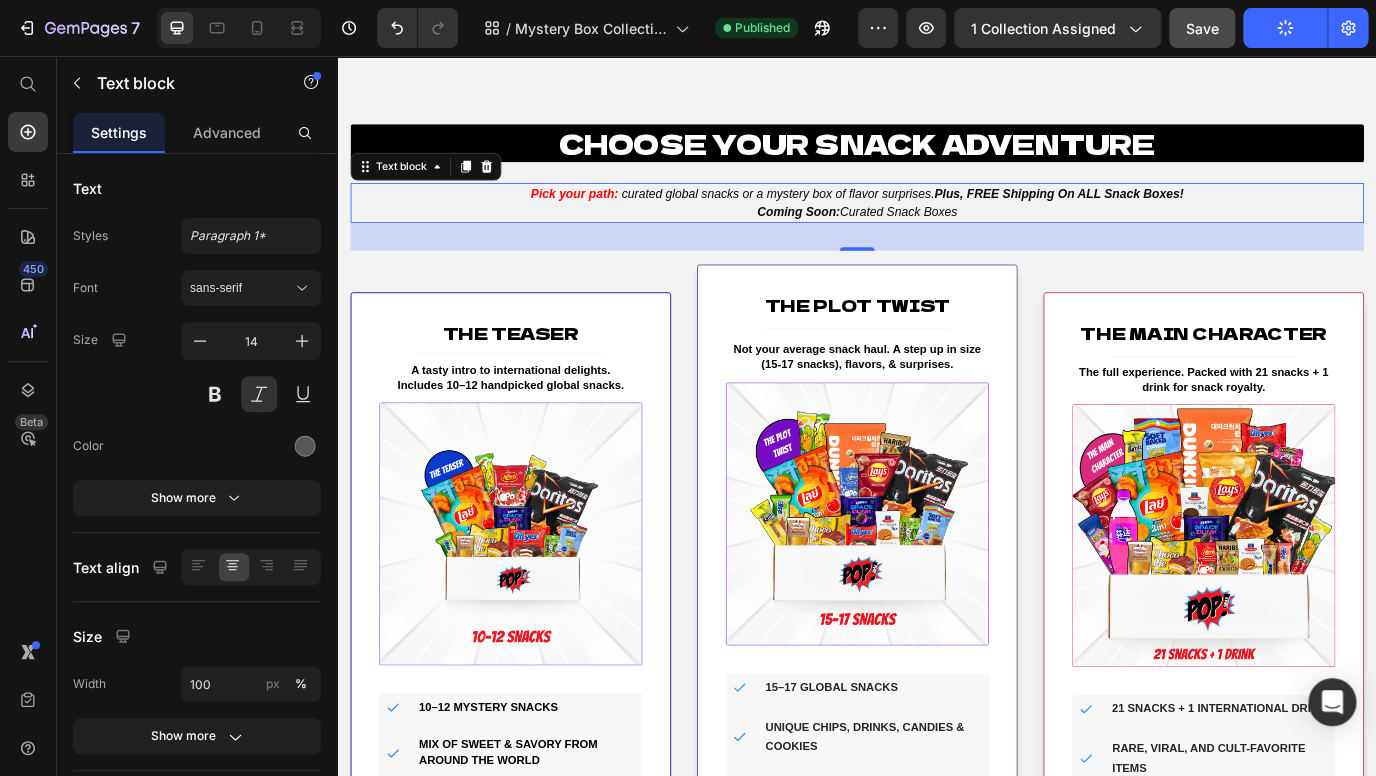 click on "Publish" 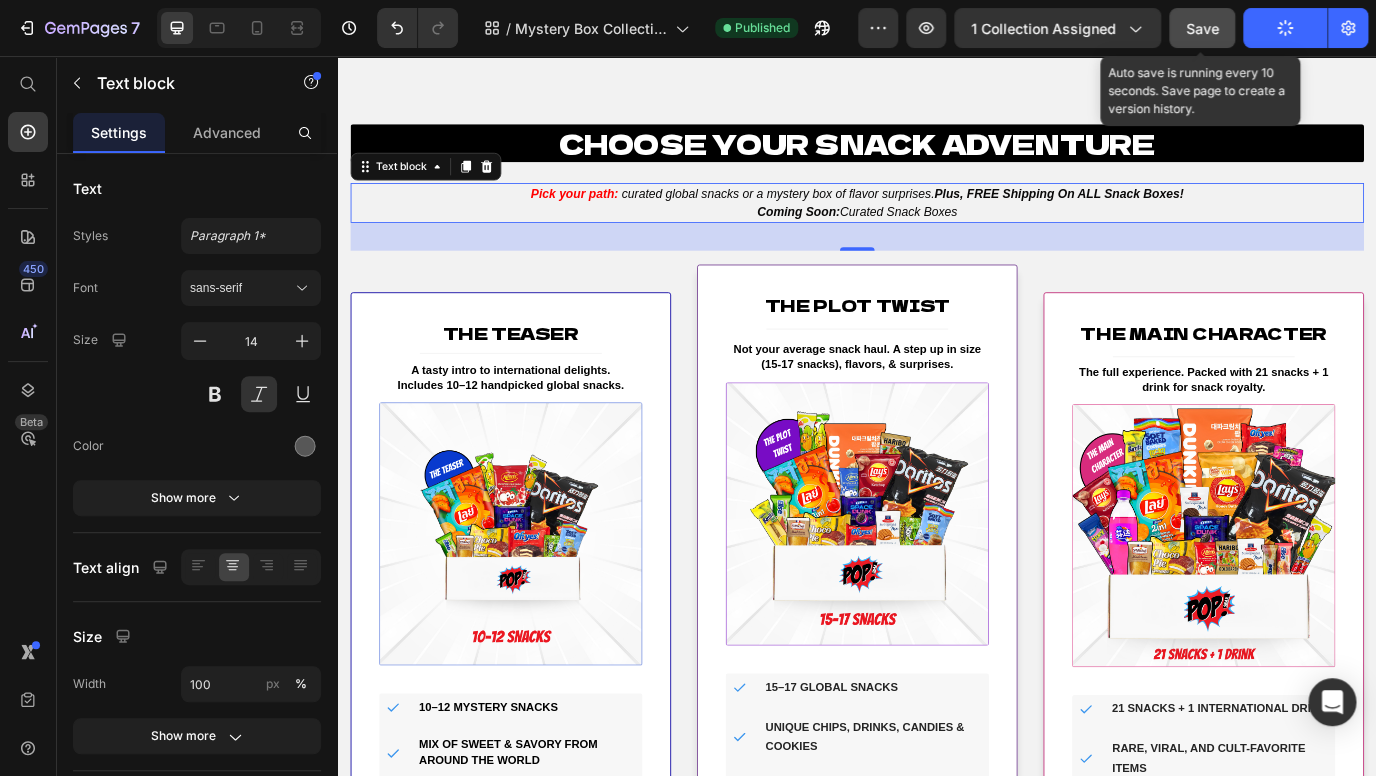 click on "Save" at bounding box center (1202, 28) 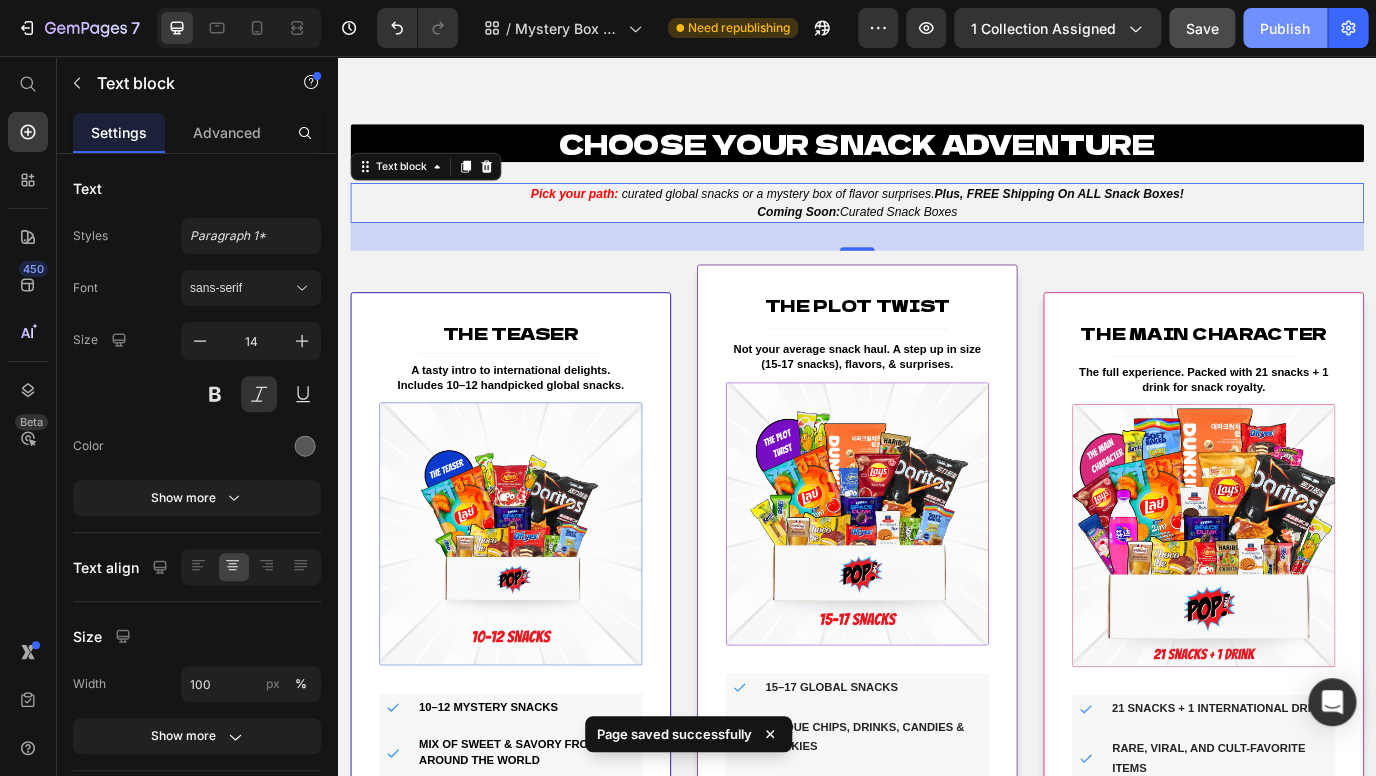 click on "Publish" 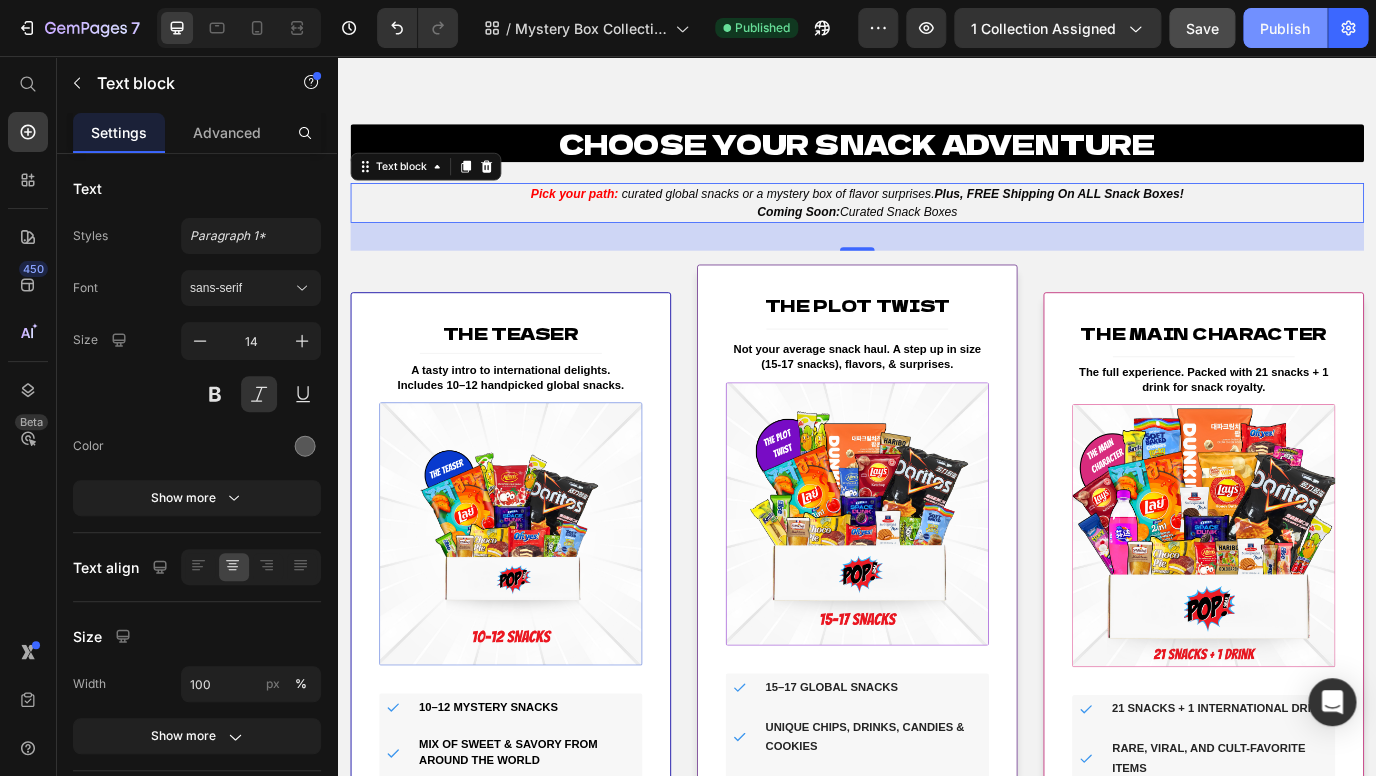drag, startPoint x: 1272, startPoint y: 44, endPoint x: 1260, endPoint y: 44, distance: 12 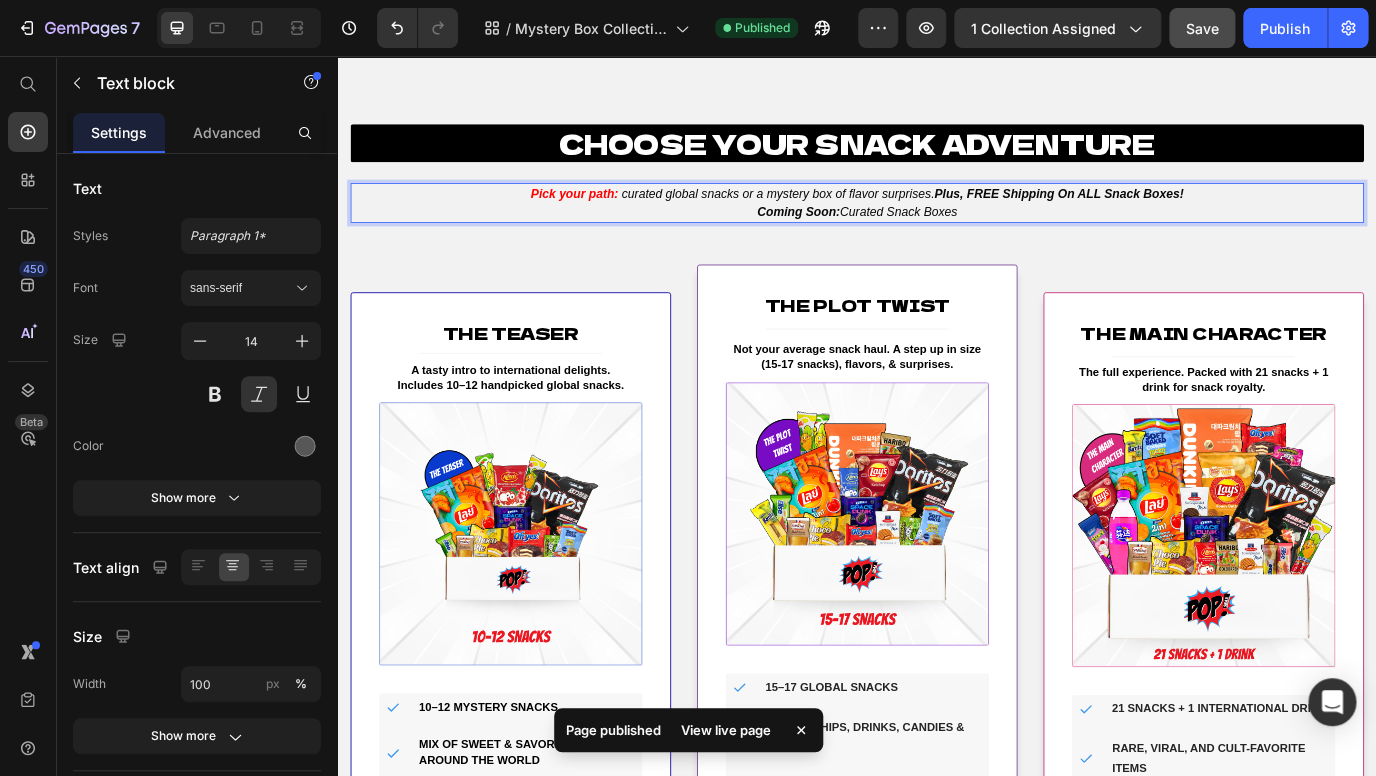 click on "Plus, FREE Shipping On ALL Snack Boxes!" at bounding box center [1170, 215] 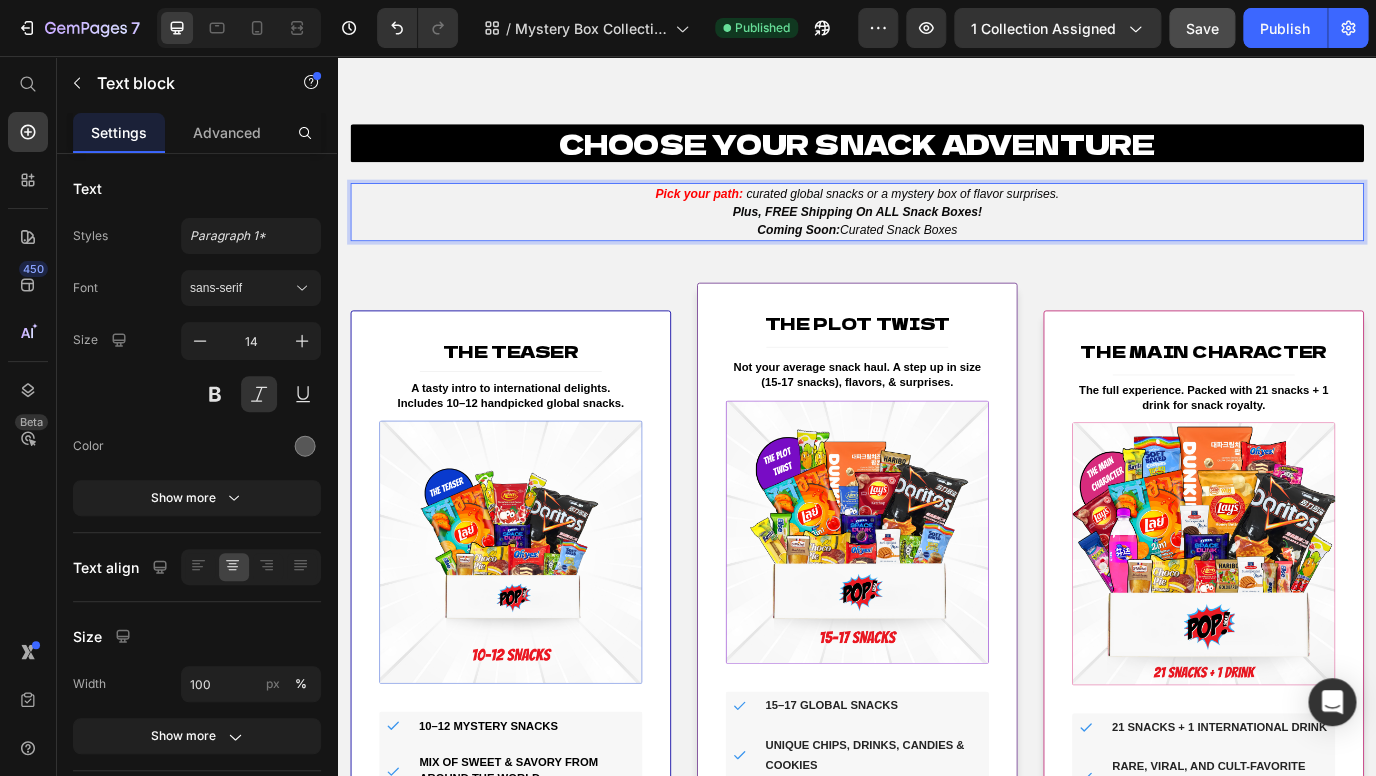 click on "Coming Soon:  Curated Snack Boxes" at bounding box center (937, 257) 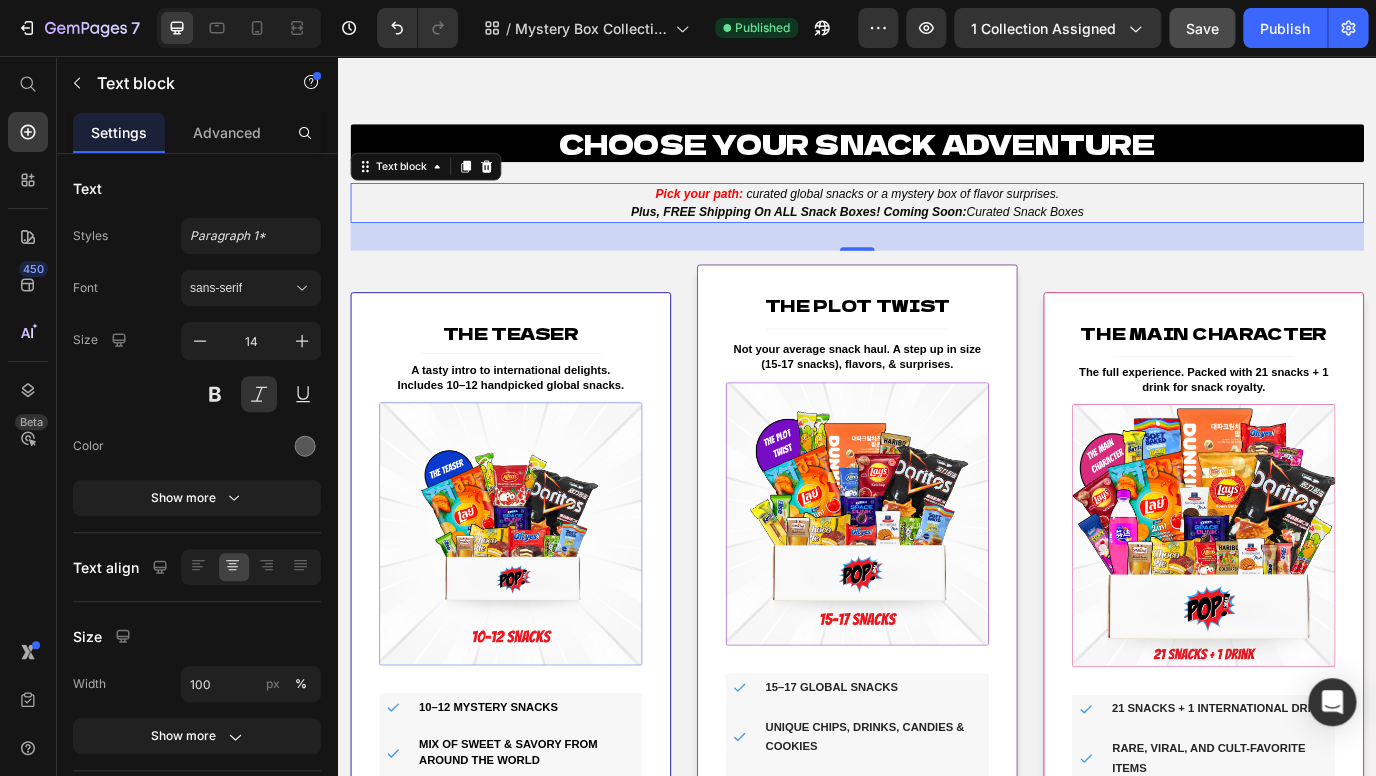 drag, startPoint x: 1272, startPoint y: 30, endPoint x: 1221, endPoint y: 40, distance: 51.971146 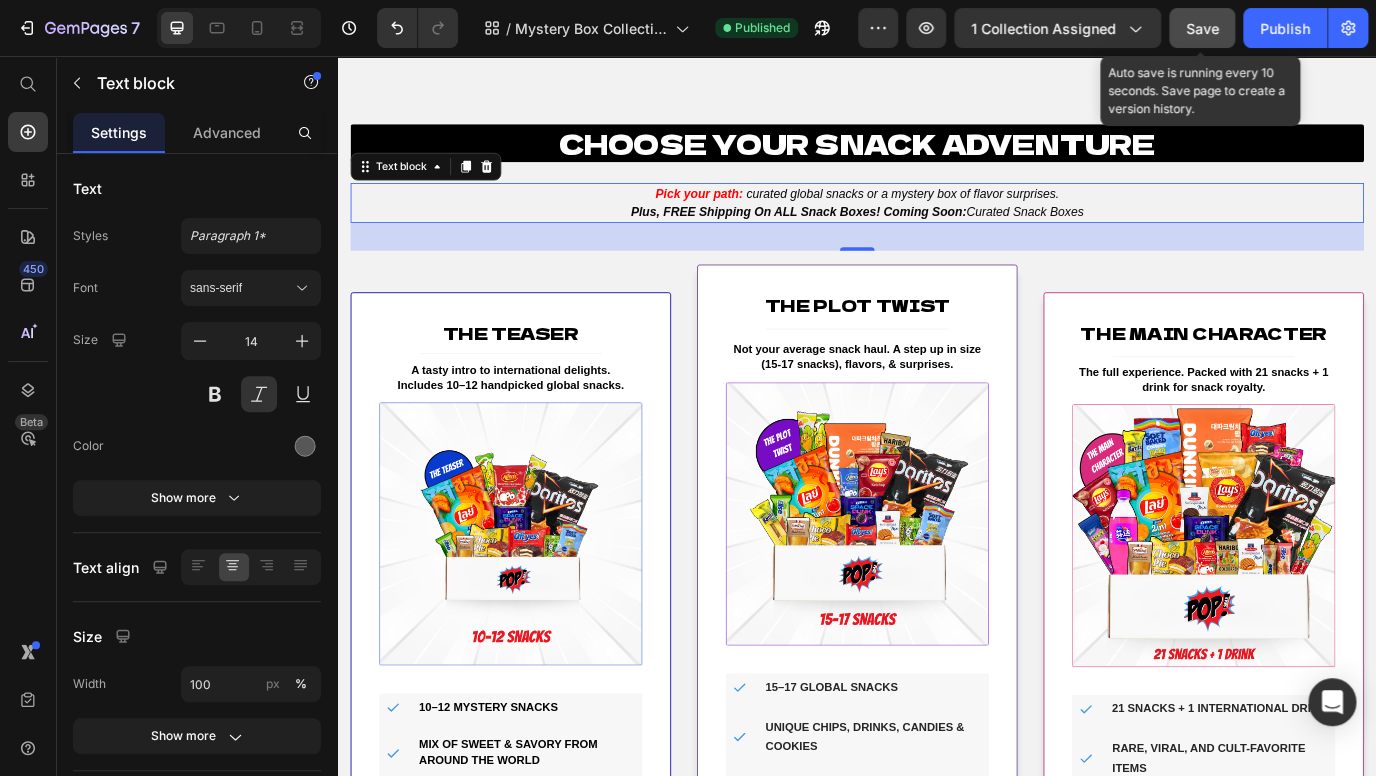 click on "Save" 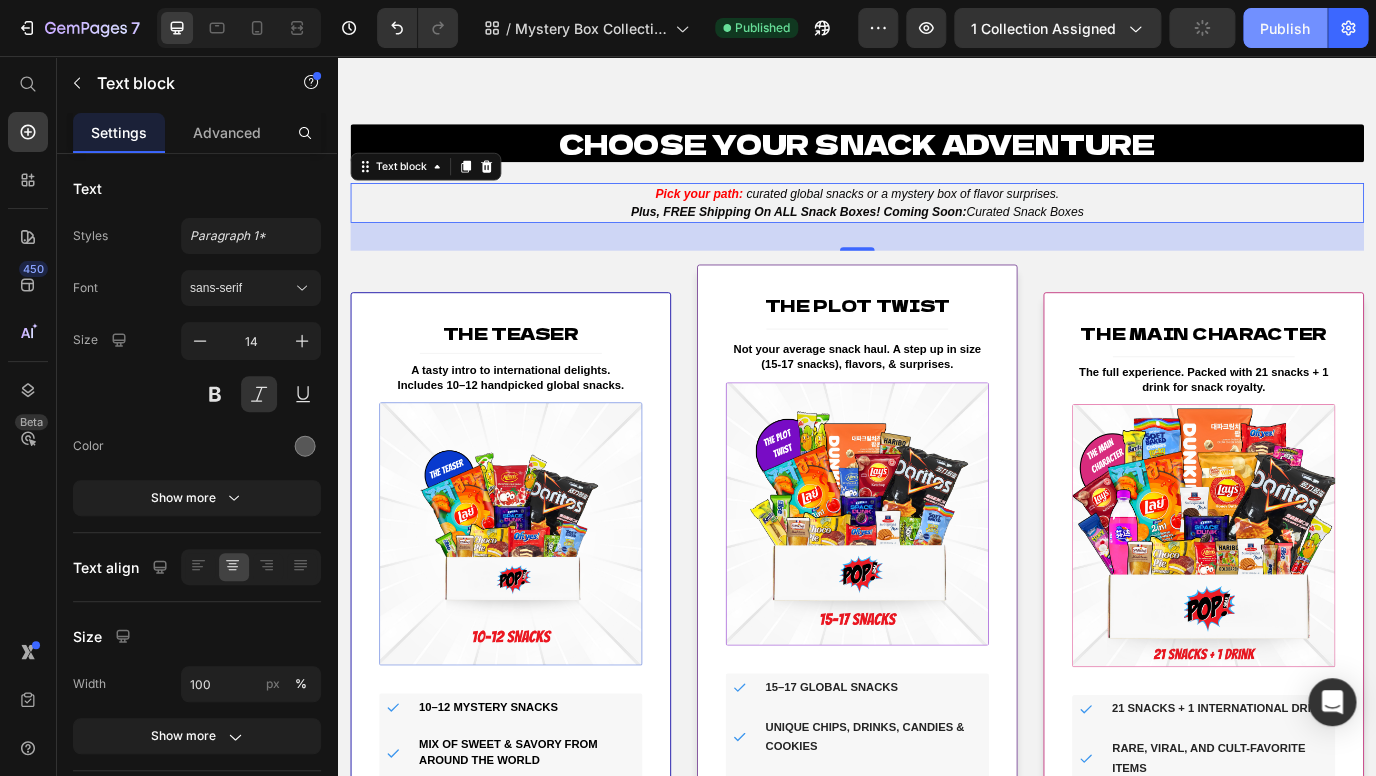 click on "Publish" 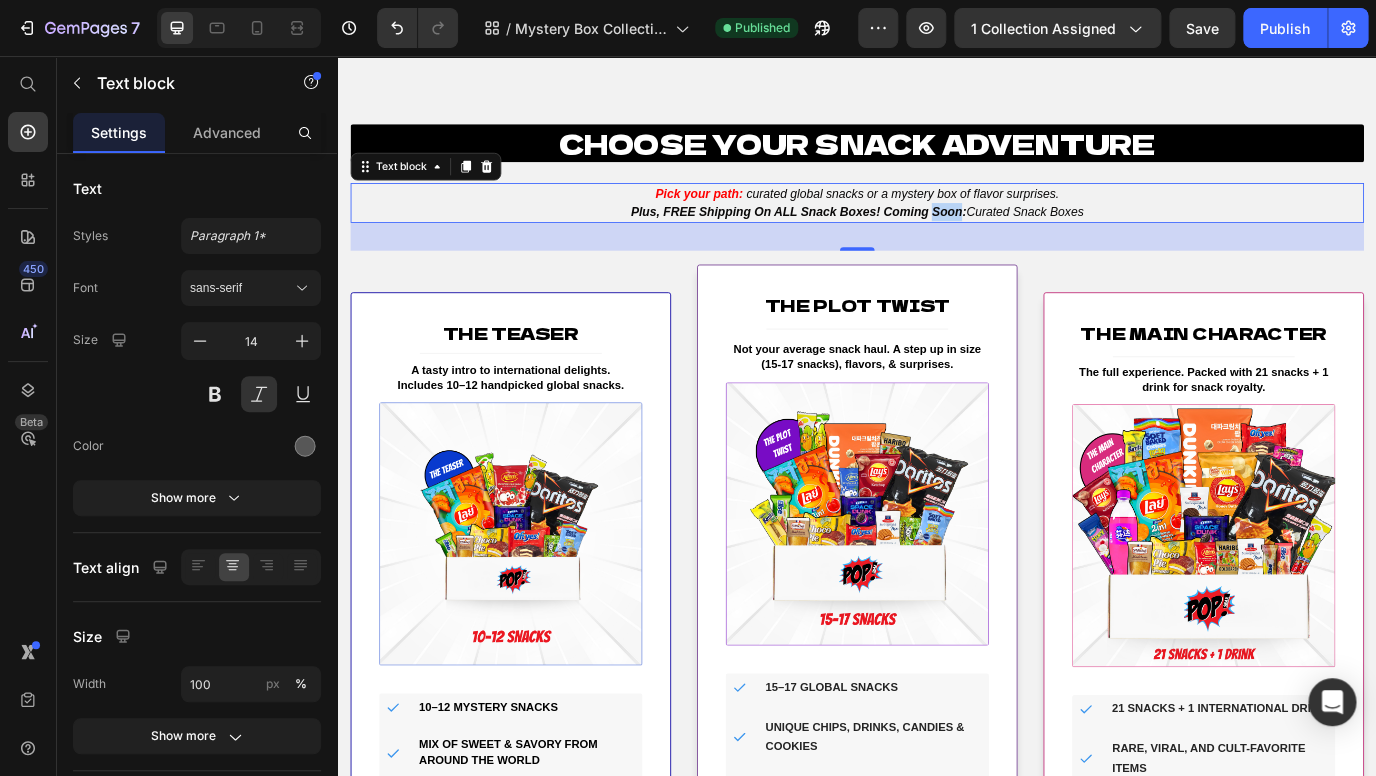 click on "Plus, FREE Shipping On ALL Snack Boxes! Coming Soon:" at bounding box center (869, 236) 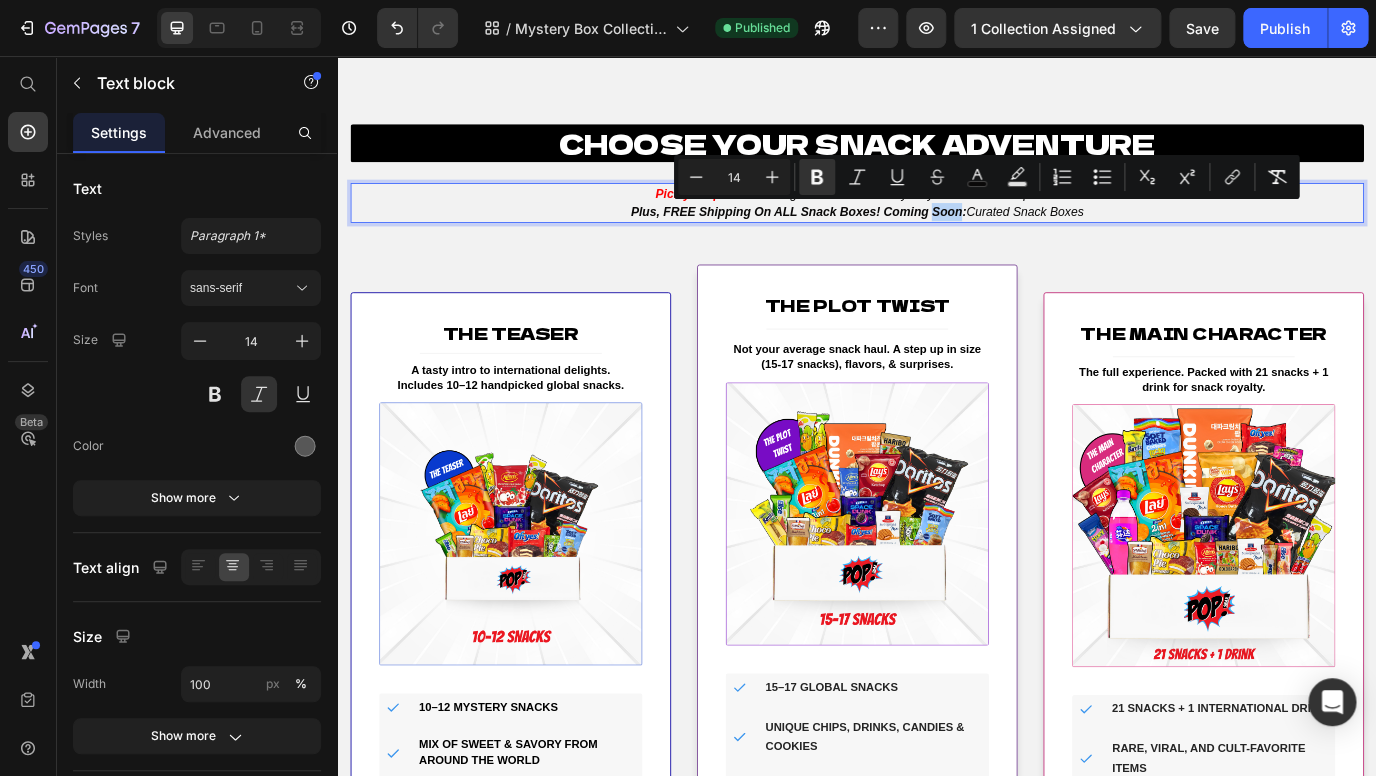 click on "Plus, FREE Shipping On ALL Snack Boxes! Coming Soon:" at bounding box center (869, 236) 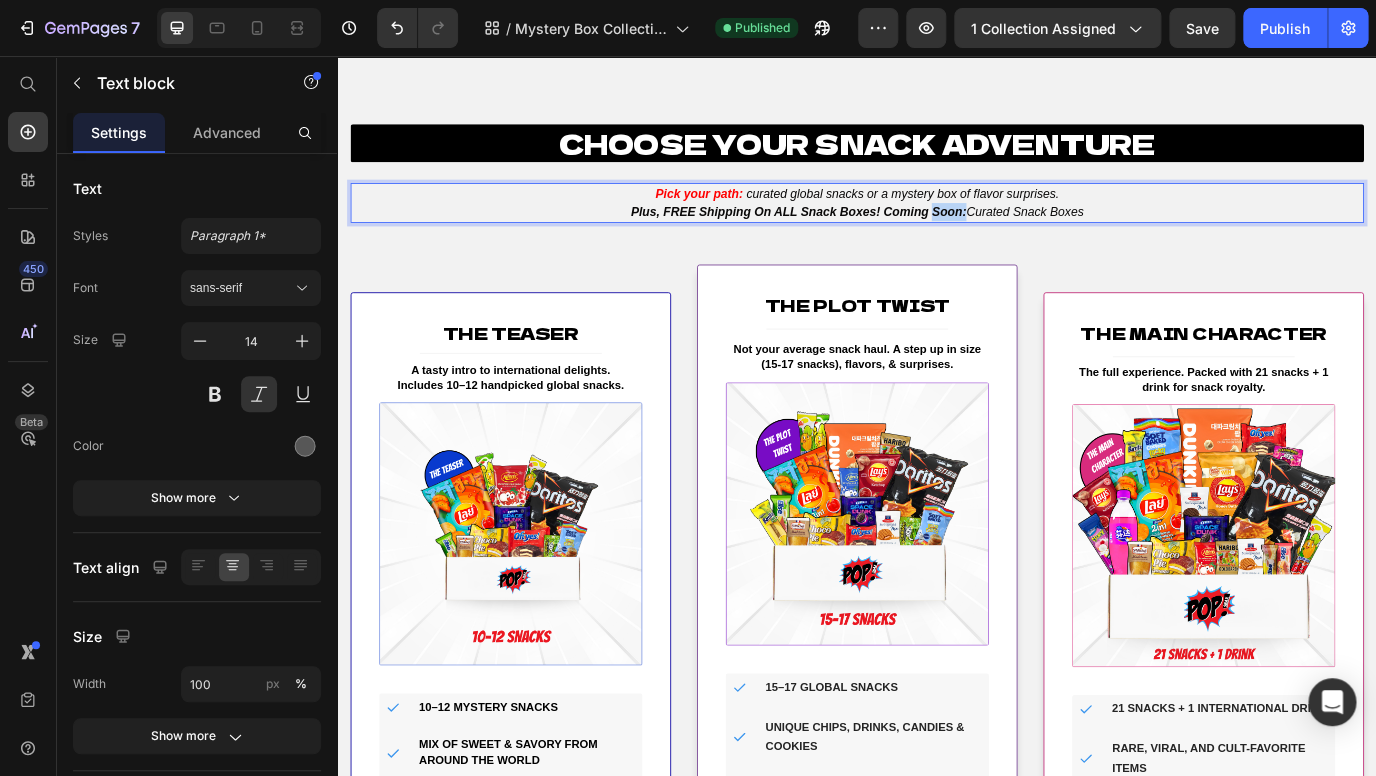 drag, startPoint x: 1059, startPoint y: 238, endPoint x: 1044, endPoint y: 238, distance: 15 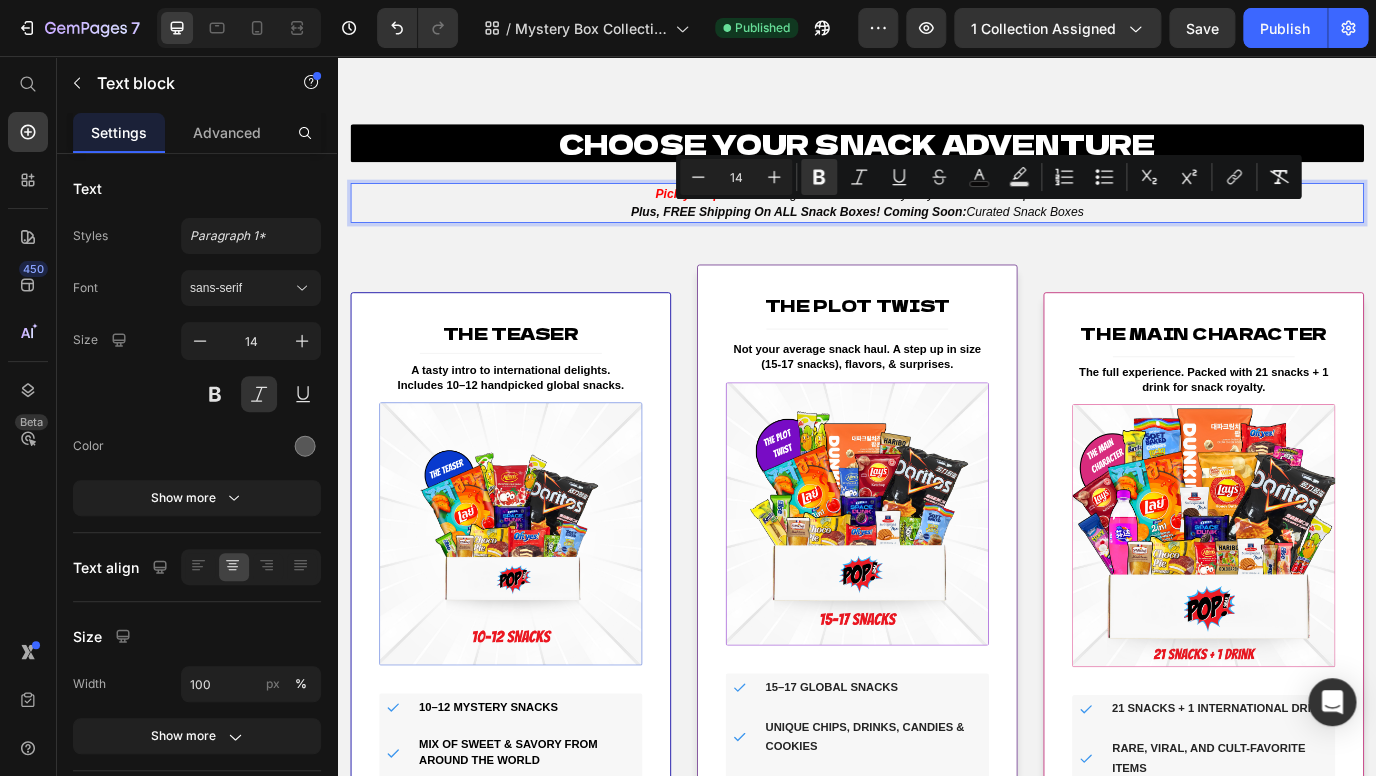 click on "Plus, FREE Shipping On ALL Snack Boxes! Coming Soon:" at bounding box center (869, 236) 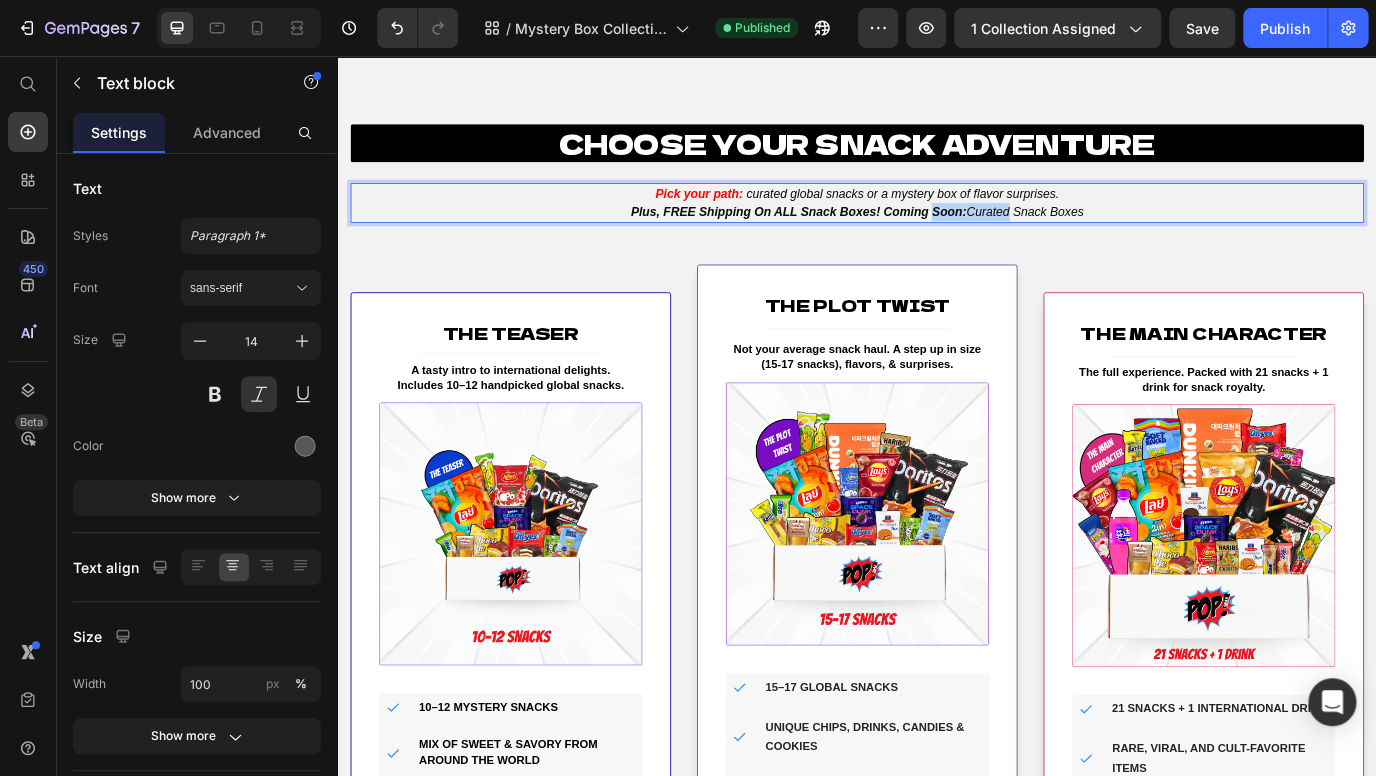 drag, startPoint x: 1064, startPoint y: 237, endPoint x: 1040, endPoint y: 236, distance: 24.020824 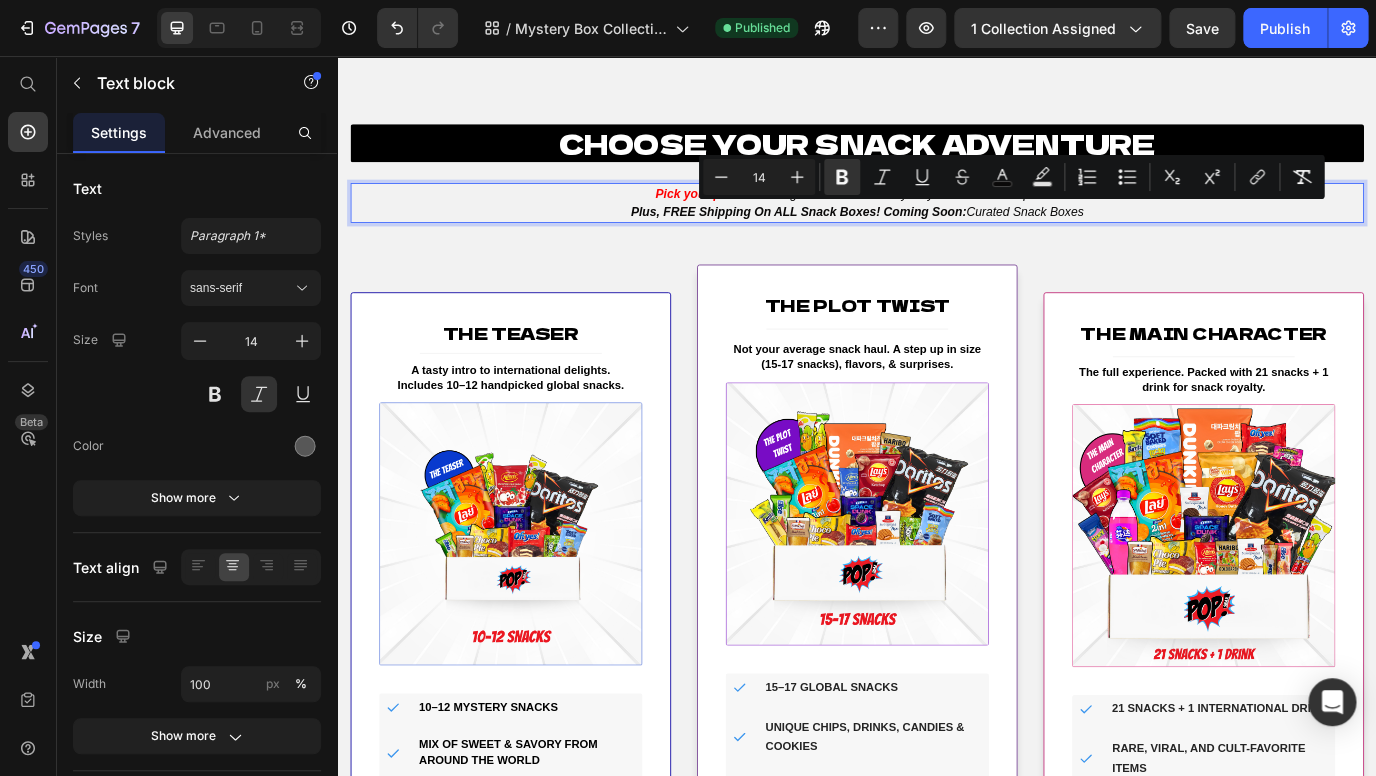 click on "Plus, FREE Shipping On ALL Snack Boxes! Coming Soon:" at bounding box center [869, 236] 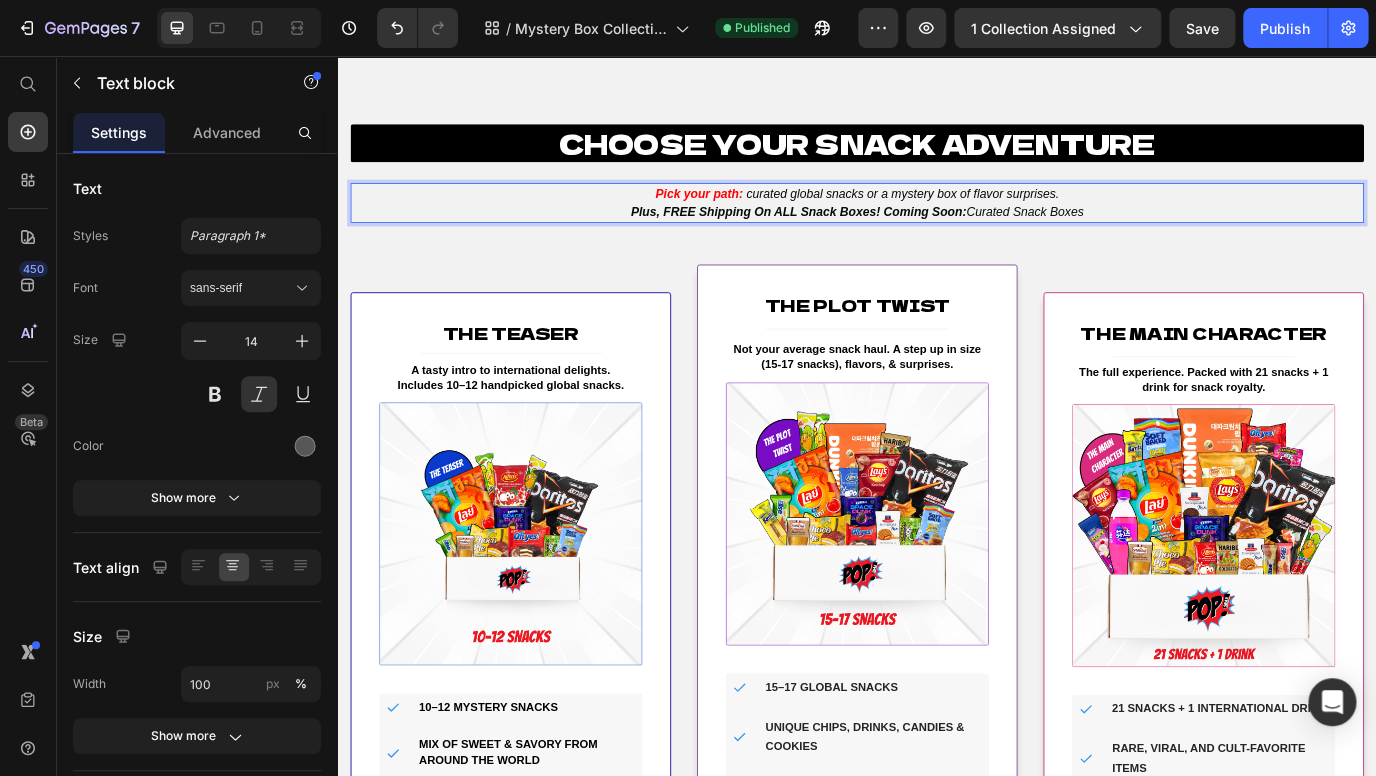 click on "Plus, FREE Shipping On ALL Snack Boxes! Coming Soon:" at bounding box center (869, 236) 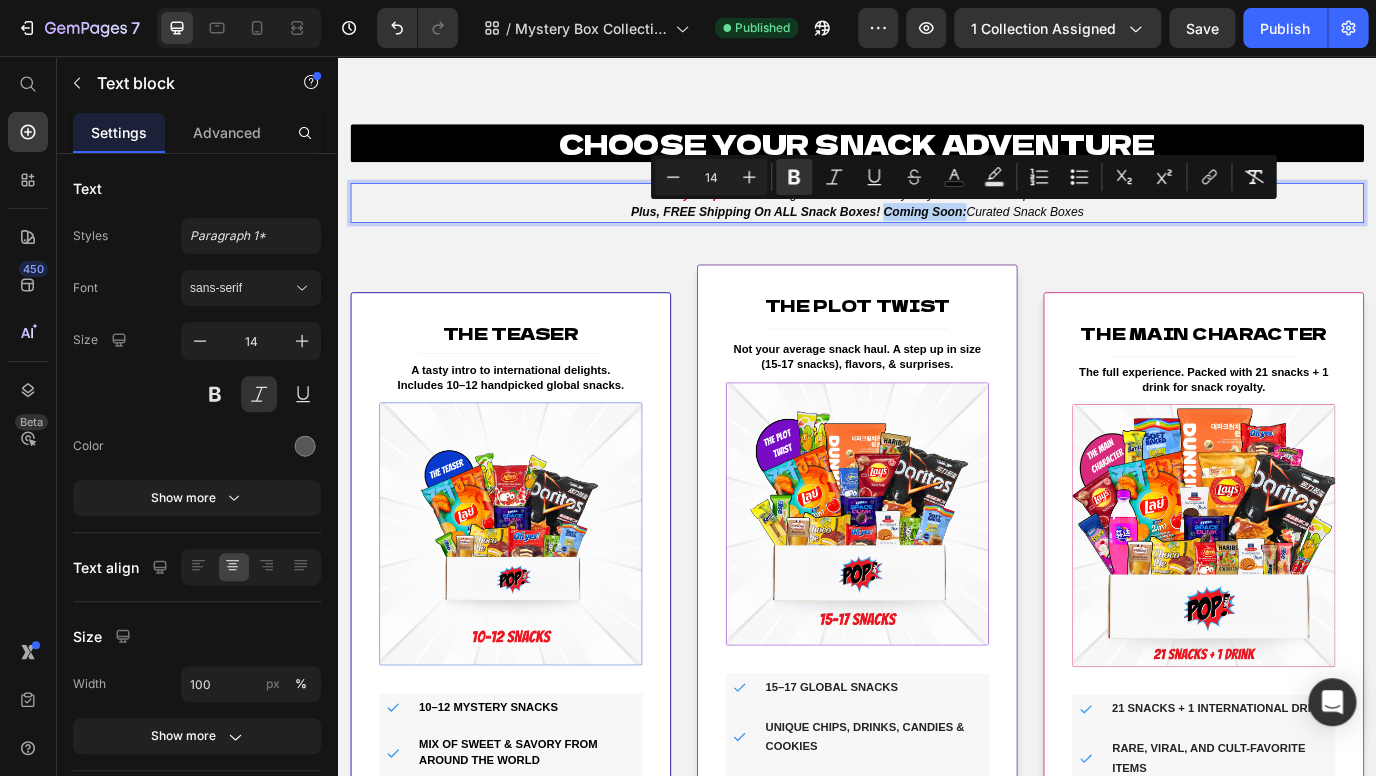 drag, startPoint x: 976, startPoint y: 240, endPoint x: 1055, endPoint y: 240, distance: 79 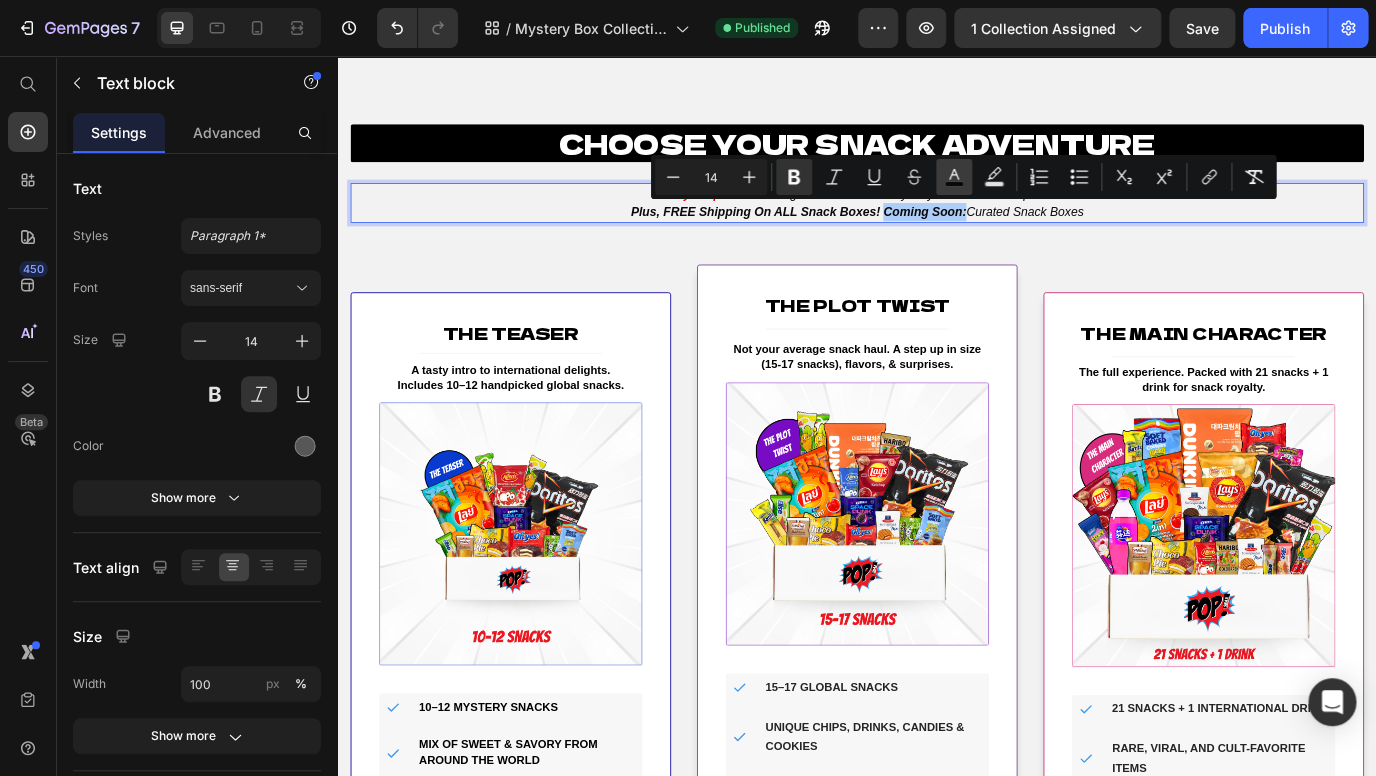 click on "color" at bounding box center [954, 177] 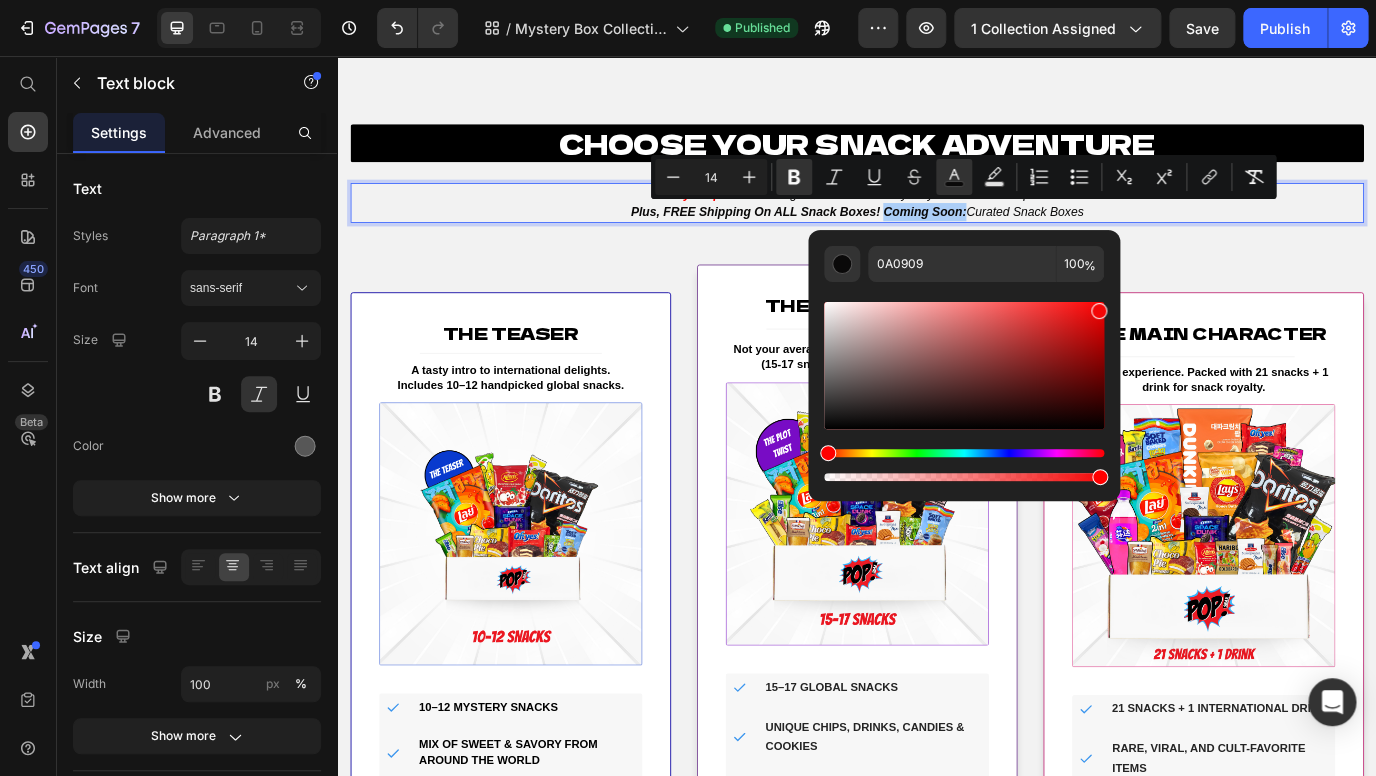 drag, startPoint x: 1069, startPoint y: 311, endPoint x: 1111, endPoint y: 298, distance: 43.965897 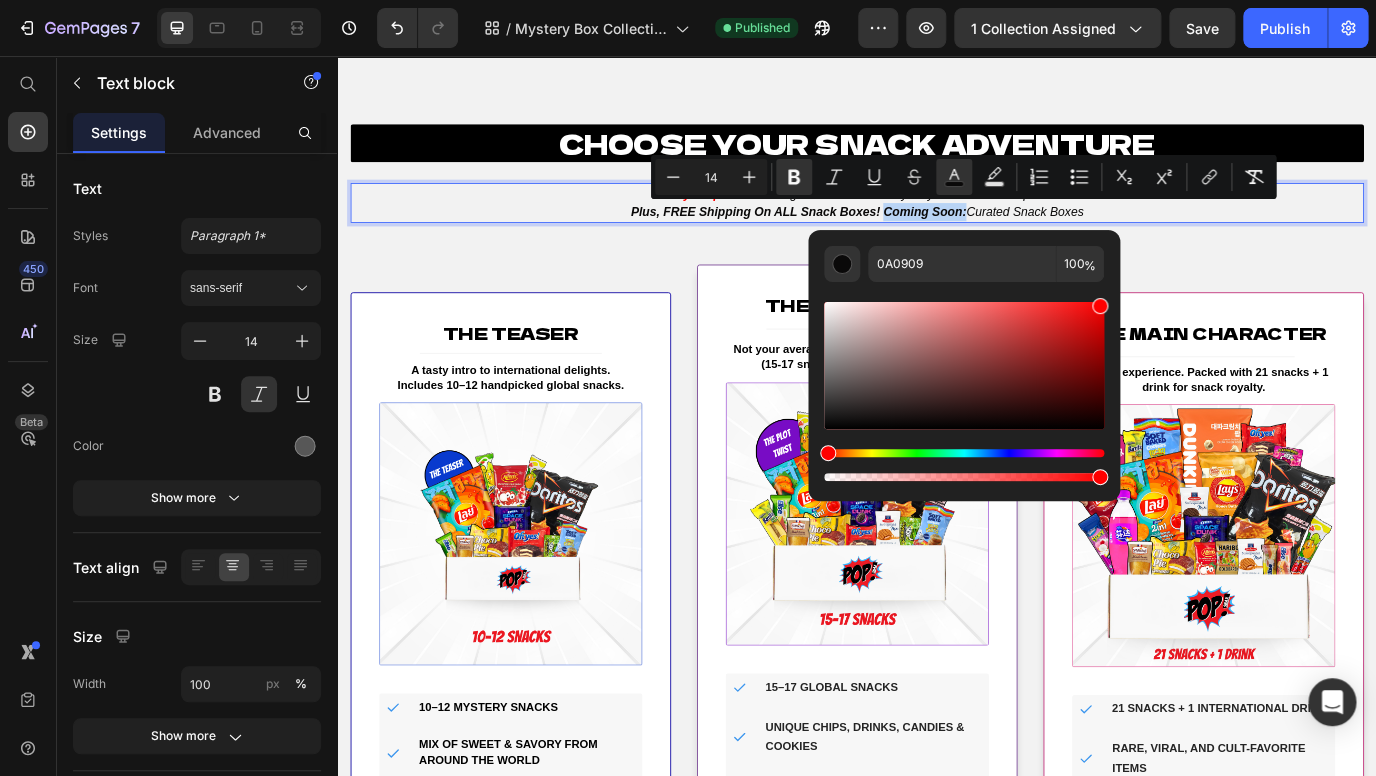 type on "FF0000" 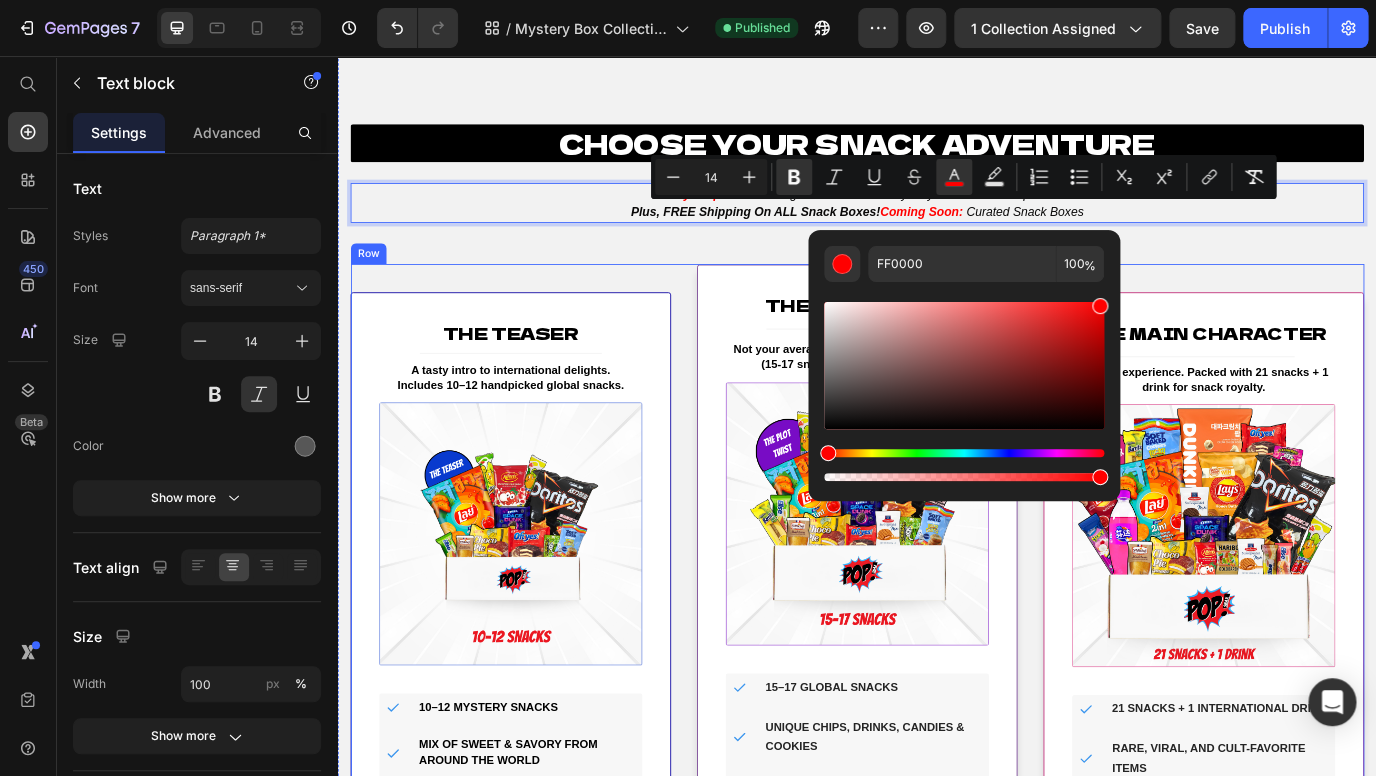 click on "The Main Character (P) Title                Title Line The full experience. Packed with 21 snacks + 1 drink for snack royalty. Heading (P) Images & Gallery
Icon 21 snacks + 1 international drink Text block
Icon Rare, viral, and cult-favorite items Text block
Icon Best value for bold snackers & SNACK SCOUTS Text block
Icon Great for sharing or satisfying your biggest cravings. Text Icon List Seal Subscriptions Seal Subscriptions Row ADD TO CART (P) Cart Button Product Row" at bounding box center [1337, 767] 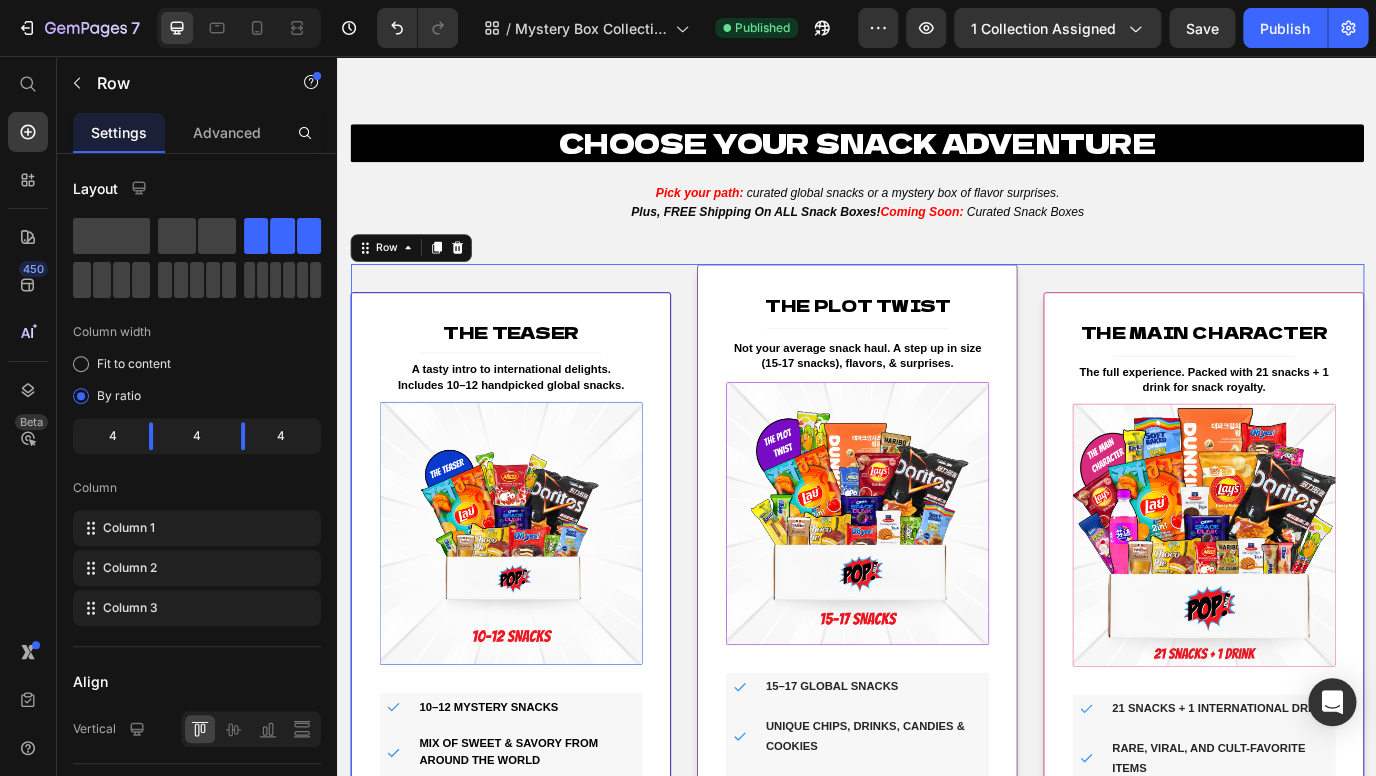 click on "CHOOSE YOUR SNACK ADVENTURE Heading Pick your path:   curated global snacks or a mystery box of flavor surprises.  Plus, FREE Shipping On ALL Snack Boxes!  Coming Soon:   Curated Snack Boxes Text block" at bounding box center [937, 208] 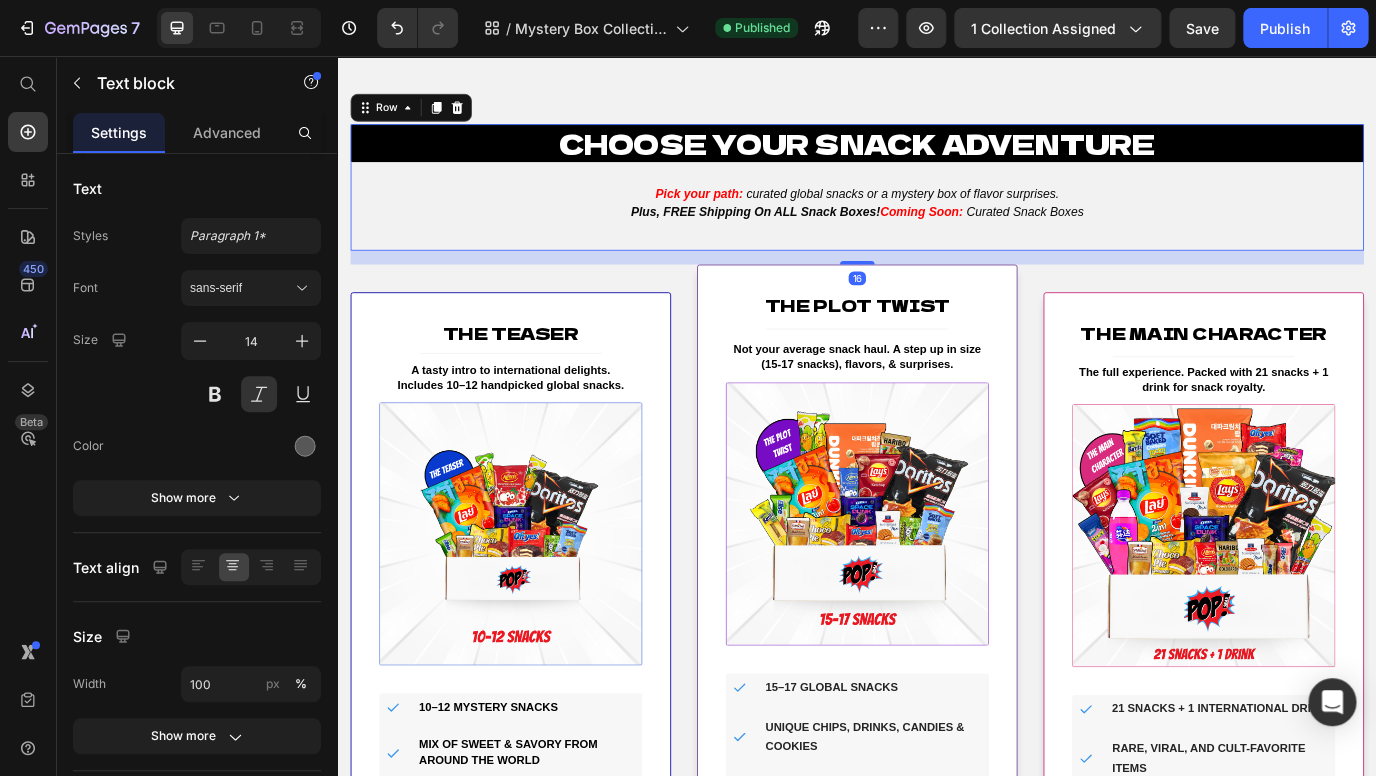 click on "Plus, FREE Shipping On ALL Snack Boxes!  Coming Soon:   Curated Snack Boxes" at bounding box center (937, 236) 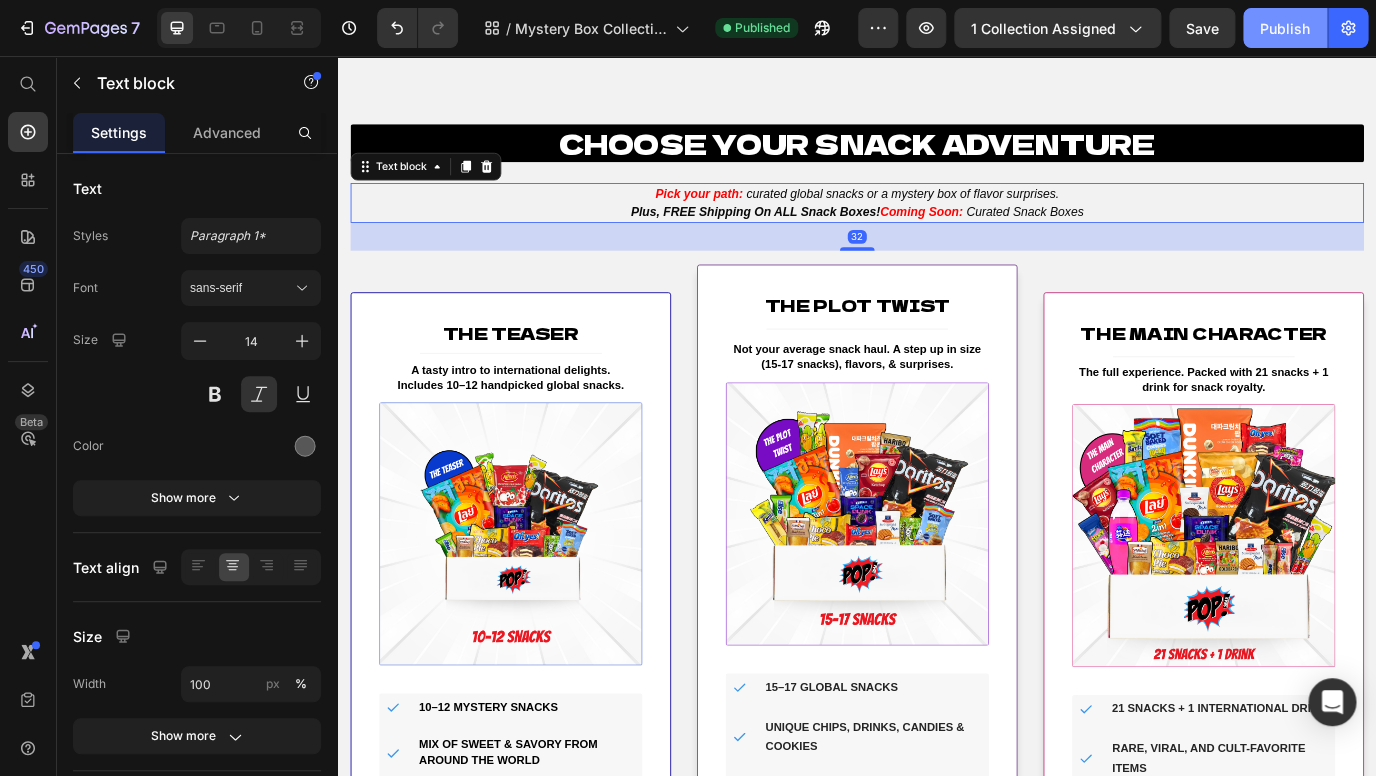 click on "Publish" 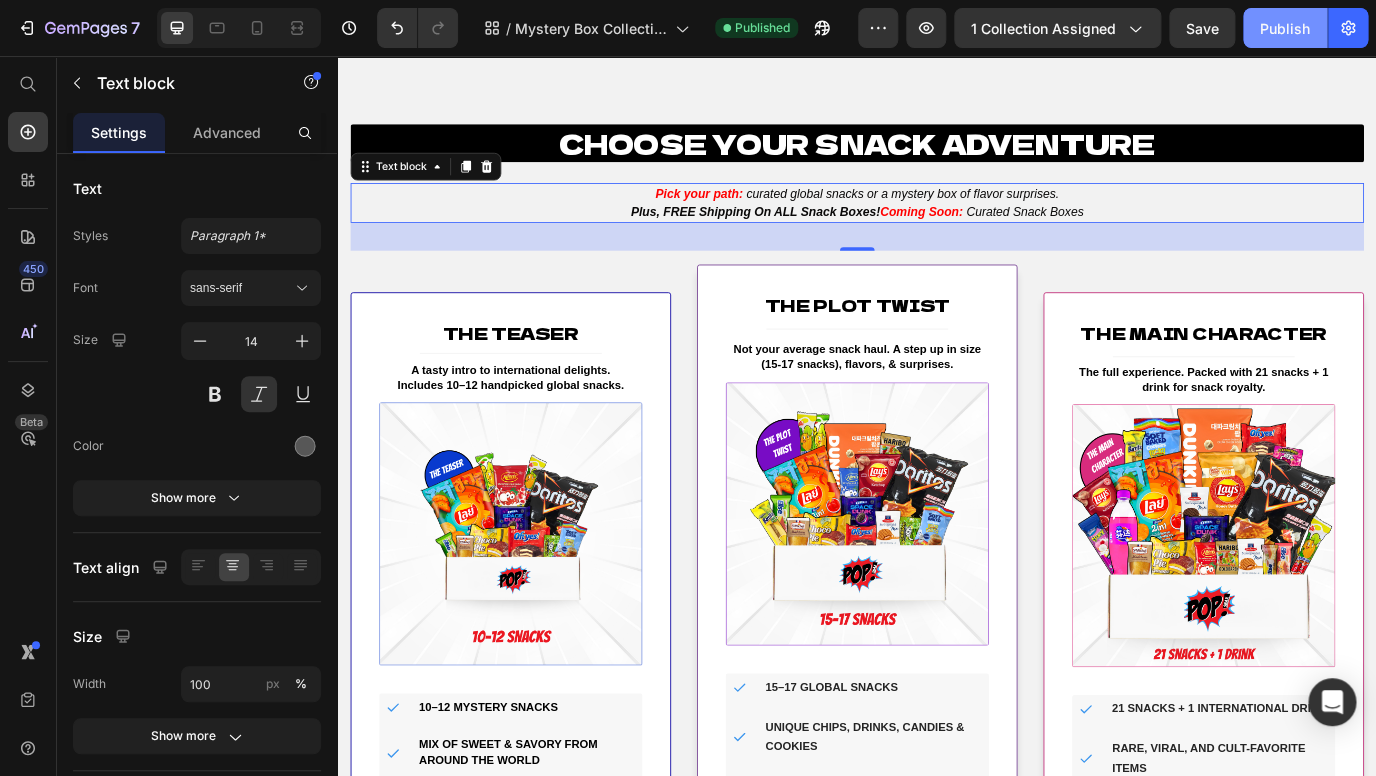 click on "Publish" at bounding box center [1285, 28] 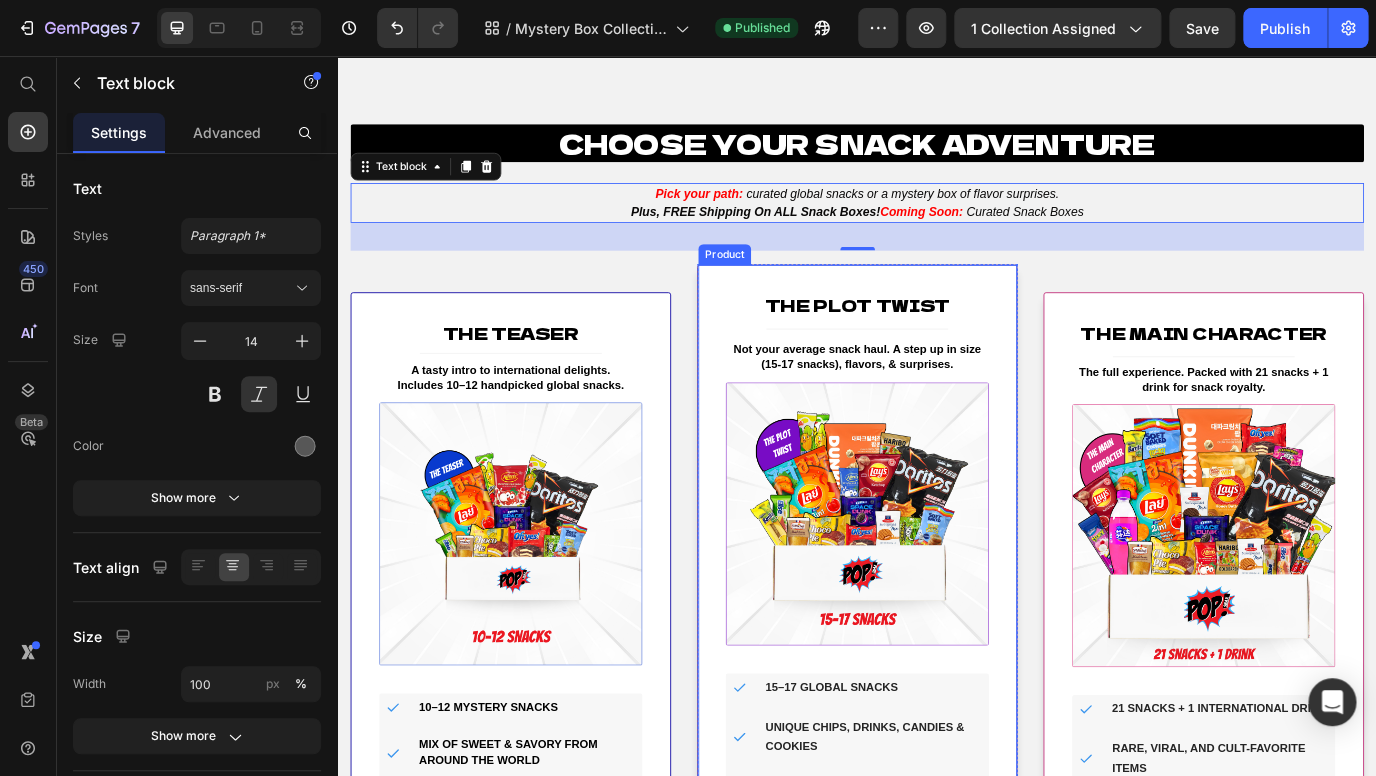 scroll, scrollTop: 442, scrollLeft: 0, axis: vertical 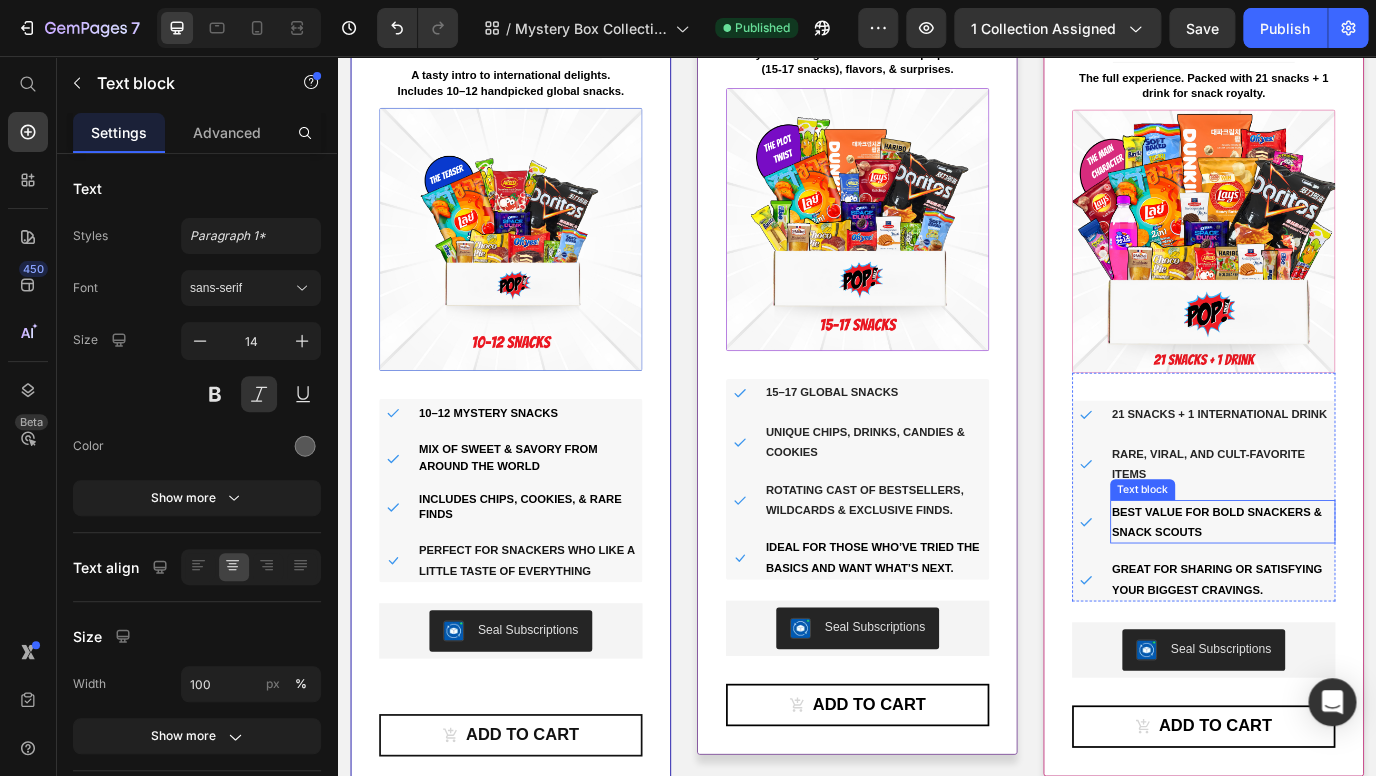 click on "Rare, viral, and cult-favorite items" at bounding box center [1359, 527] 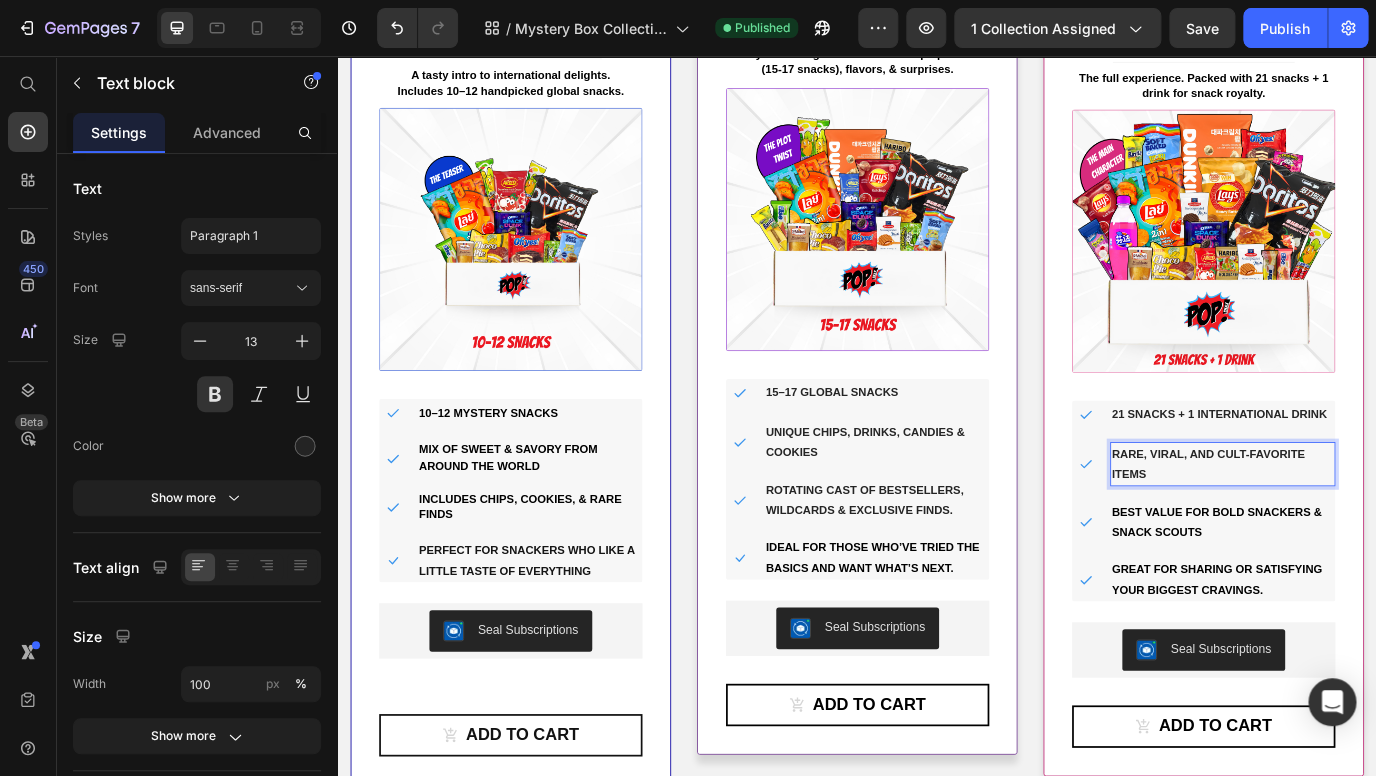 click on "Rare, viral, and cult-favorite items" at bounding box center (1359, 527) 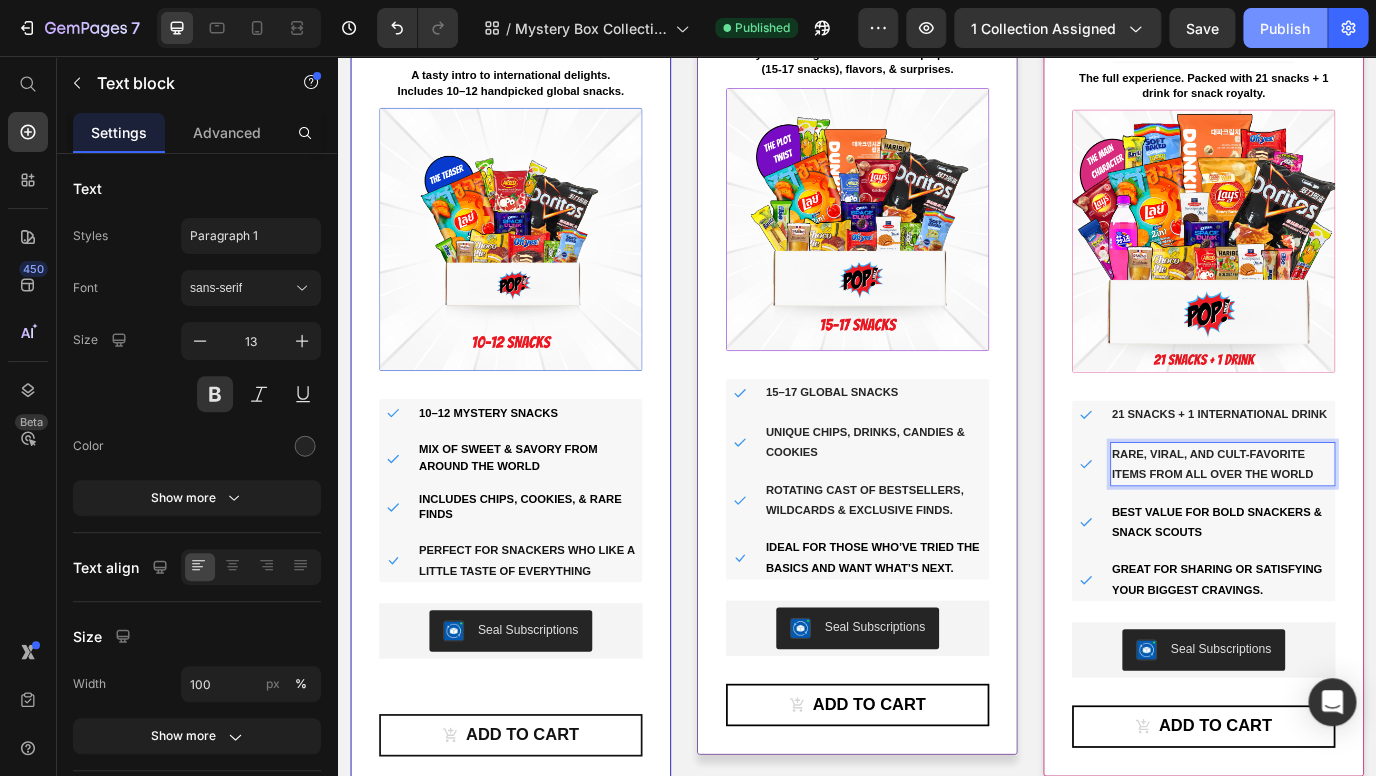 click on "Publish" at bounding box center [1285, 28] 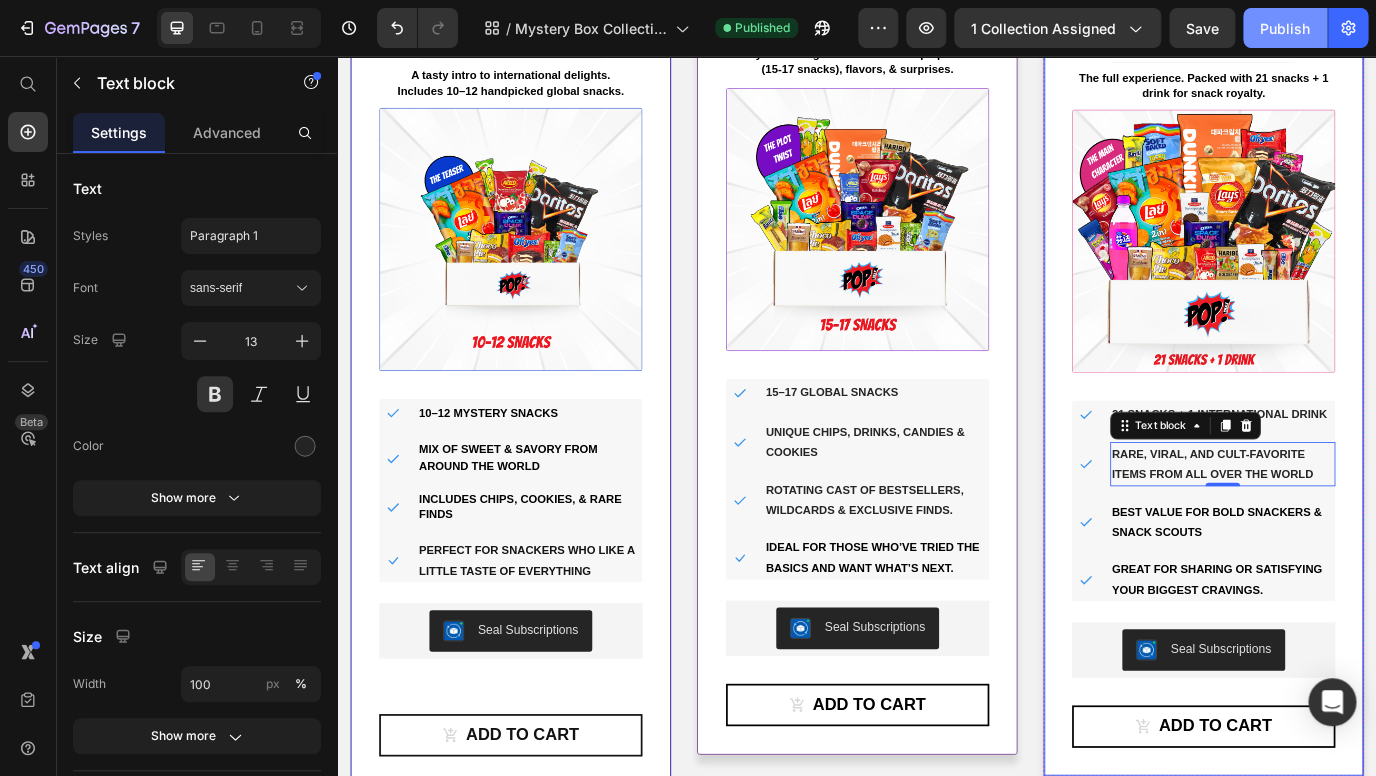 click on "Publish" 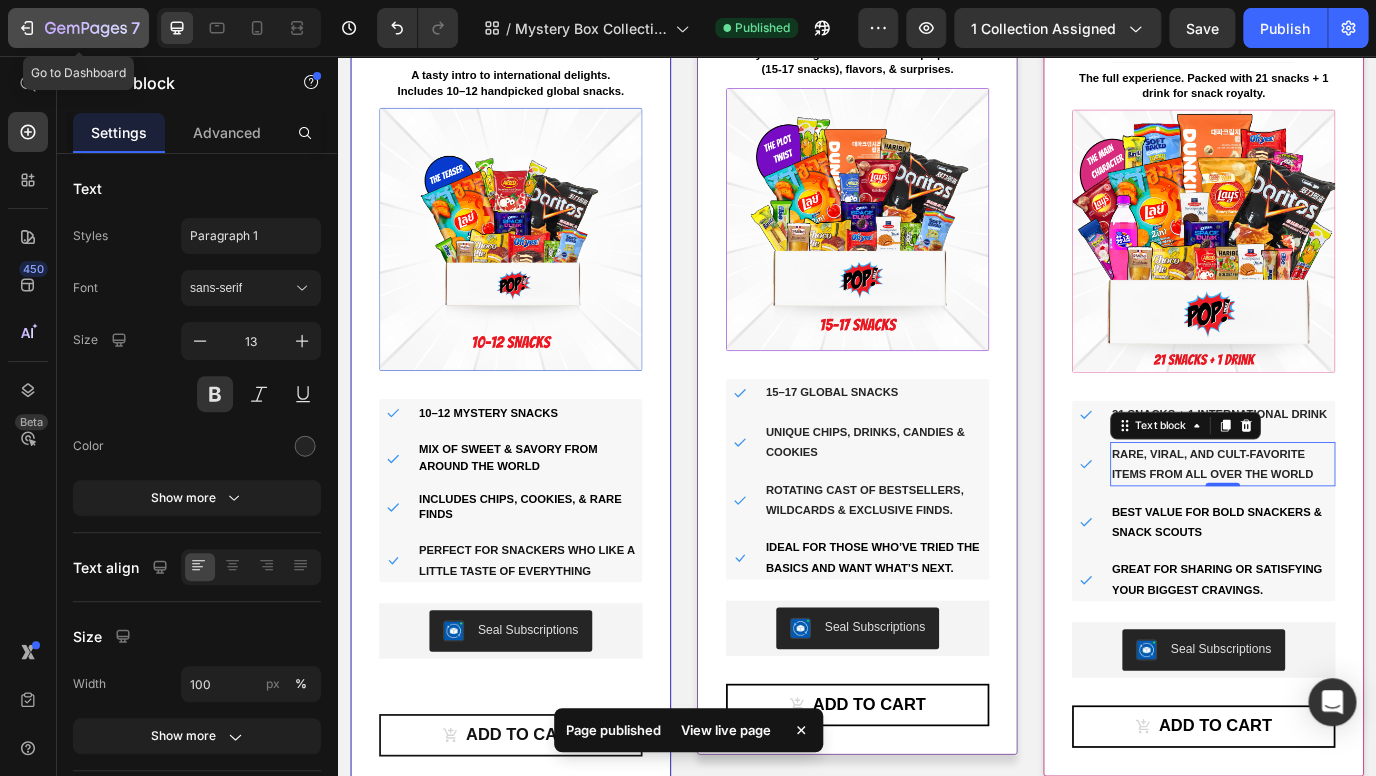 click 